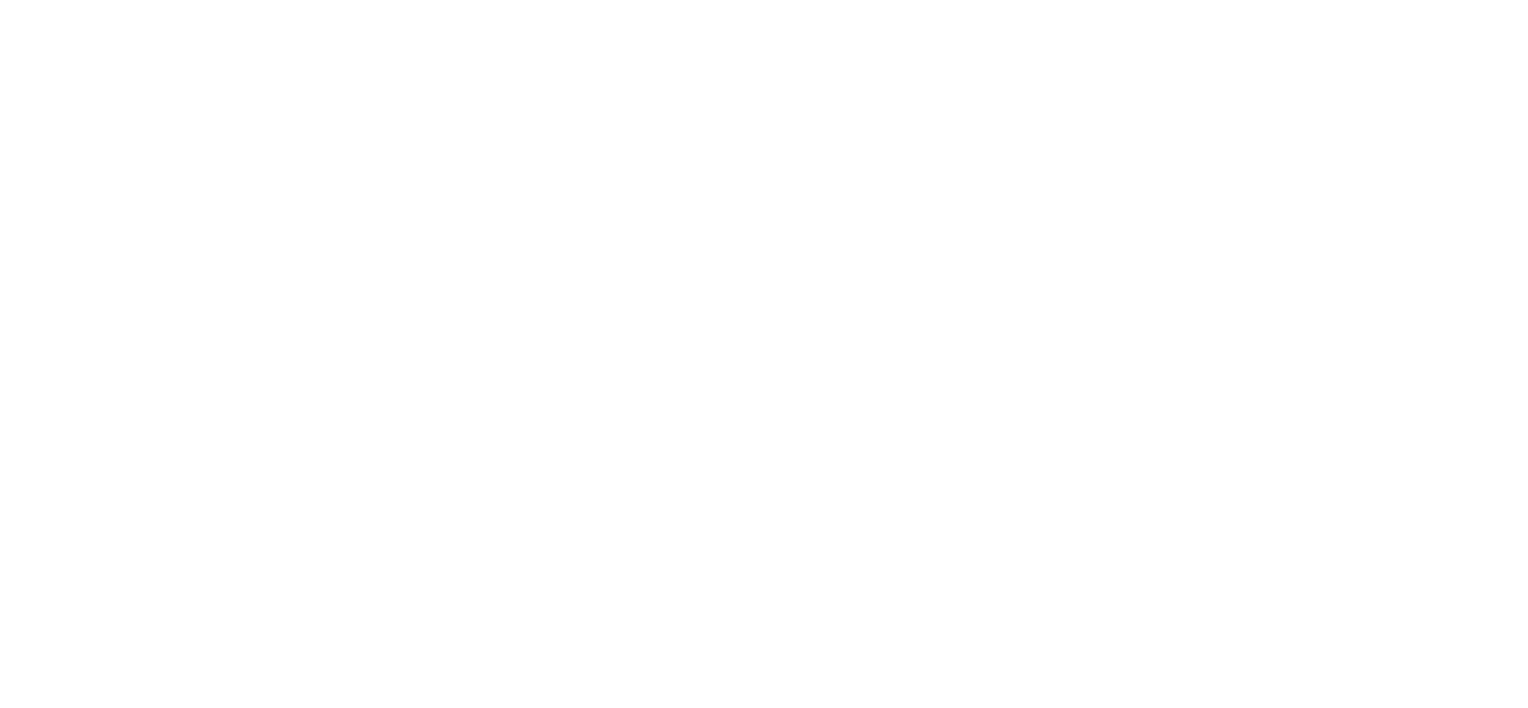 scroll, scrollTop: 0, scrollLeft: 0, axis: both 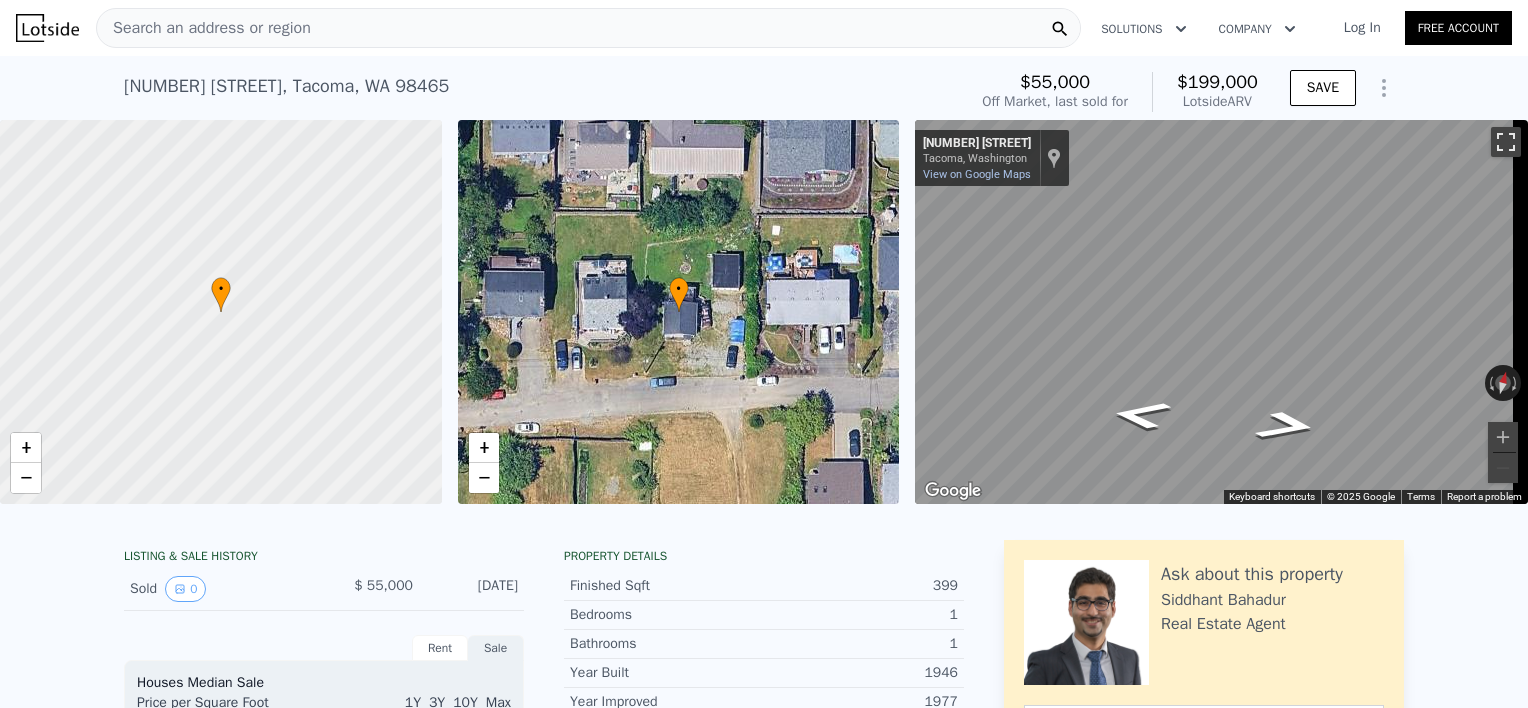 click at bounding box center (1506, 142) 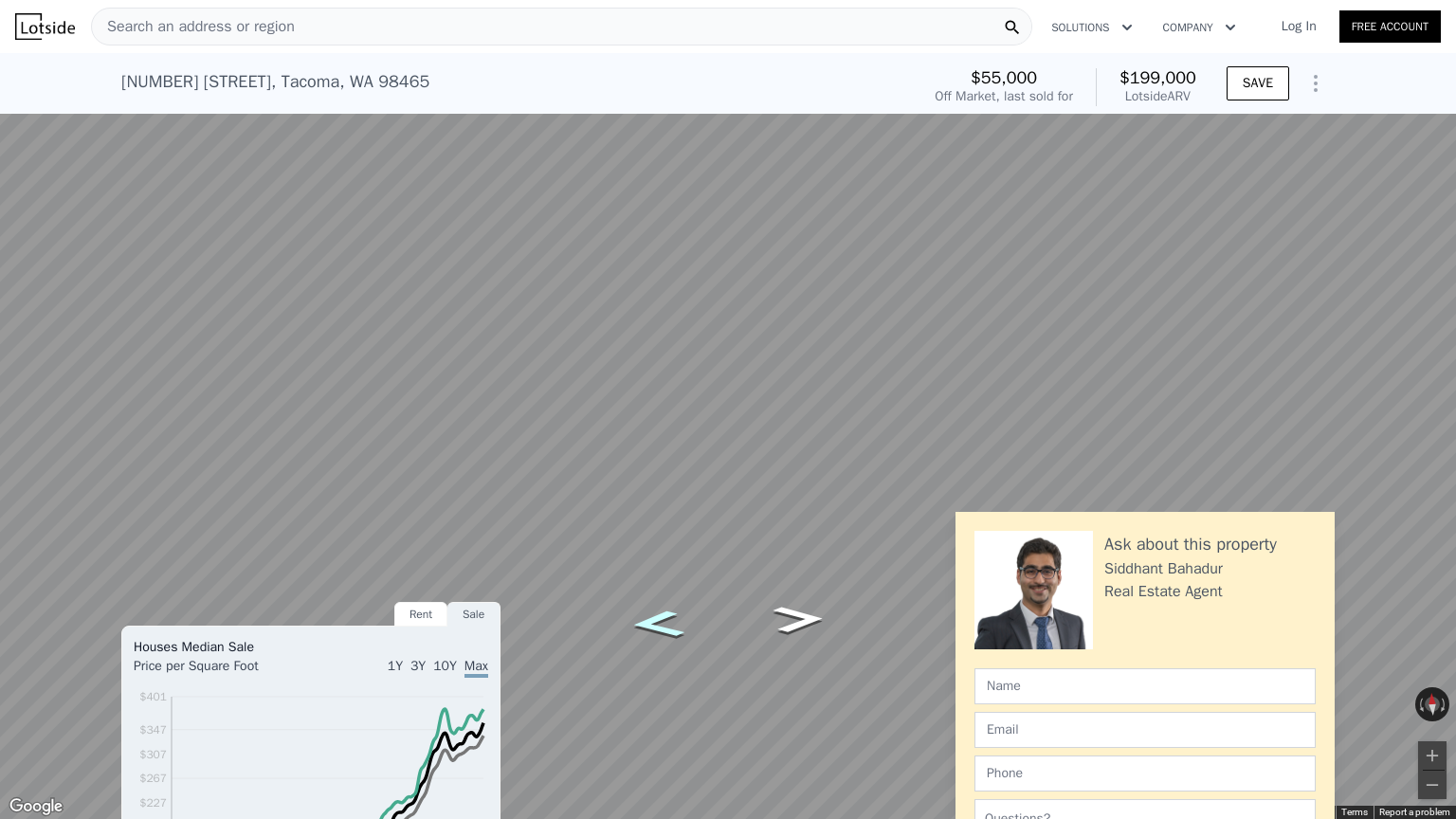 click 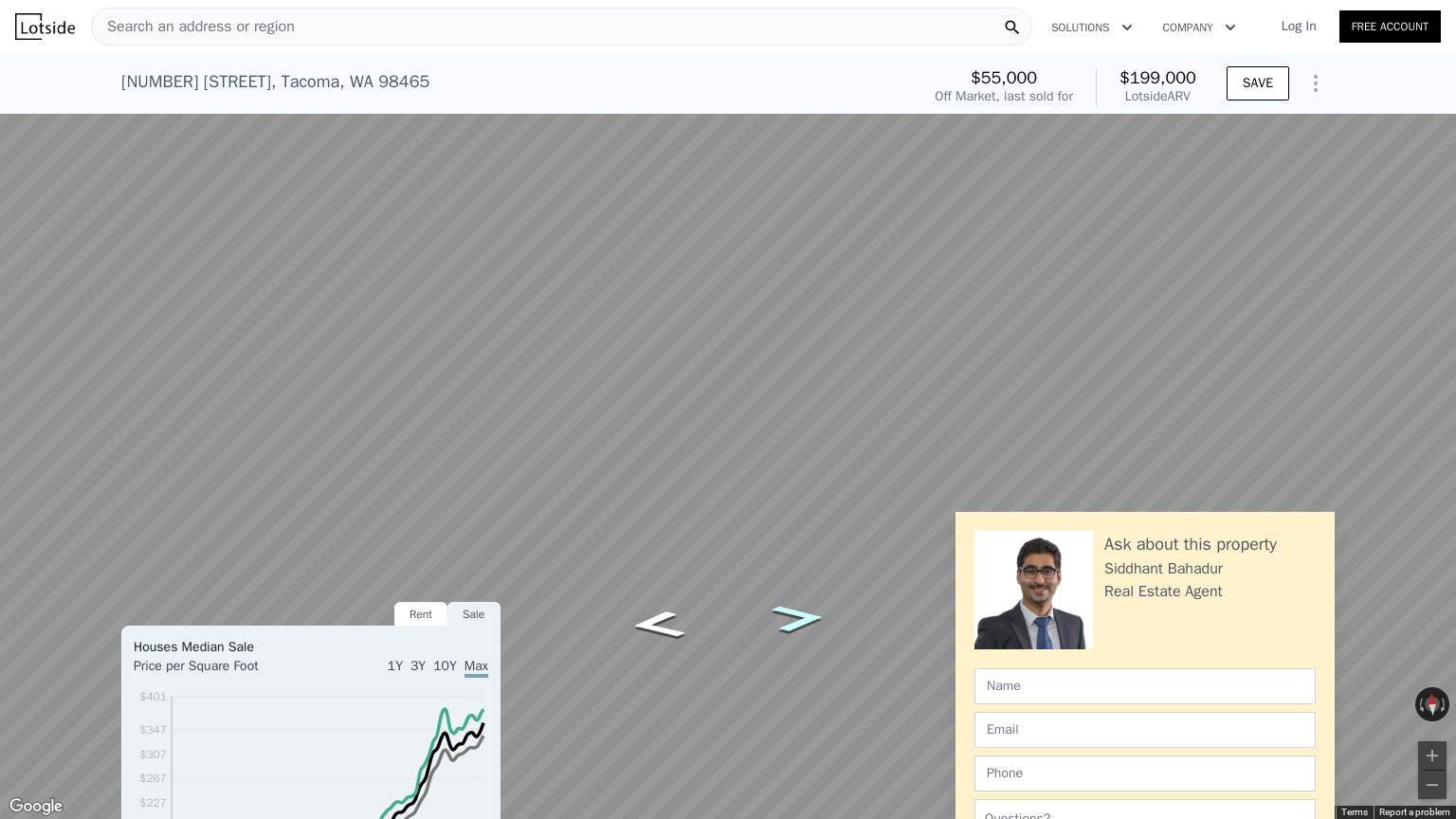 click 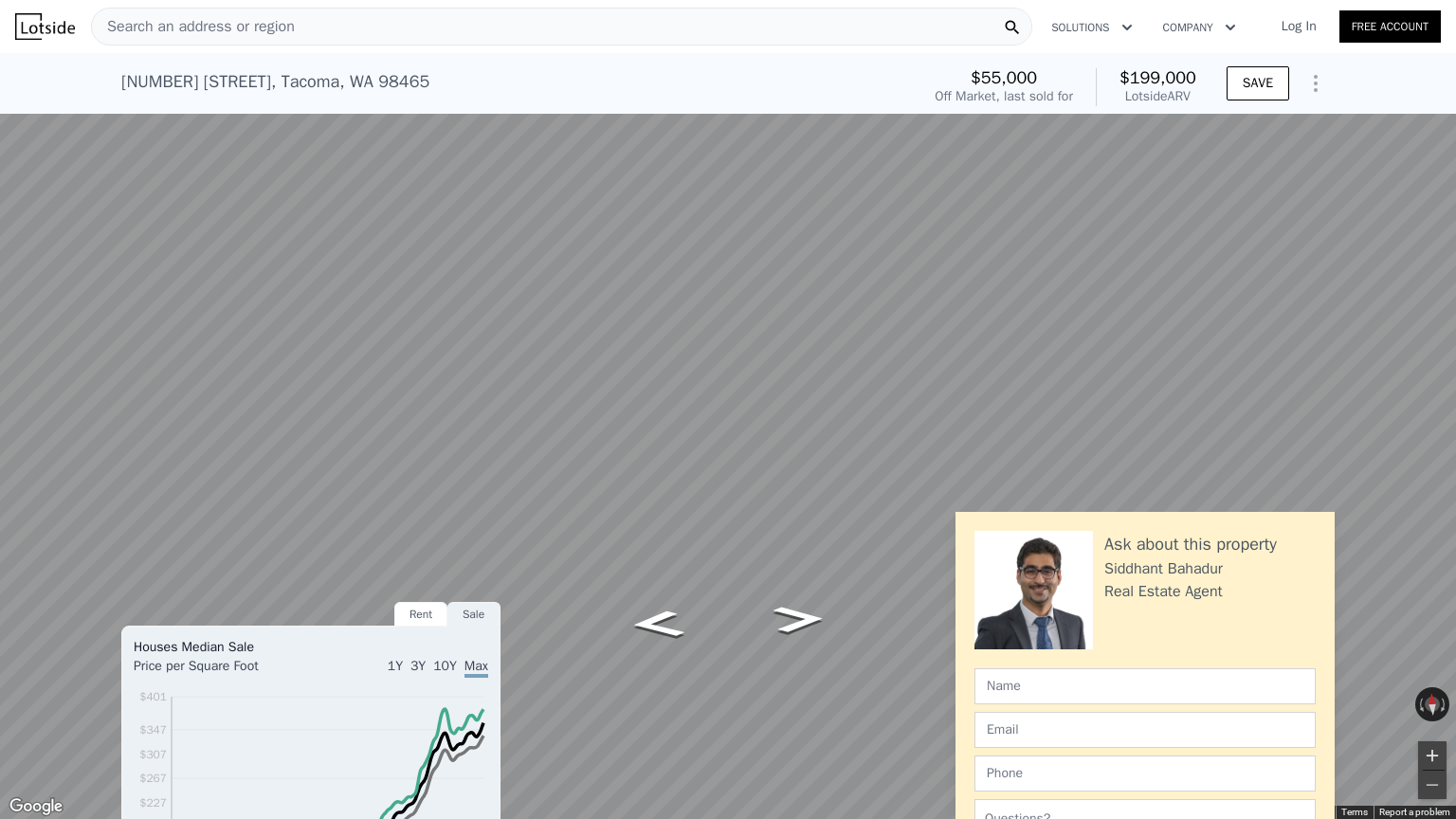 click at bounding box center [1432, 755] 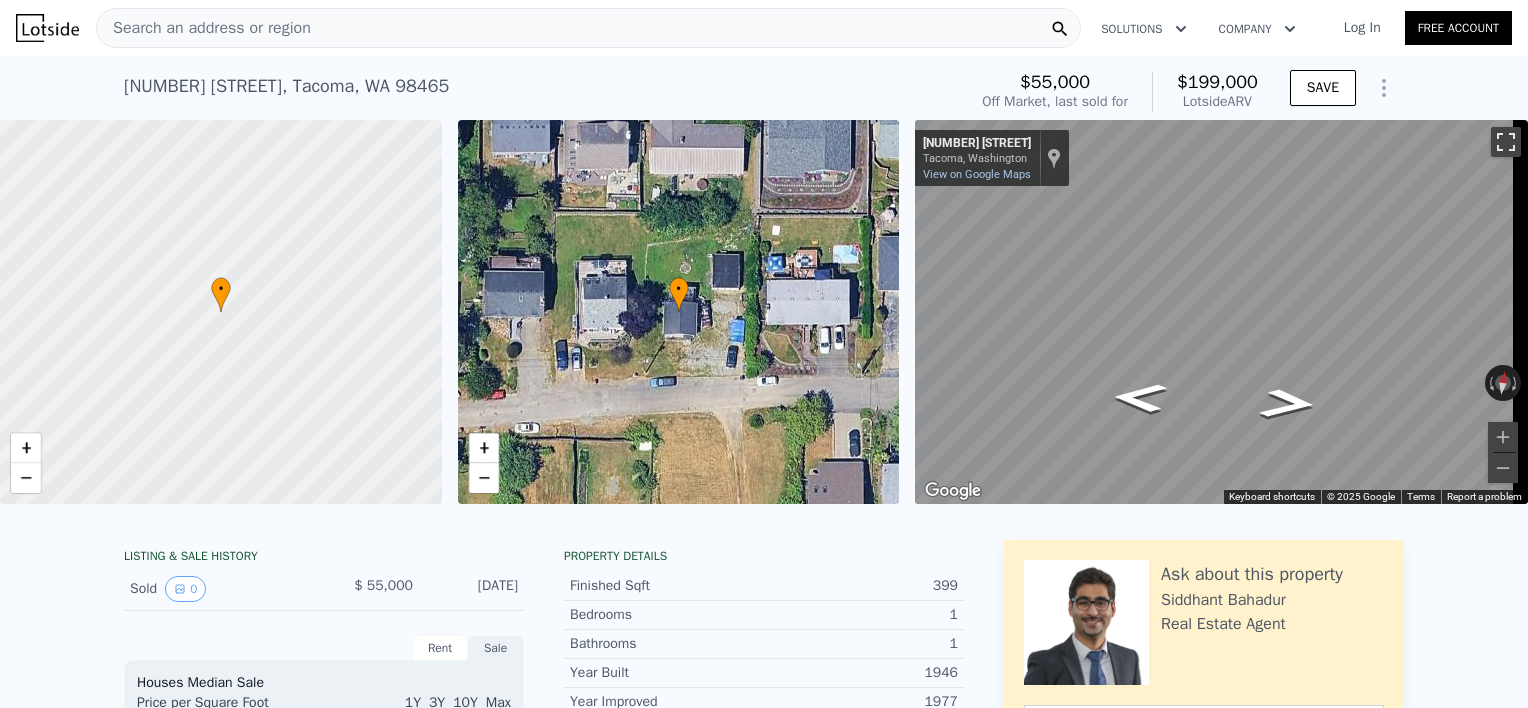 drag, startPoint x: 1493, startPoint y: 143, endPoint x: 1497, endPoint y: 247, distance: 104.0769 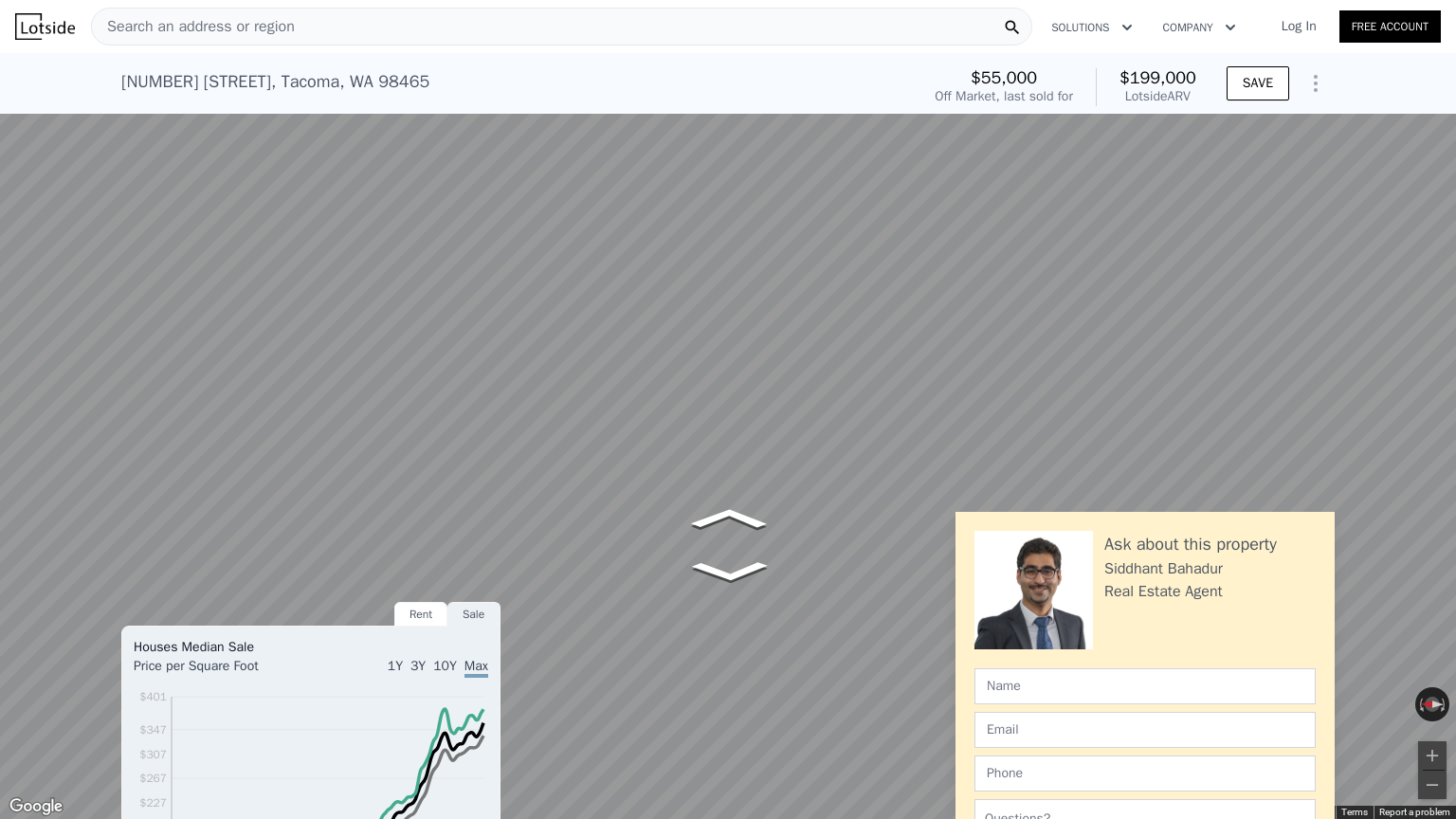 click on "Search an address or region Solutions Company Open main menu Log In Free Account 8421 S 17th St ,   Tacoma ,   WA   98465 Sold Oct 2002 for  $55k (~ARV  $199k ) $55,000 Off Market, last sold for $199,000 Lotside  ARV SAVE
•
+ −
•
+ −                 ← Move left → Move right ↑ Move up ↓ Move down + Zoom in - Zoom out             8424 S 17th St   Tacoma, Washington       8424 S 17th St            View on Google Maps        Custom Imagery                 This image is no longer available                                      Rotate the view          Keyboard shortcuts Map Data © 2025 Google © 2025 Google Terms Report a problem   LISTING & SALE HISTORY Sold 0 $ 55,000 Oct 13, 2002 Rent Sale Rent over time Price per Square Foot 1Y 3Y 10Y Max 2006 2008 2010 2012 2014 2016 2018 2020 2022 2024 $0.76 $0.96 $1.16 $1.36 $1.56 $1.76 $1.96 $2.3 Pierce Co. Tacoma Metro Oct 15, 2006 Houses Median Sale 1Y 3Y" at bounding box center [728, 410] 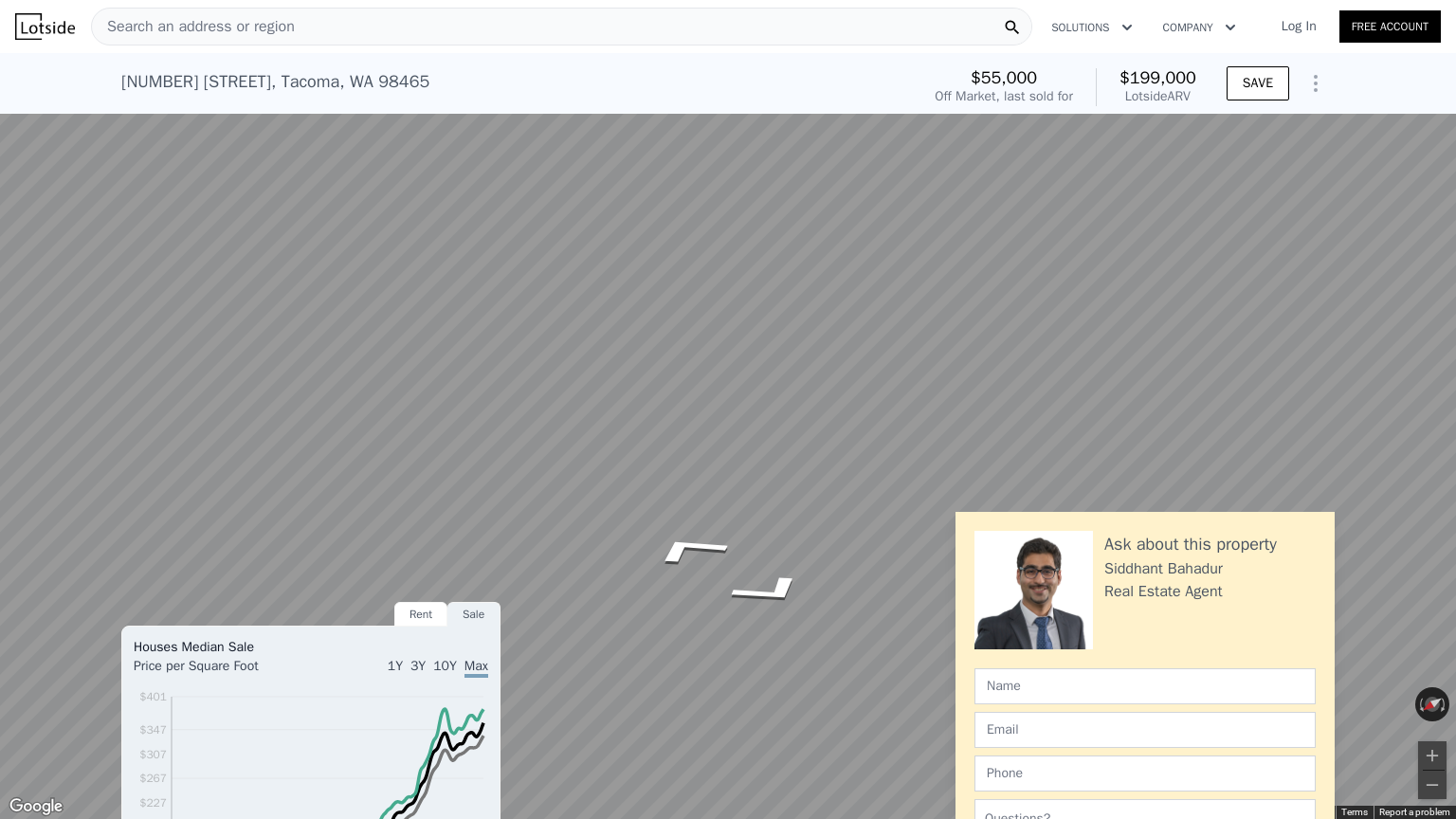 click on "Search an address or region Solutions Company Open main menu Log In Free Account 8421 S 17th St ,   Tacoma ,   WA   98465 Sold Oct 2002 for  $55k (~ARV  $199k ) $55,000 Off Market, last sold for $199,000 Lotside  ARV SAVE
•
+ −
•
+ −                 ← Move left → Move right ↑ Move up ↓ Move down + Zoom in - Zoom out             8424 S 17th St   Tacoma, Washington       8424 S 17th St            View on Google Maps        Custom Imagery                 This image is no longer available                                      Rotate the view          Keyboard shortcuts Map Data © 2025 Google © 2025 Google Terms Report a problem   LISTING & SALE HISTORY Sold 0 $ 55,000 Oct 13, 2002 Rent Sale Rent over time Price per Square Foot 1Y 3Y 10Y Max 2006 2008 2010 2012 2014 2016 2018 2020 2022 2024 $0.76 $0.96 $1.16 $1.36 $1.56 $1.76 $1.96 $2.3 Pierce Co. Tacoma Metro Oct 15, 2006 Houses Median Sale 1Y 3Y" at bounding box center [728, 410] 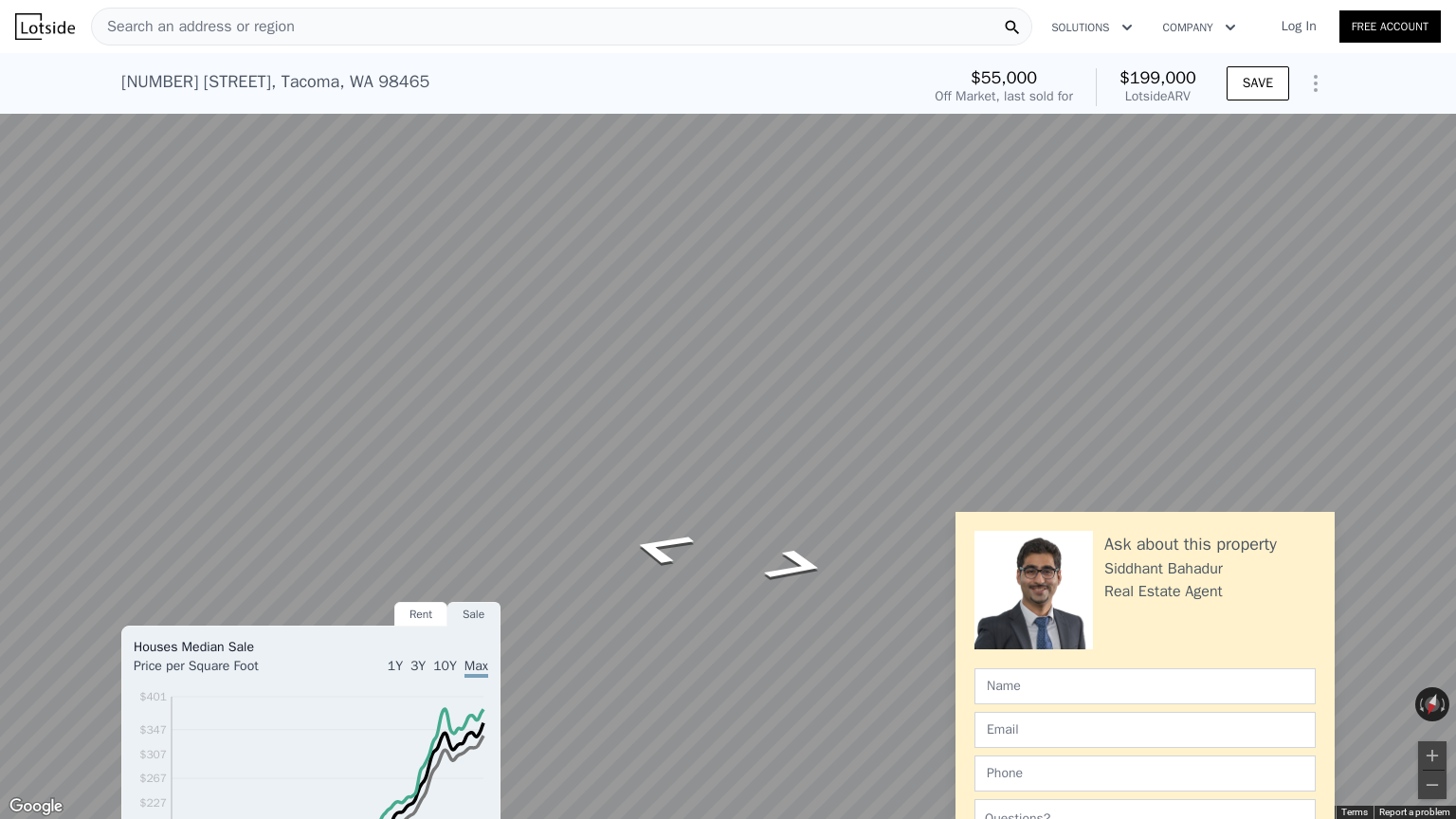 click on "Search an address or region Solutions Company Open main menu Log In Free Account 8421 S 17th St ,   Tacoma ,   WA   98465 Sold Oct 2002 for  $55k (~ARV  $199k ) $55,000 Off Market, last sold for $199,000 Lotside  ARV SAVE
•
+ −
•
+ −                 ← Move left → Move right ↑ Move up ↓ Move down + Zoom in - Zoom out             8424 S 17th St   Tacoma, Washington       8424 S 17th St            View on Google Maps        Custom Imagery                 This image is no longer available                                      Rotate the view          Keyboard shortcuts Map Data © 2025 Google © 2025 Google Terms Report a problem   LISTING & SALE HISTORY Sold 0 $ 55,000 Oct 13, 2002 Rent Sale Rent over time Price per Square Foot 1Y 3Y 10Y Max 2006 2008 2010 2012 2014 2016 2018 2020 2022 2024 $0.76 $0.96 $1.16 $1.36 $1.56 $1.76 $1.96 $2.3 Pierce Co. Tacoma Metro Oct 15, 2006 Houses Median Sale 1Y 3Y" at bounding box center [728, 410] 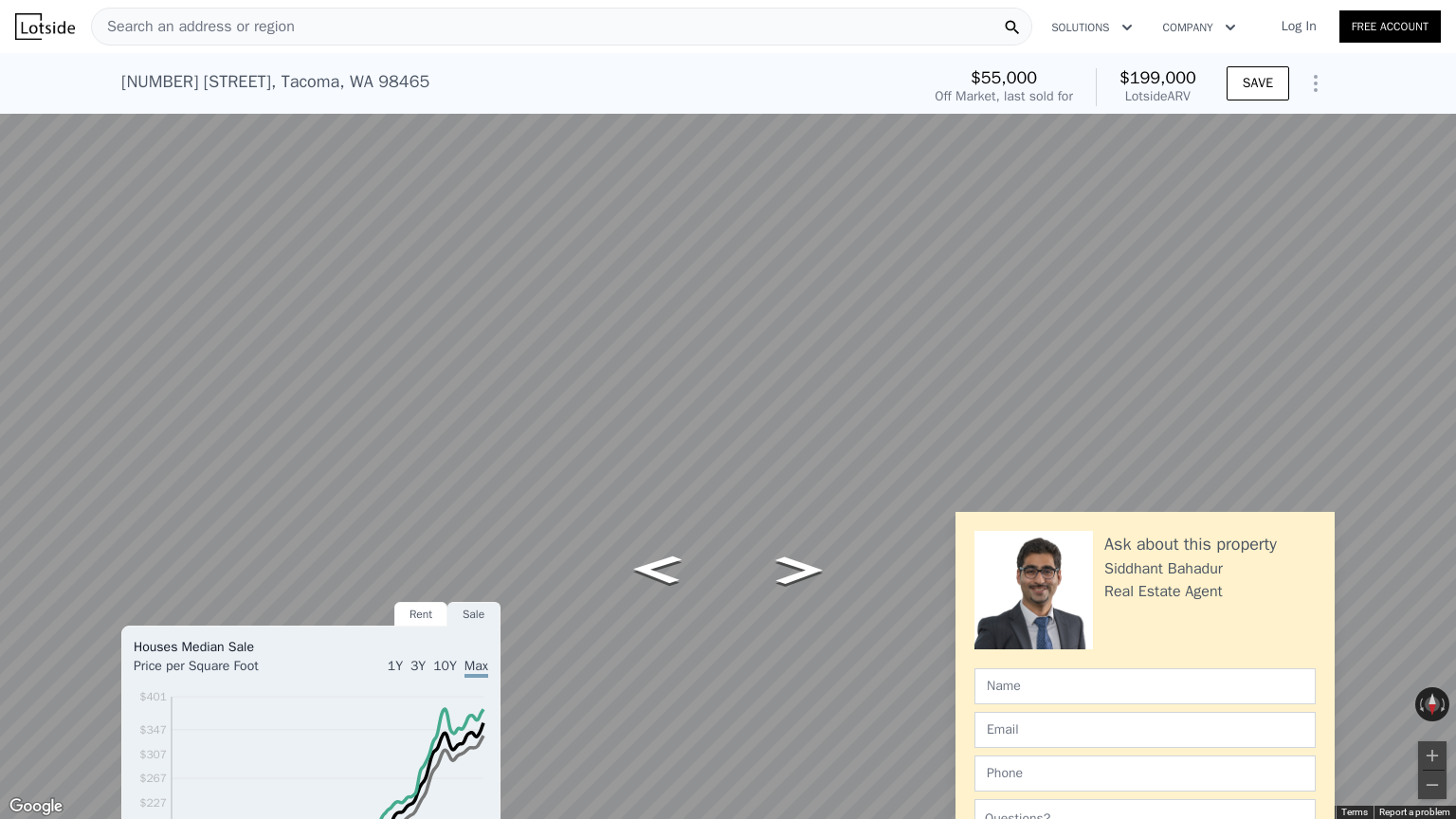 click at bounding box center (1435, 21) 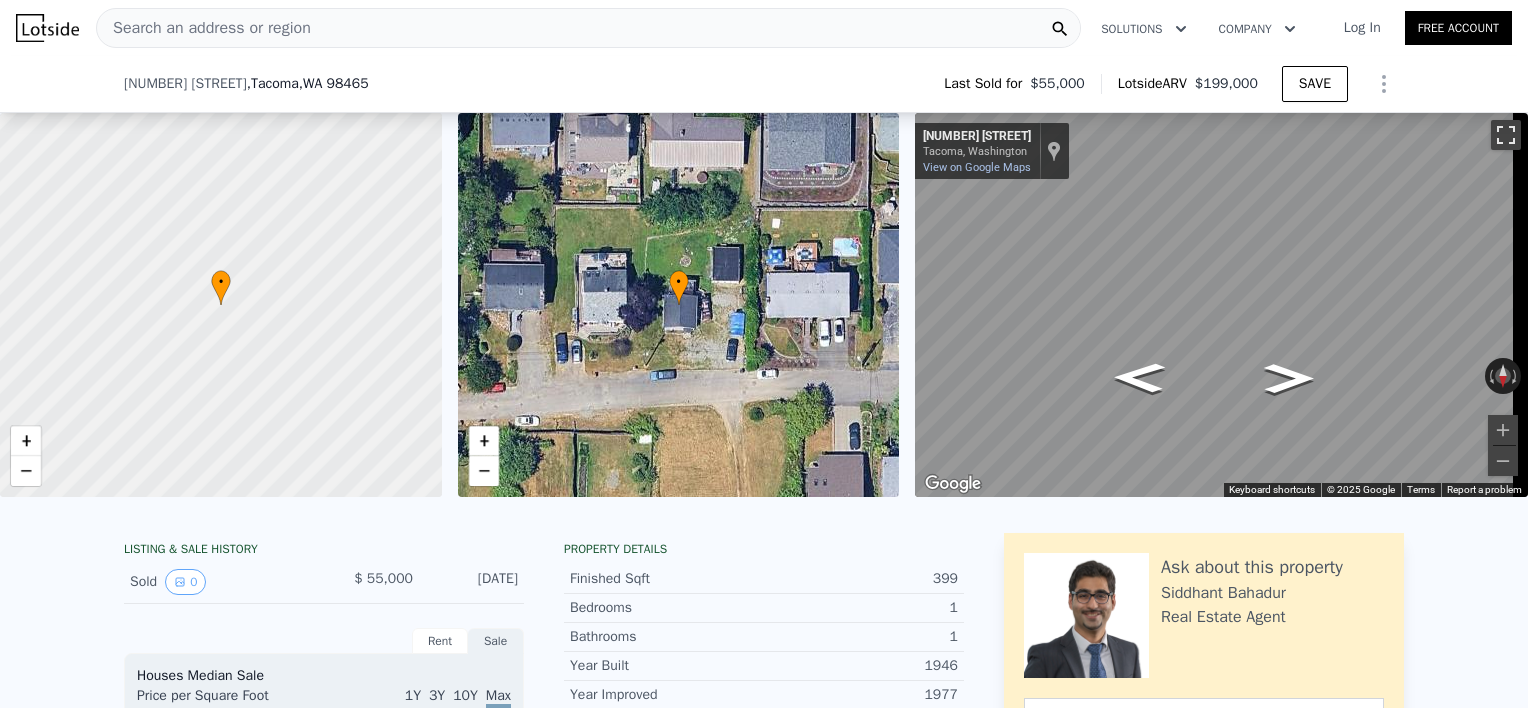 scroll, scrollTop: 459, scrollLeft: 0, axis: vertical 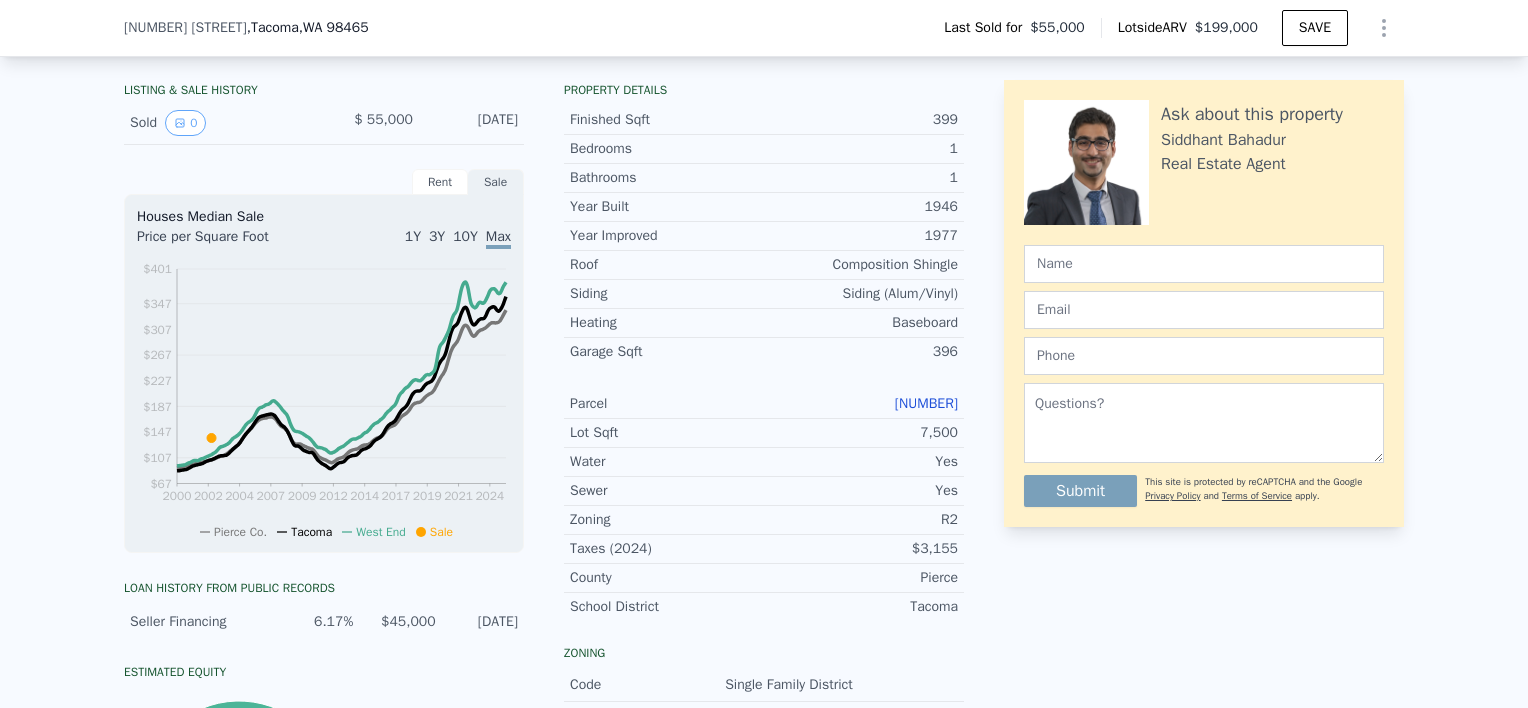 click on "022004-4-288" at bounding box center [926, 403] 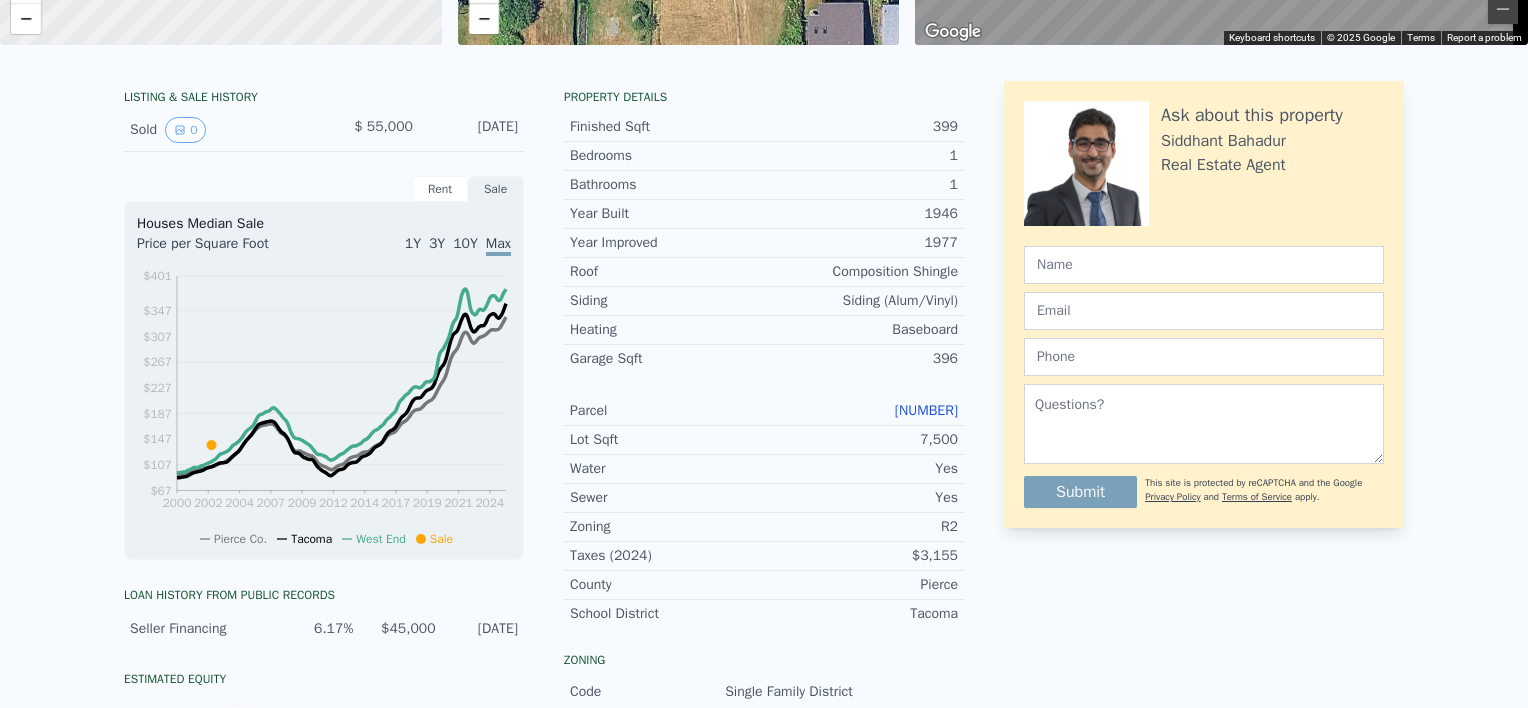 scroll, scrollTop: 0, scrollLeft: 0, axis: both 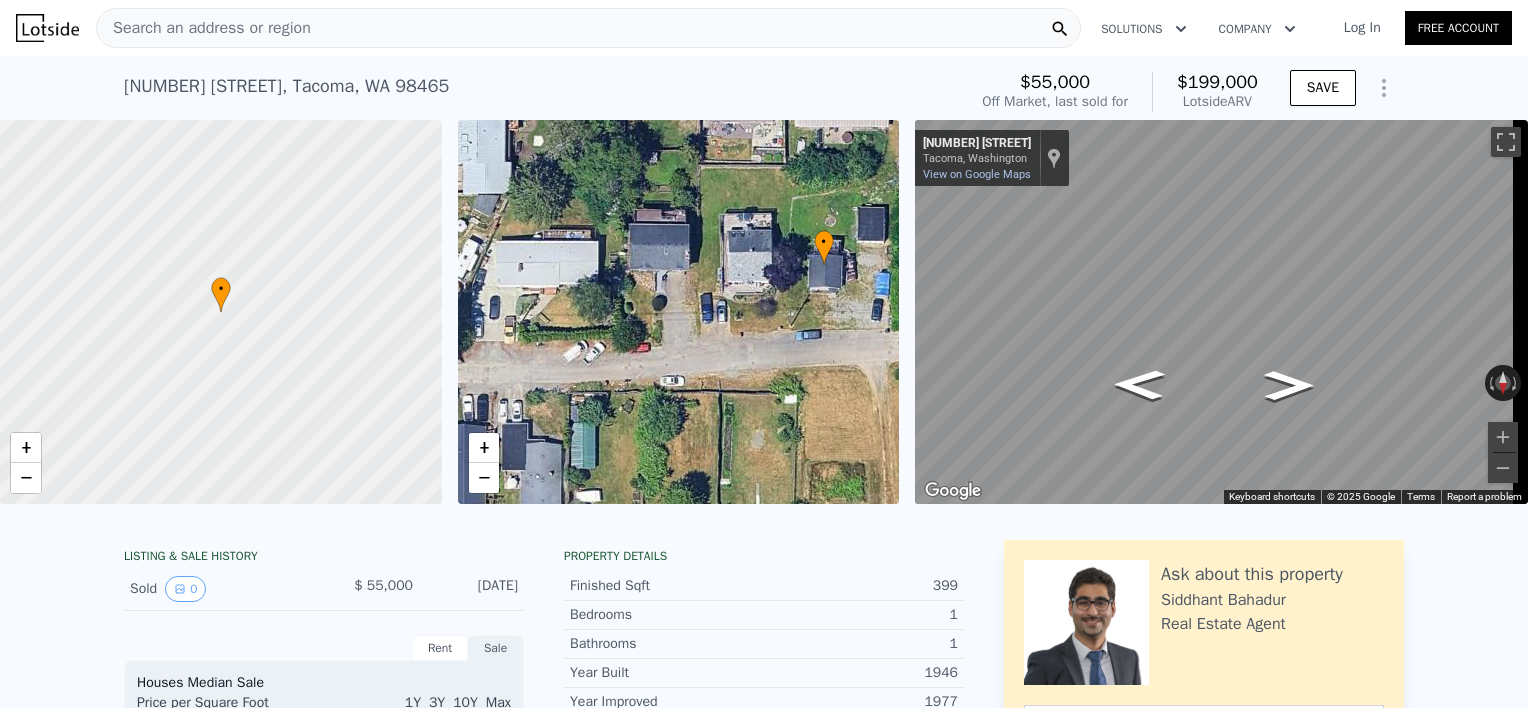 drag, startPoint x: 705, startPoint y: 384, endPoint x: 850, endPoint y: 337, distance: 152.42703 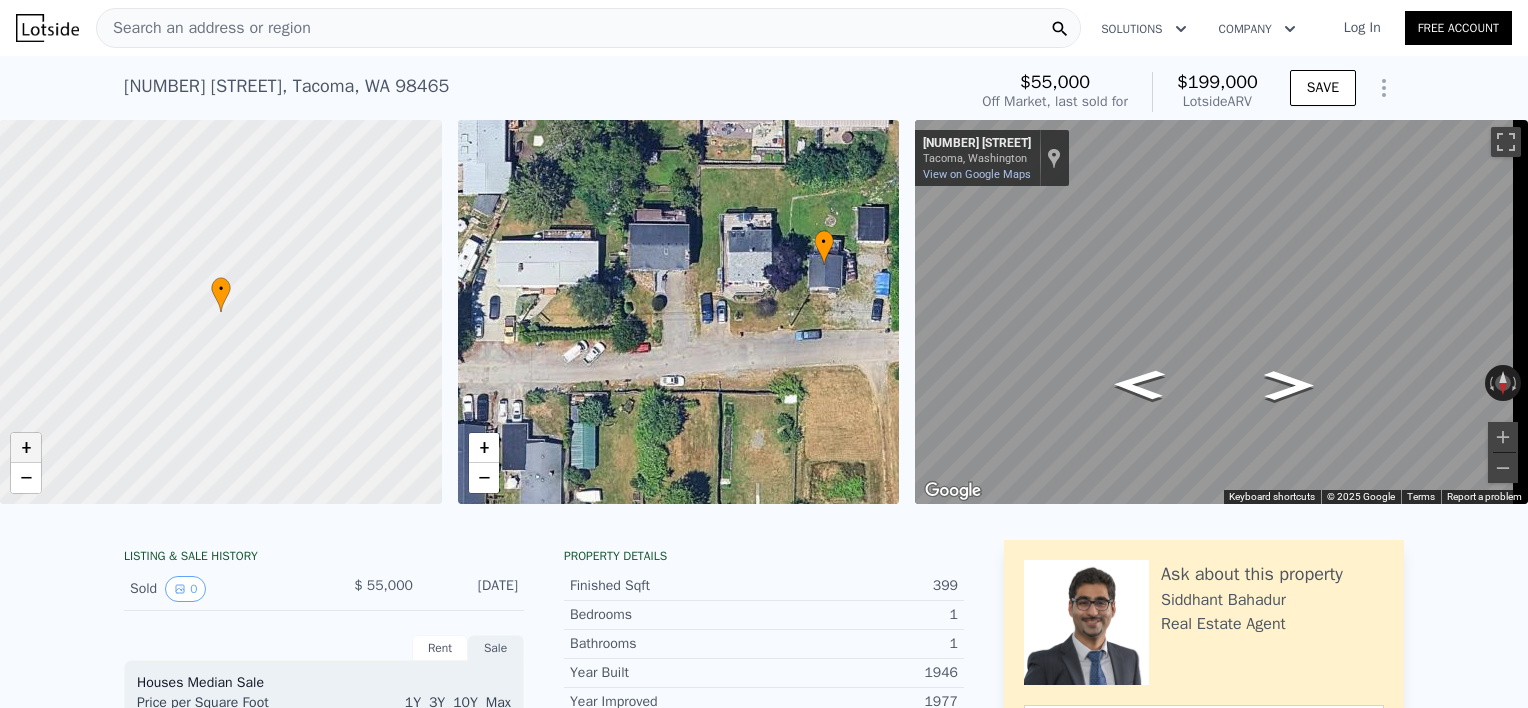 click on "+" at bounding box center [26, 448] 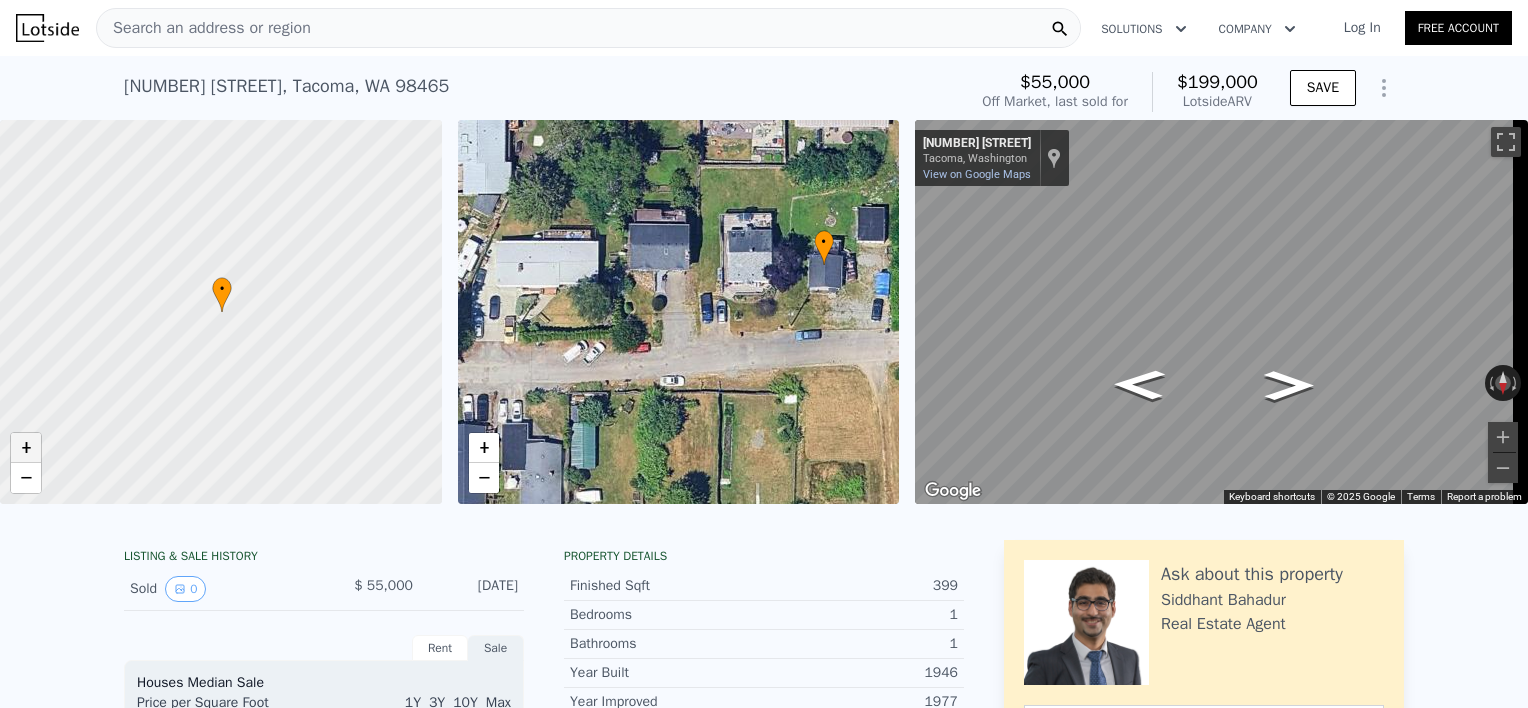 click on "+" at bounding box center (26, 448) 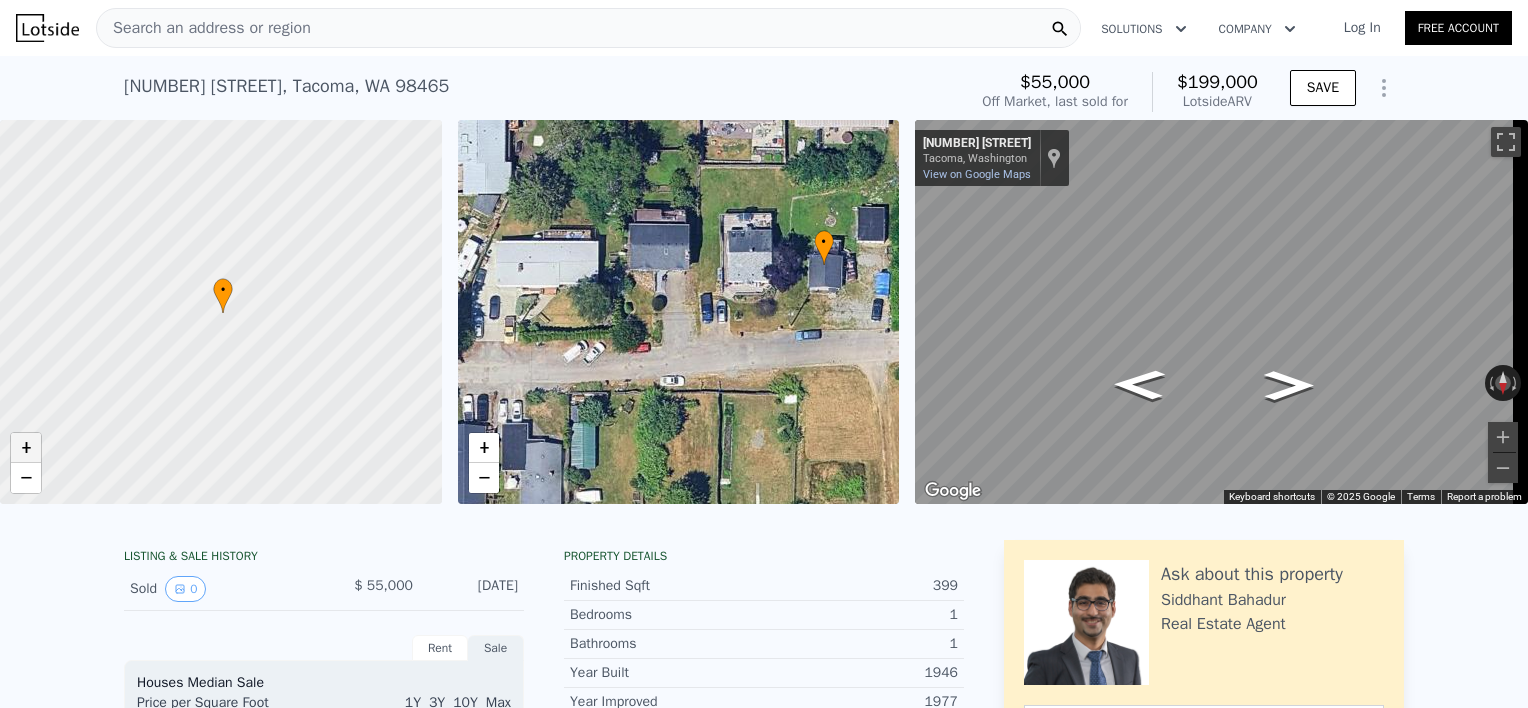 click on "+" at bounding box center (26, 448) 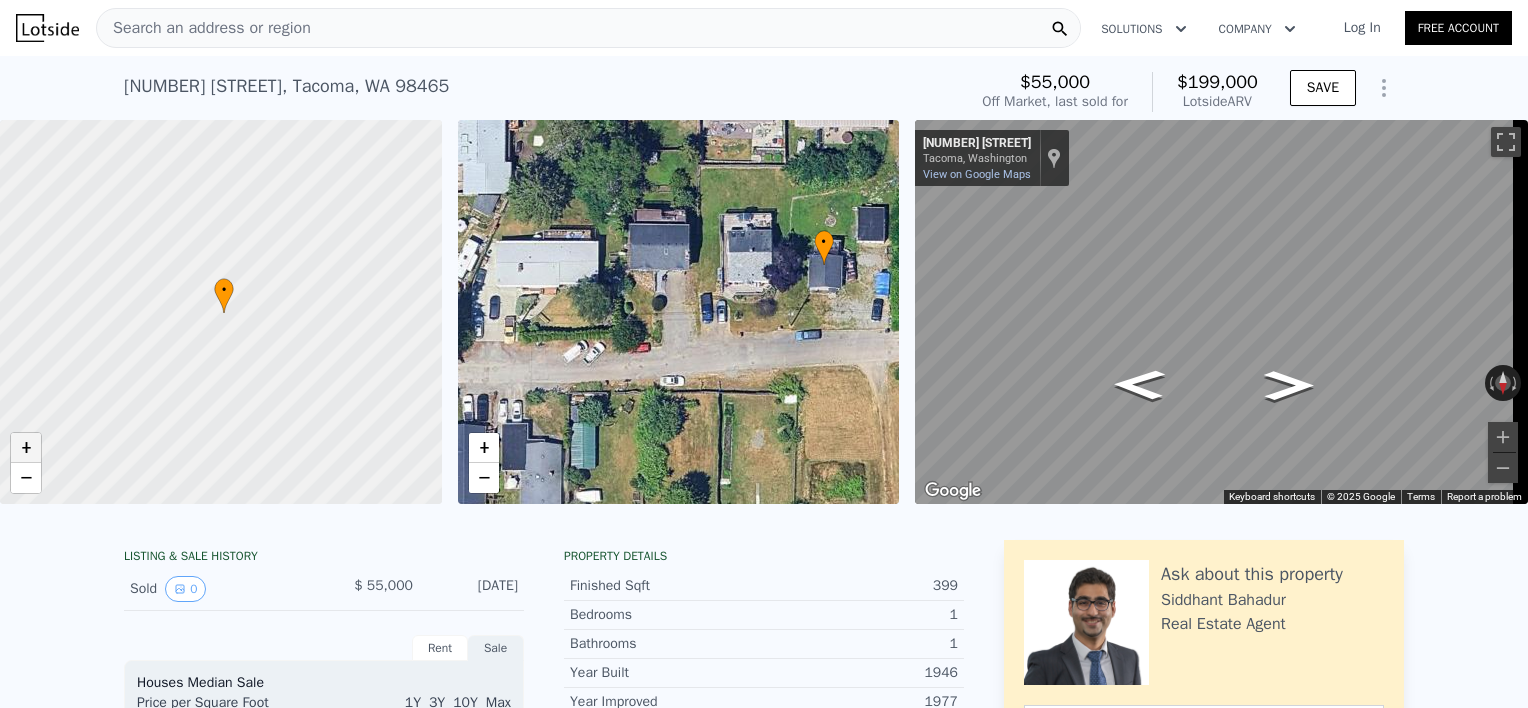 click on "+" at bounding box center [26, 448] 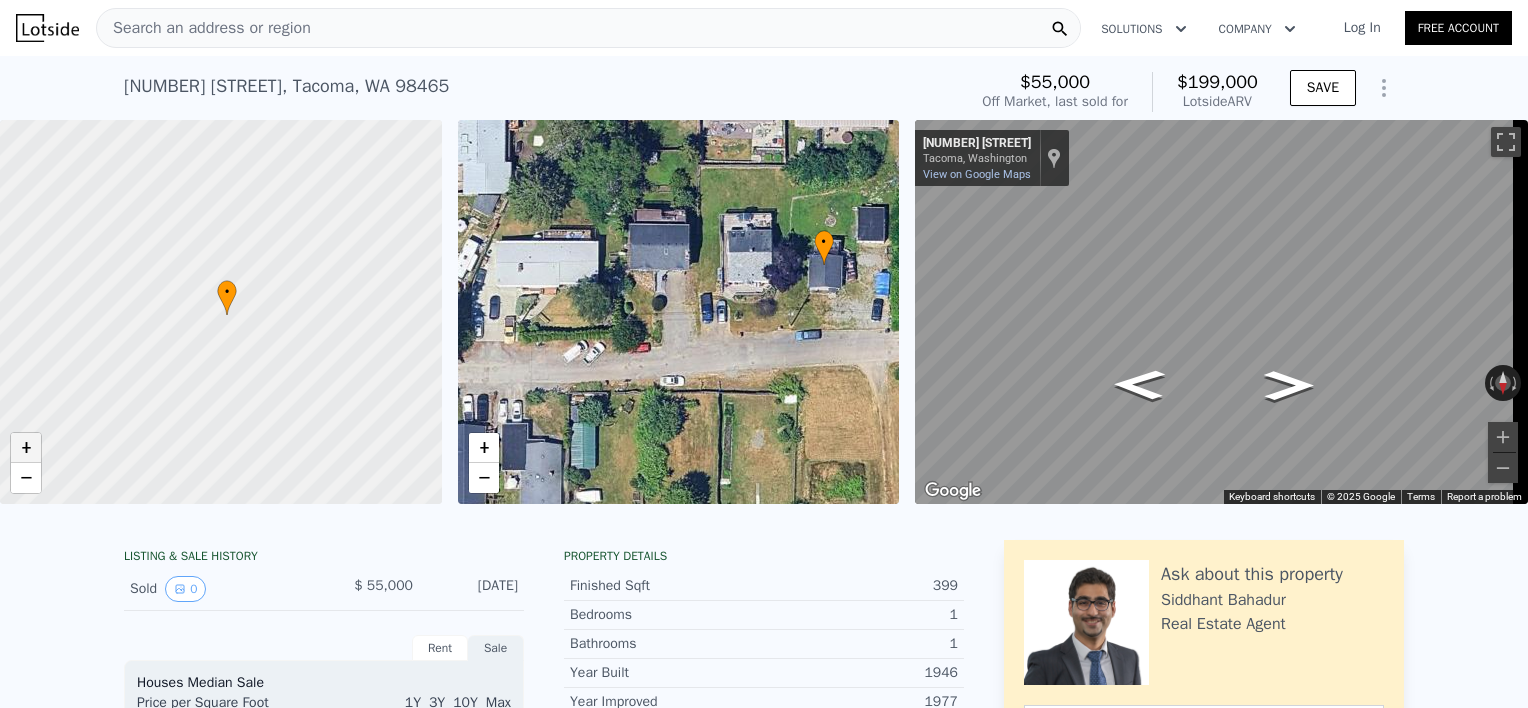 click on "+" at bounding box center (26, 448) 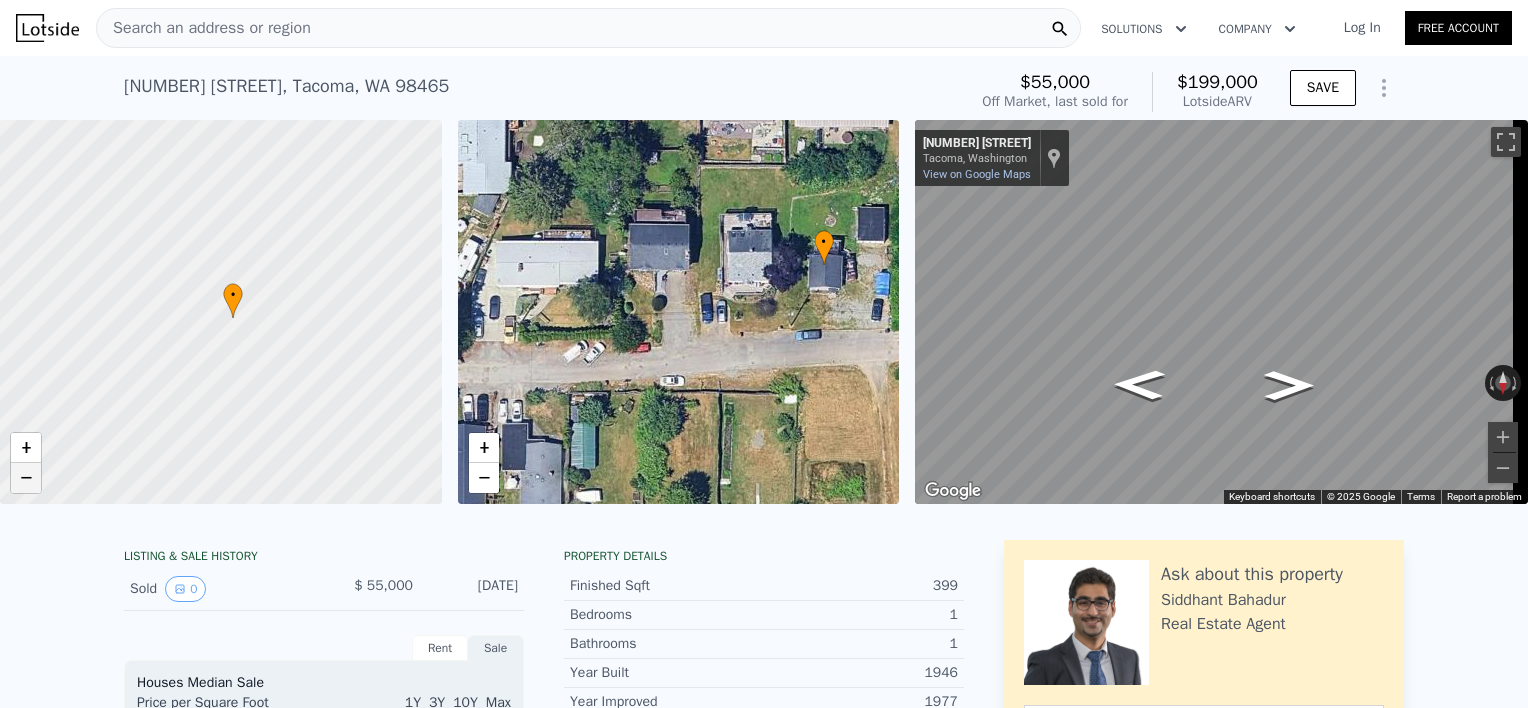 click on "−" at bounding box center (26, 478) 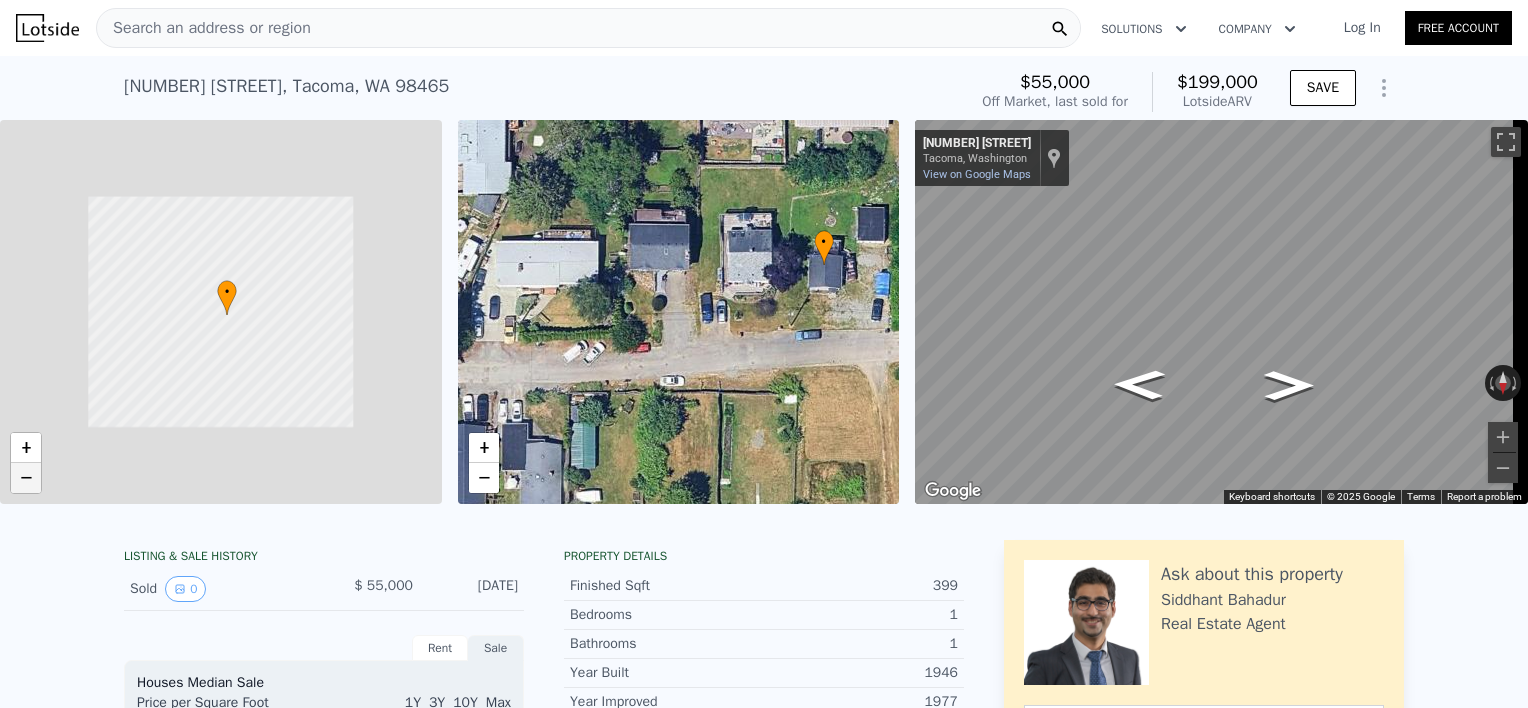 click on "−" at bounding box center [26, 478] 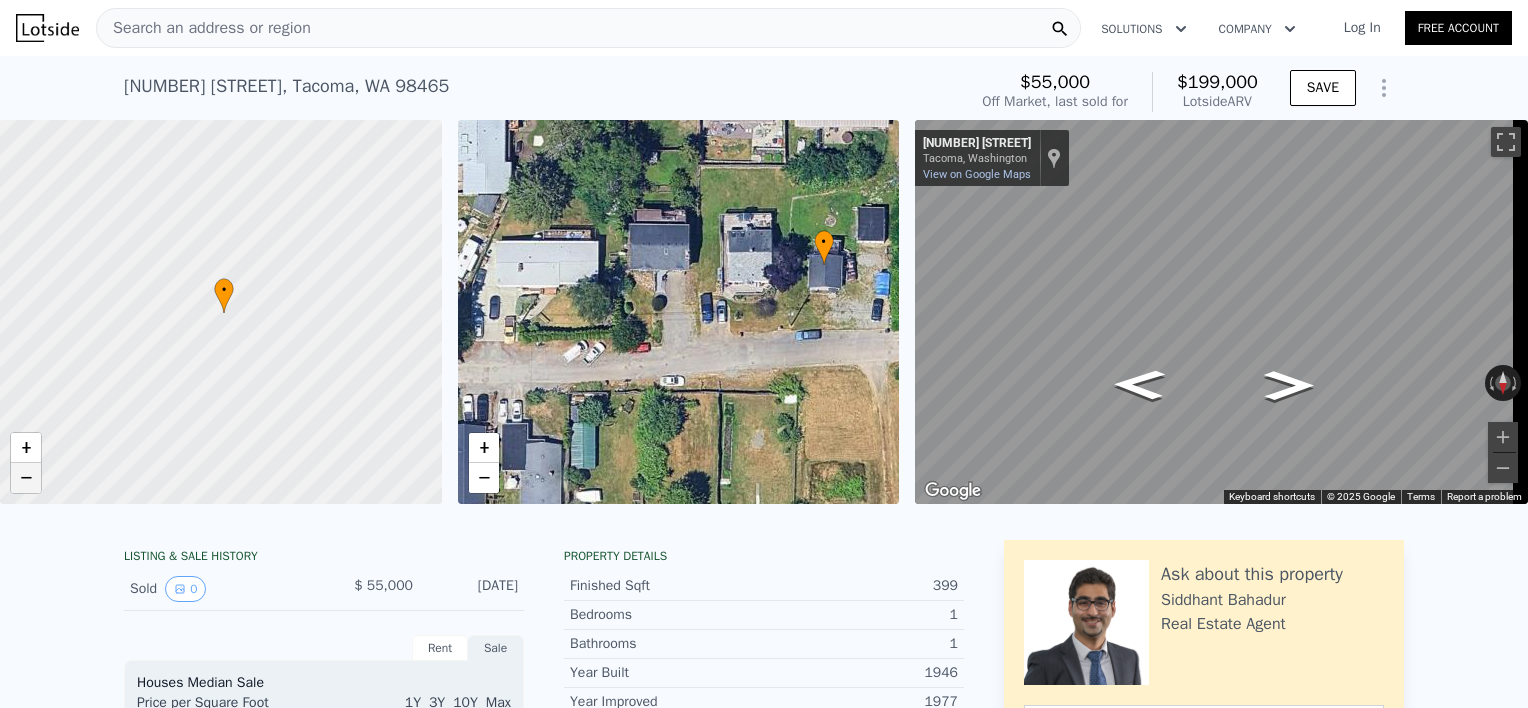 click on "−" at bounding box center (26, 478) 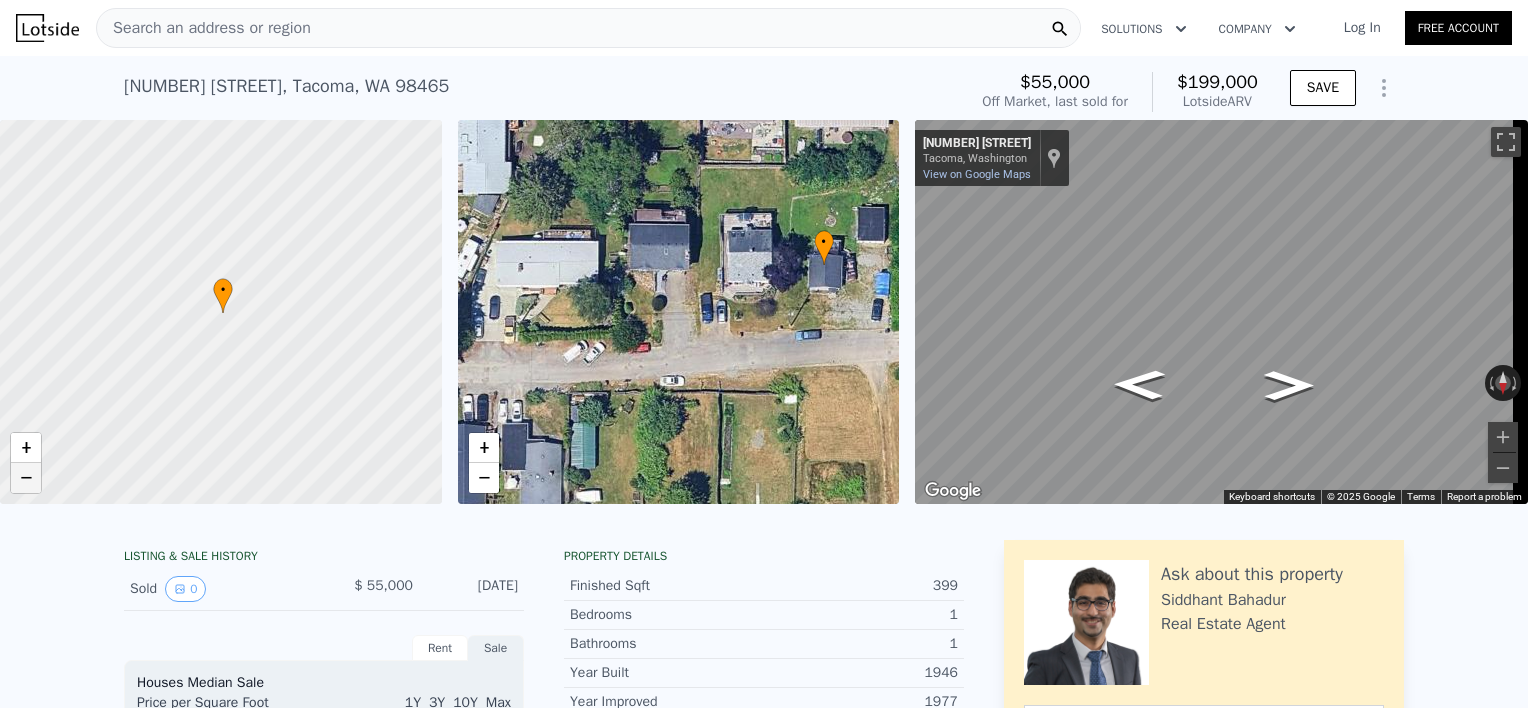 click on "−" at bounding box center (26, 478) 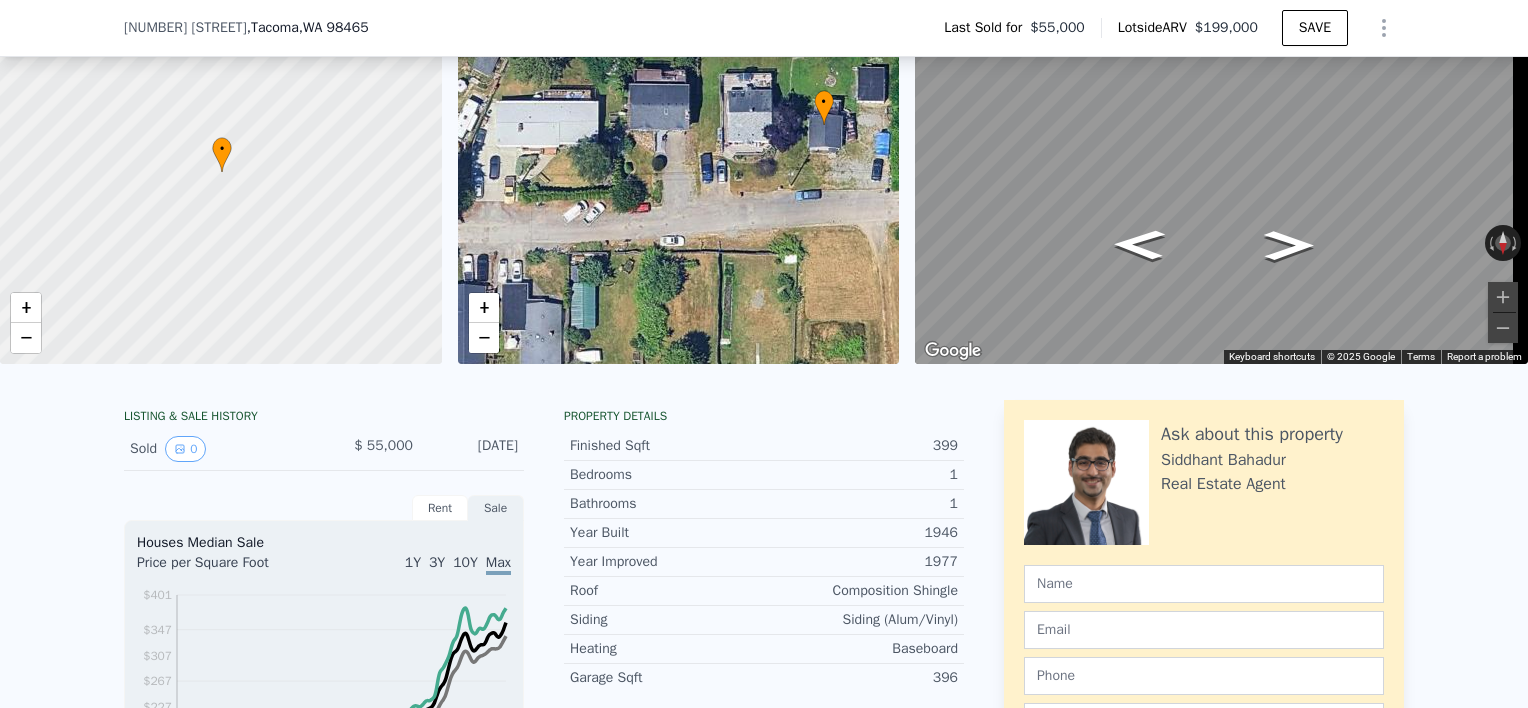 scroll, scrollTop: 40, scrollLeft: 0, axis: vertical 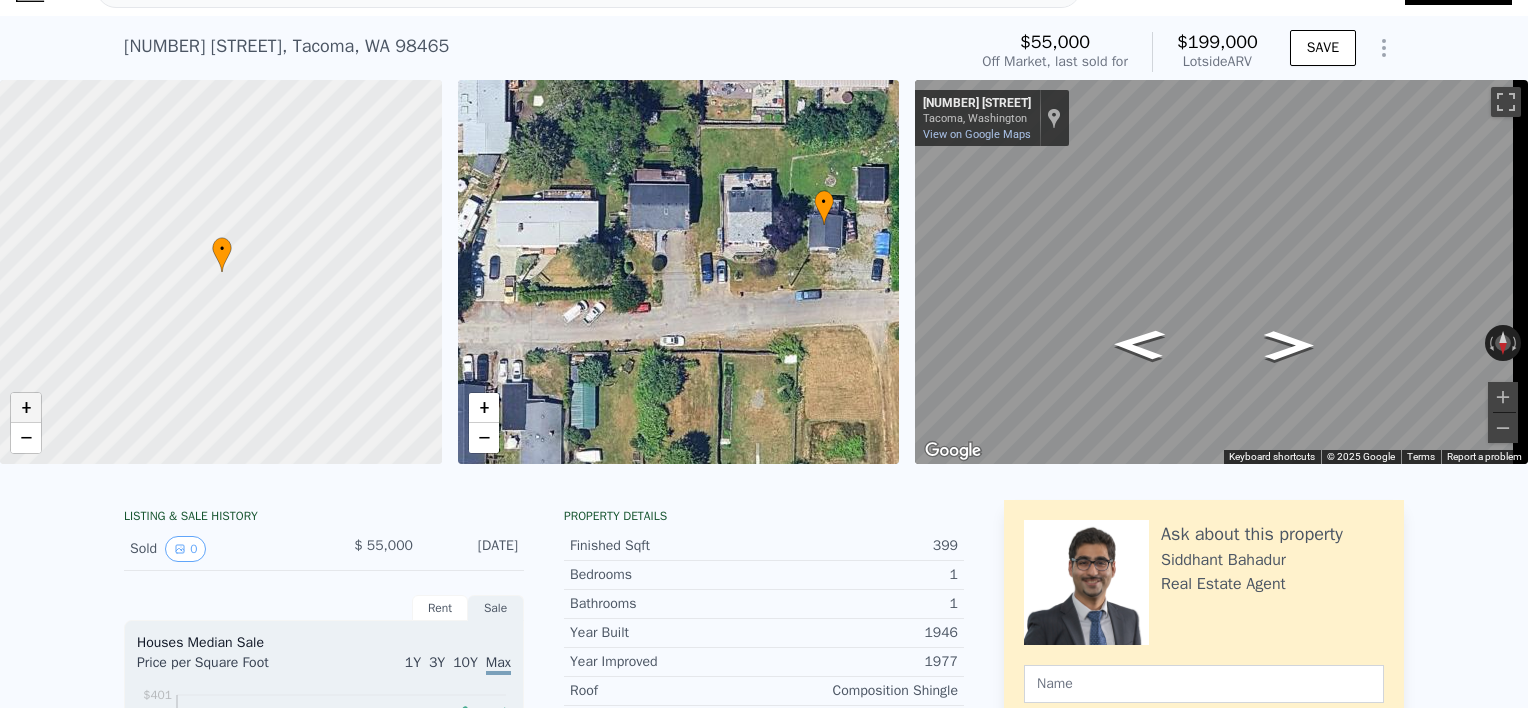 click on "+" at bounding box center (26, 408) 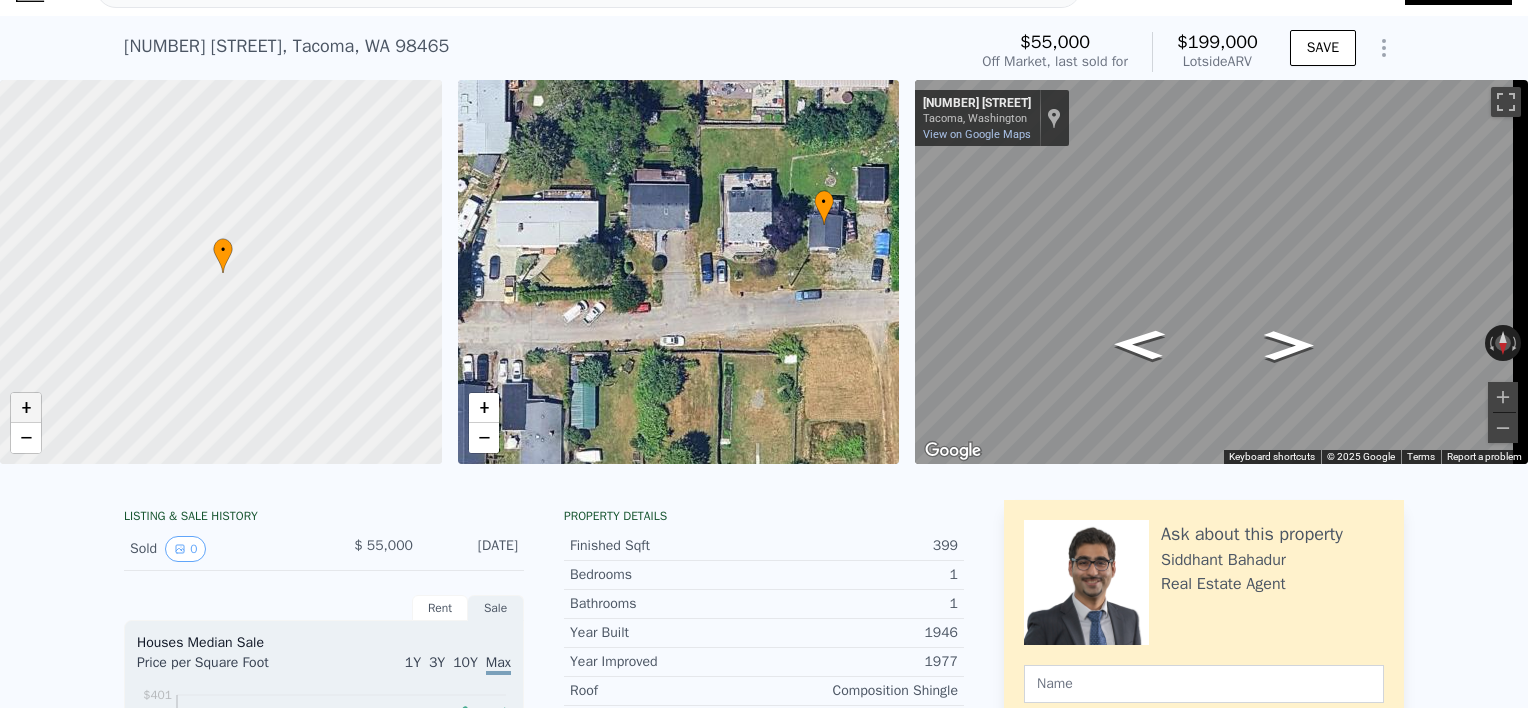 click on "+" at bounding box center [26, 408] 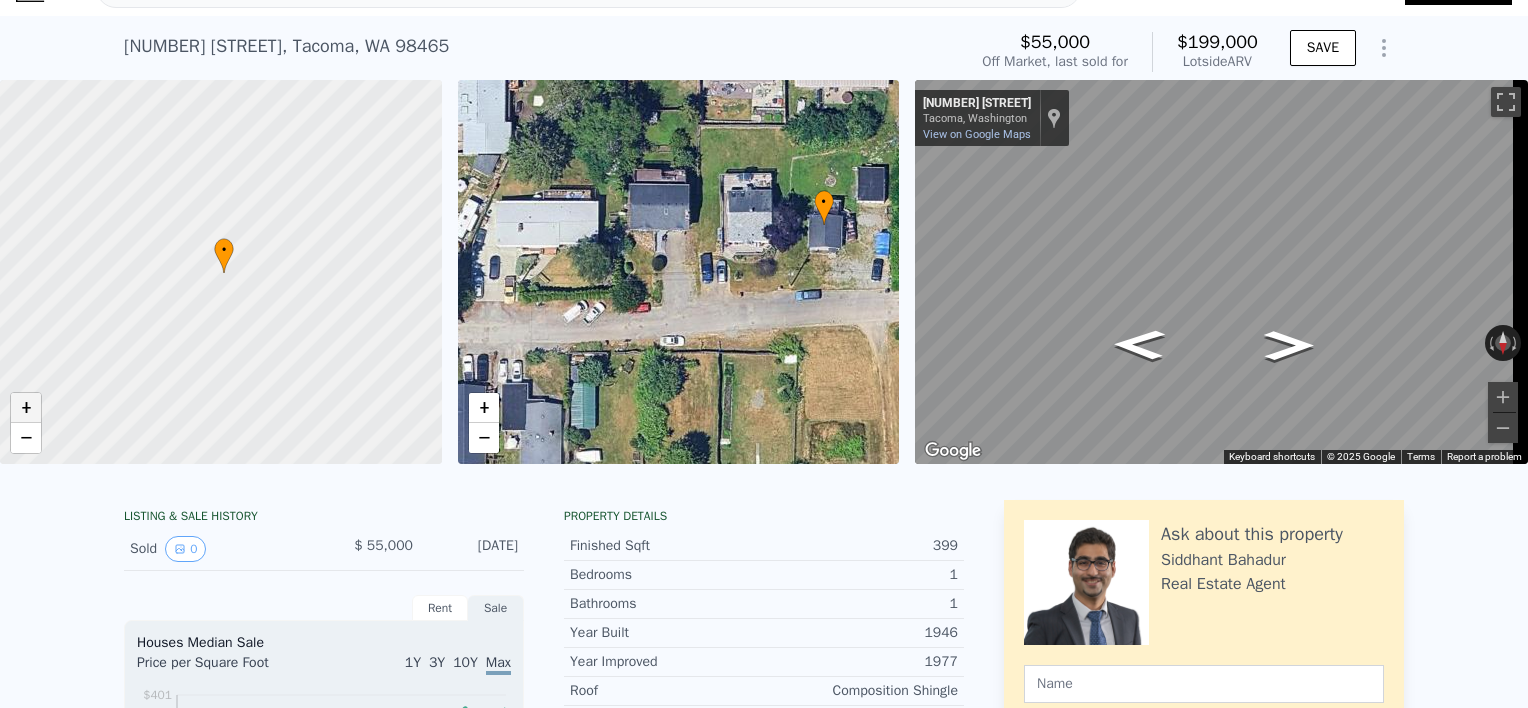 click on "+" at bounding box center (26, 408) 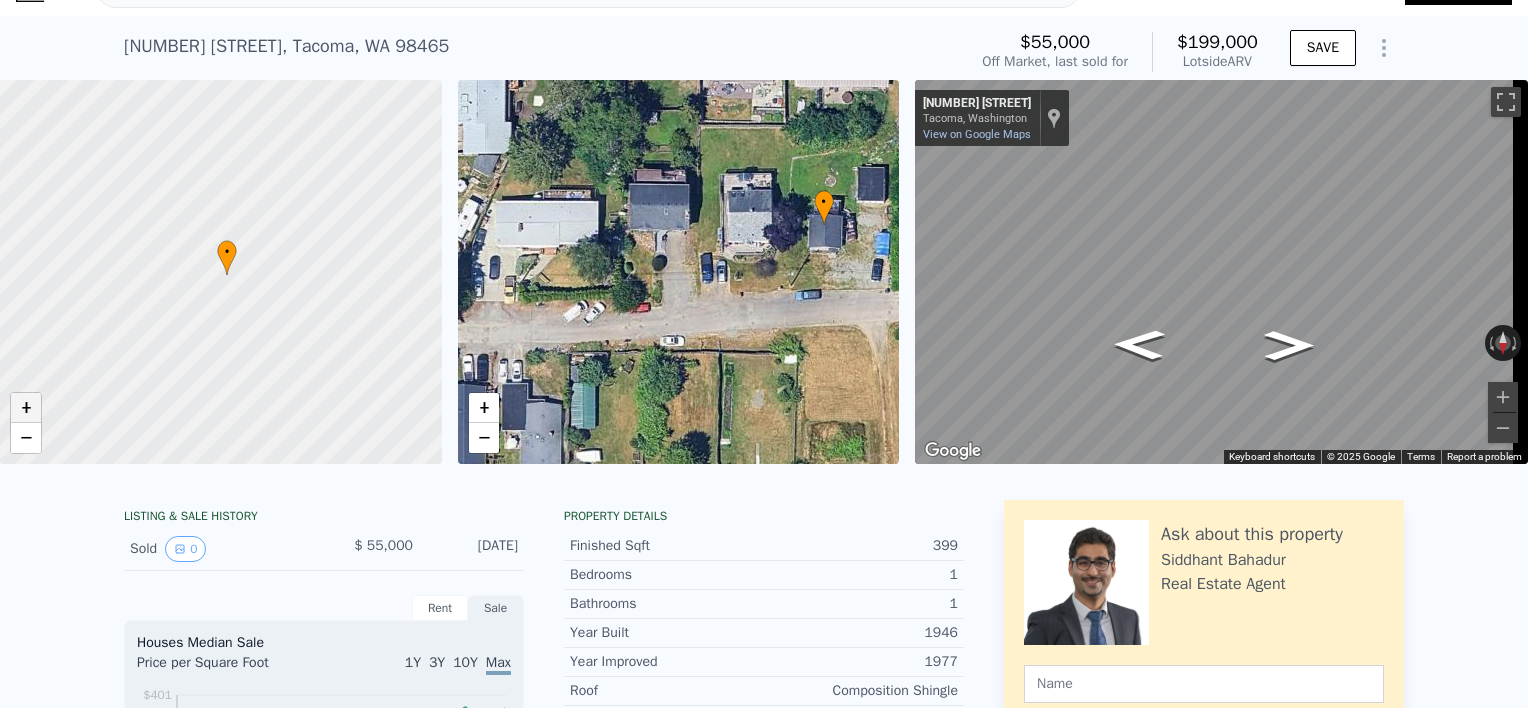 click on "+" at bounding box center [26, 408] 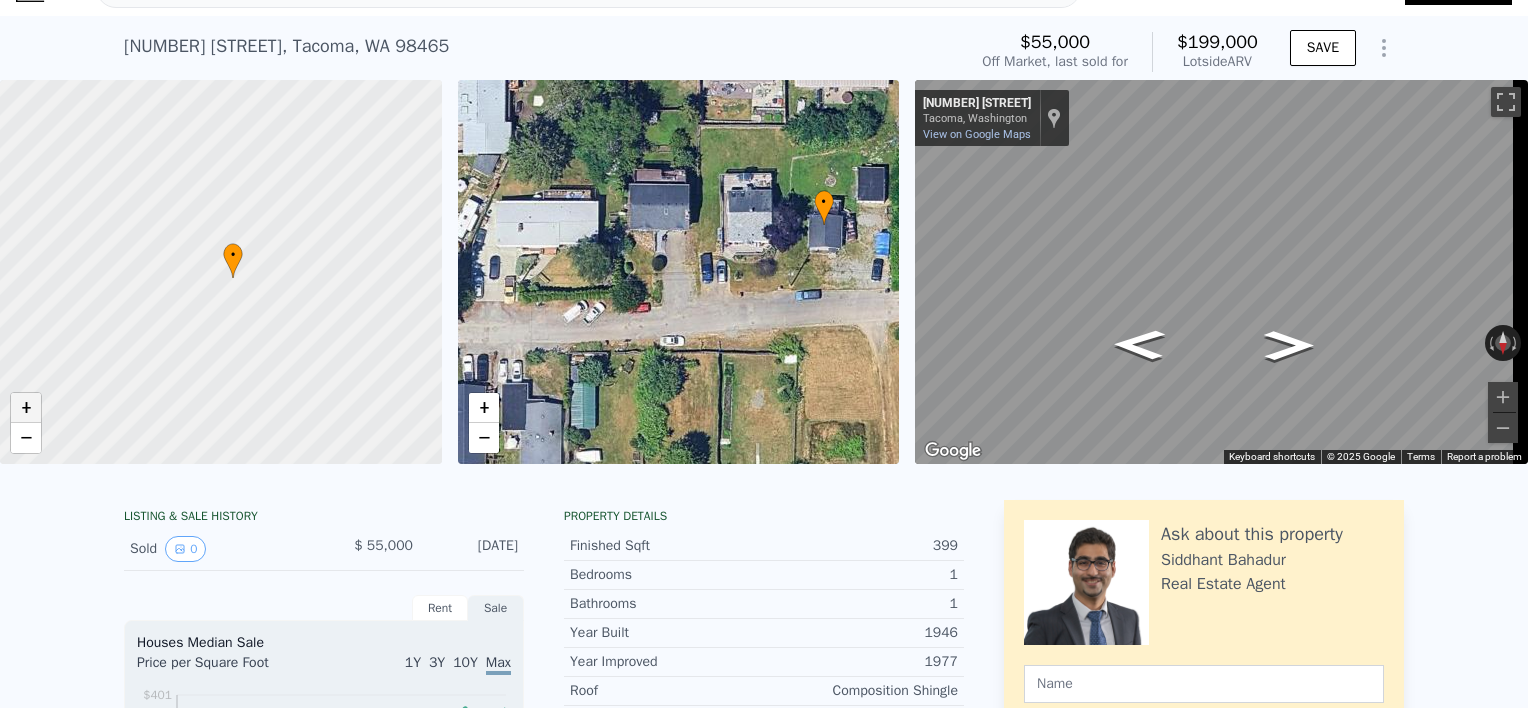 click on "+" at bounding box center [26, 408] 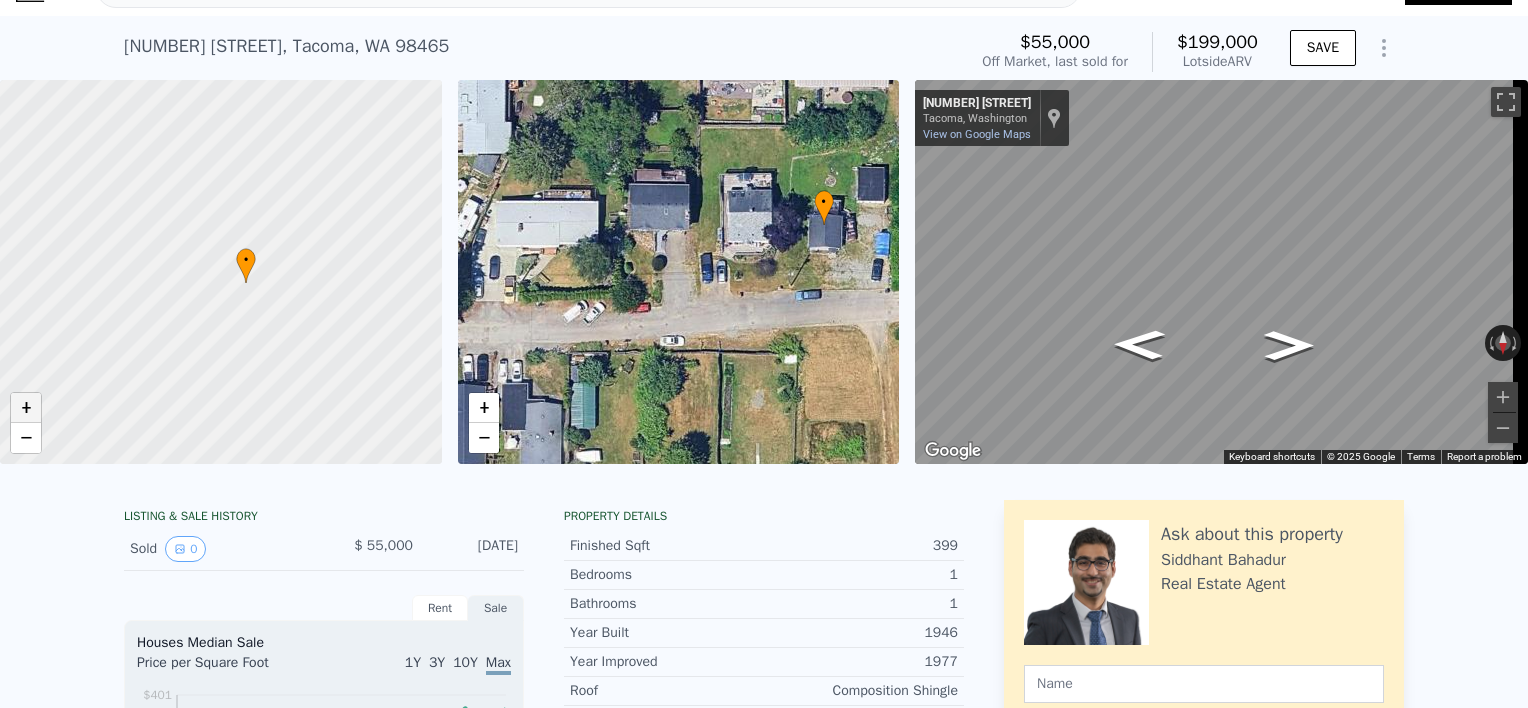 click on "+" at bounding box center (26, 408) 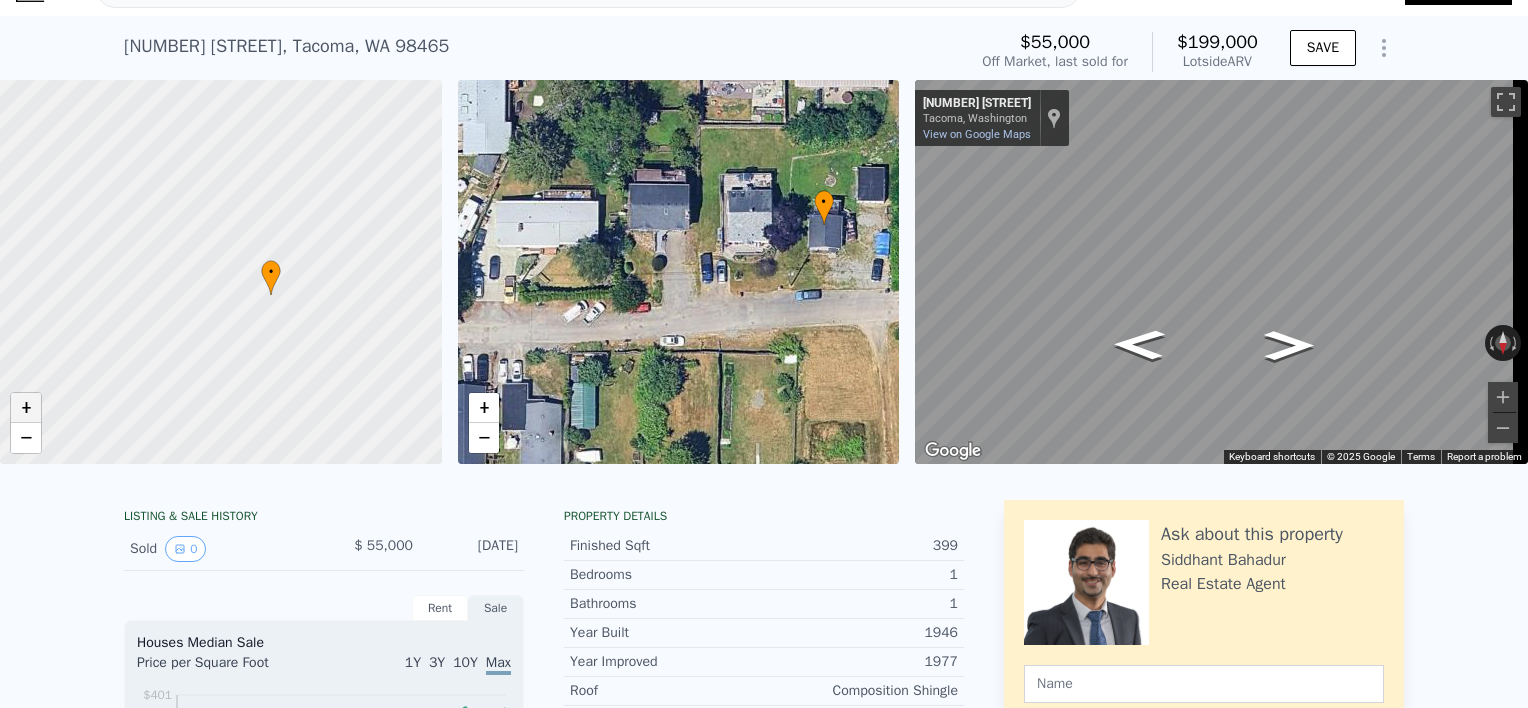 click on "+" at bounding box center (26, 408) 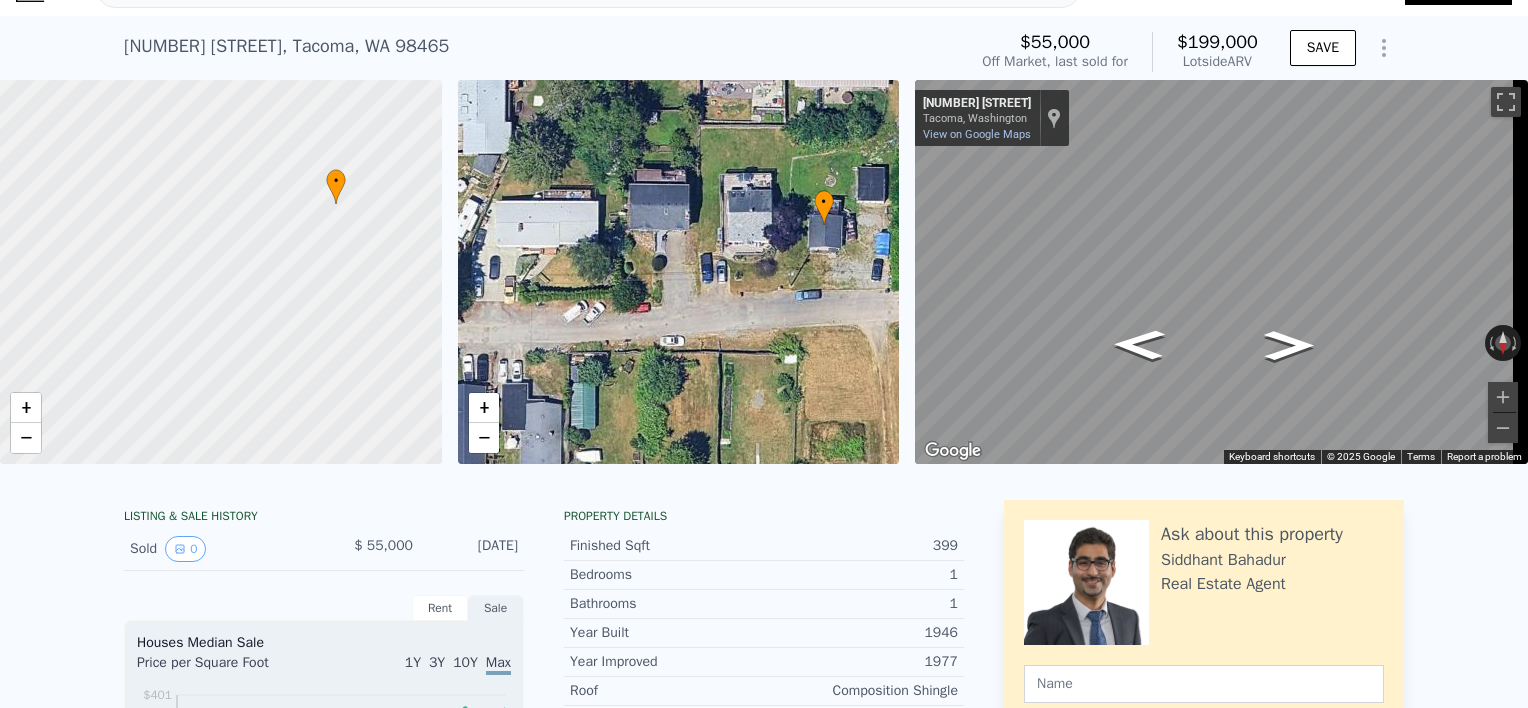 drag, startPoint x: 336, startPoint y: 388, endPoint x: 351, endPoint y: 274, distance: 114.982605 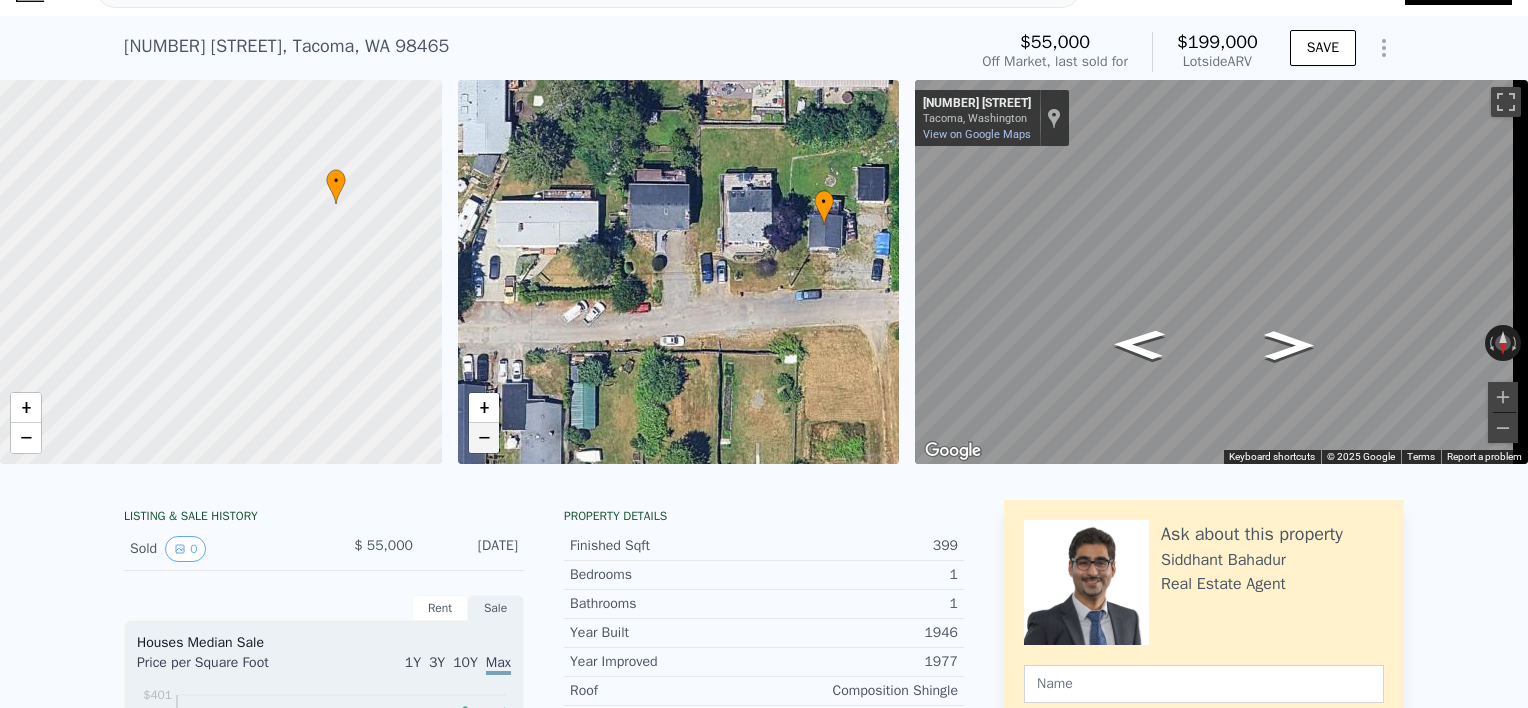 click on "−" at bounding box center (484, 438) 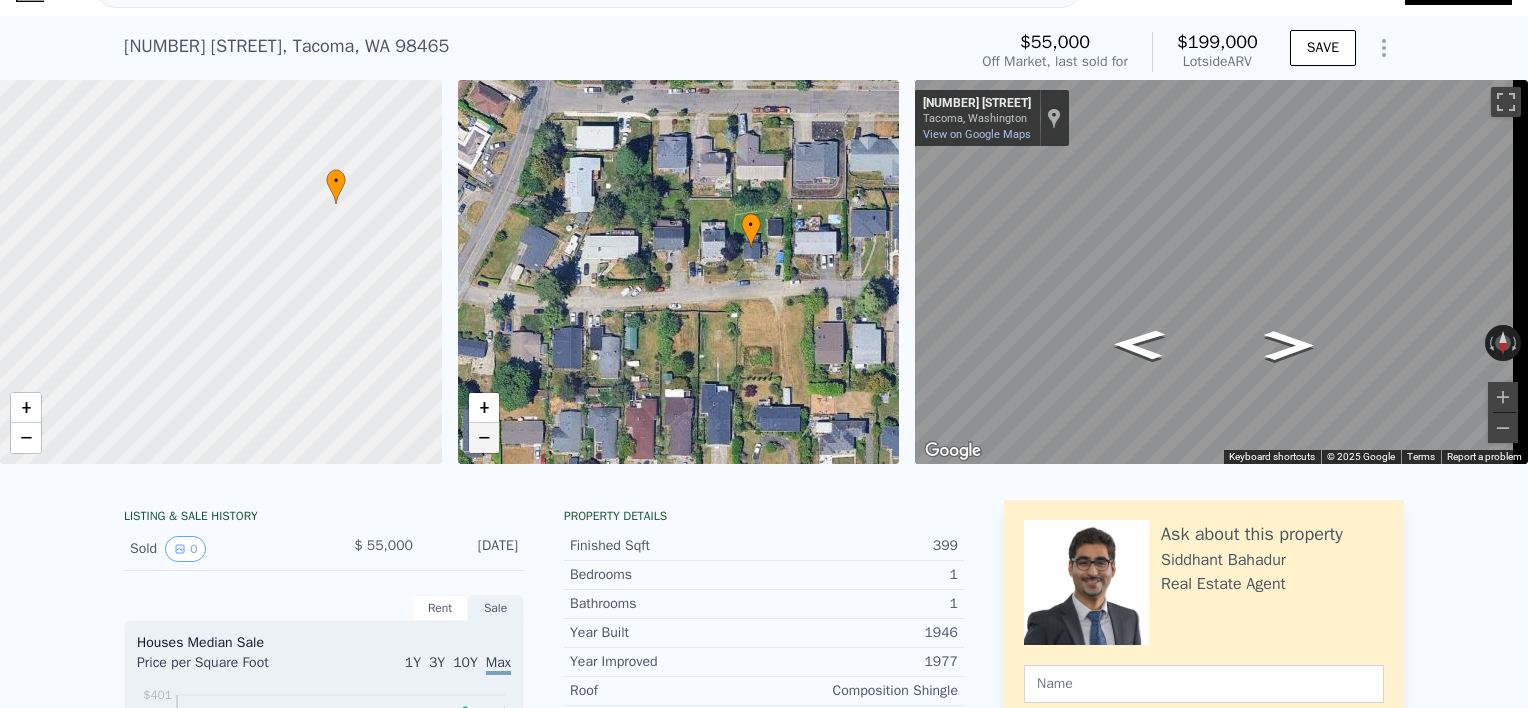 click on "−" at bounding box center [484, 438] 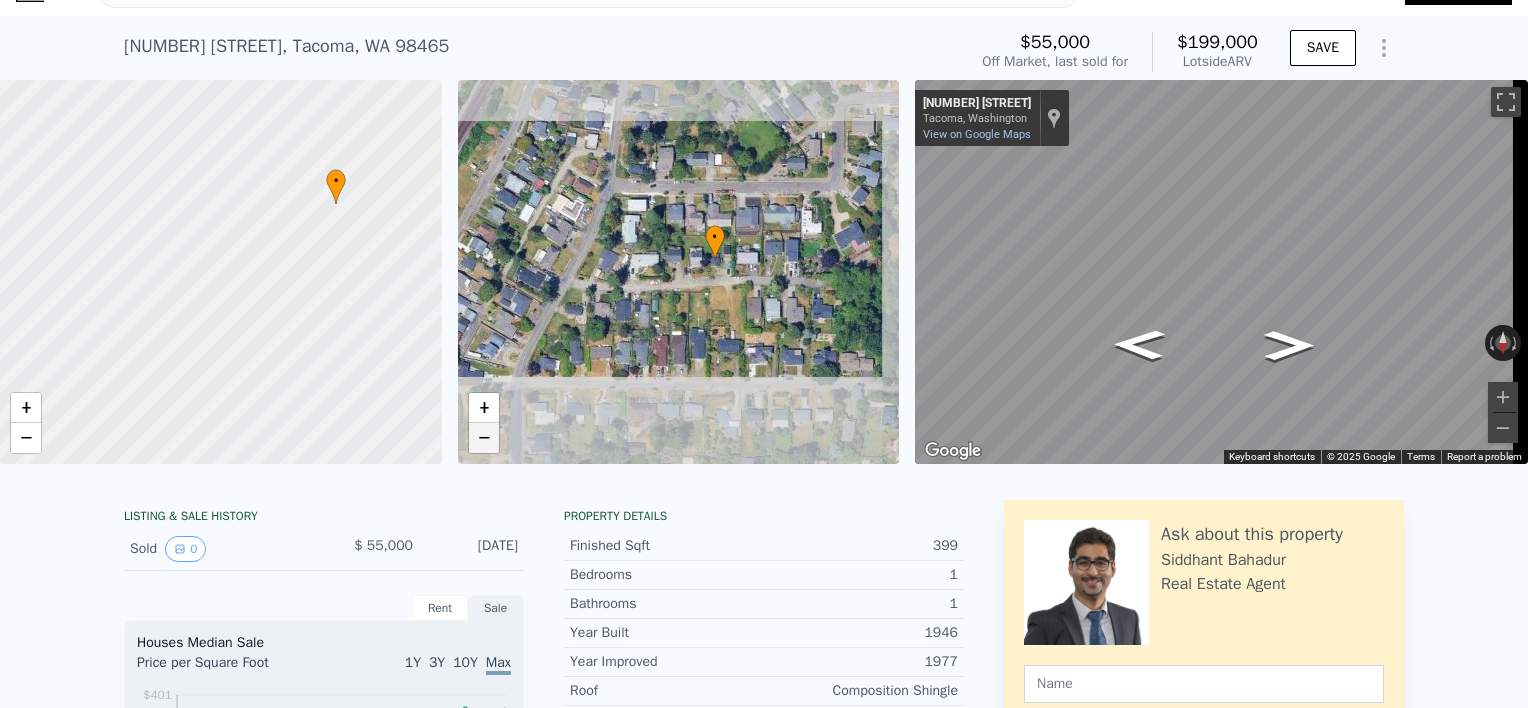click on "−" at bounding box center (484, 438) 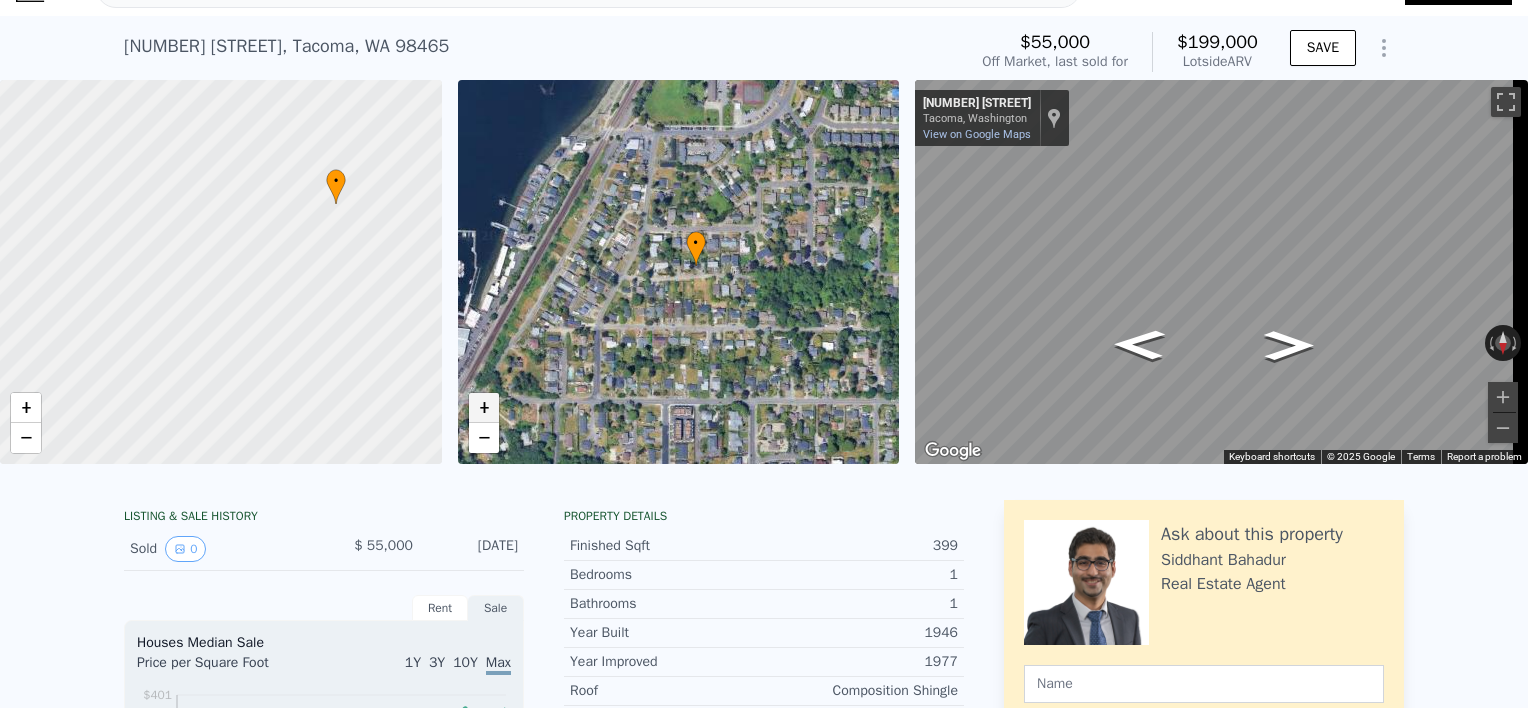 click on "+" at bounding box center [484, 408] 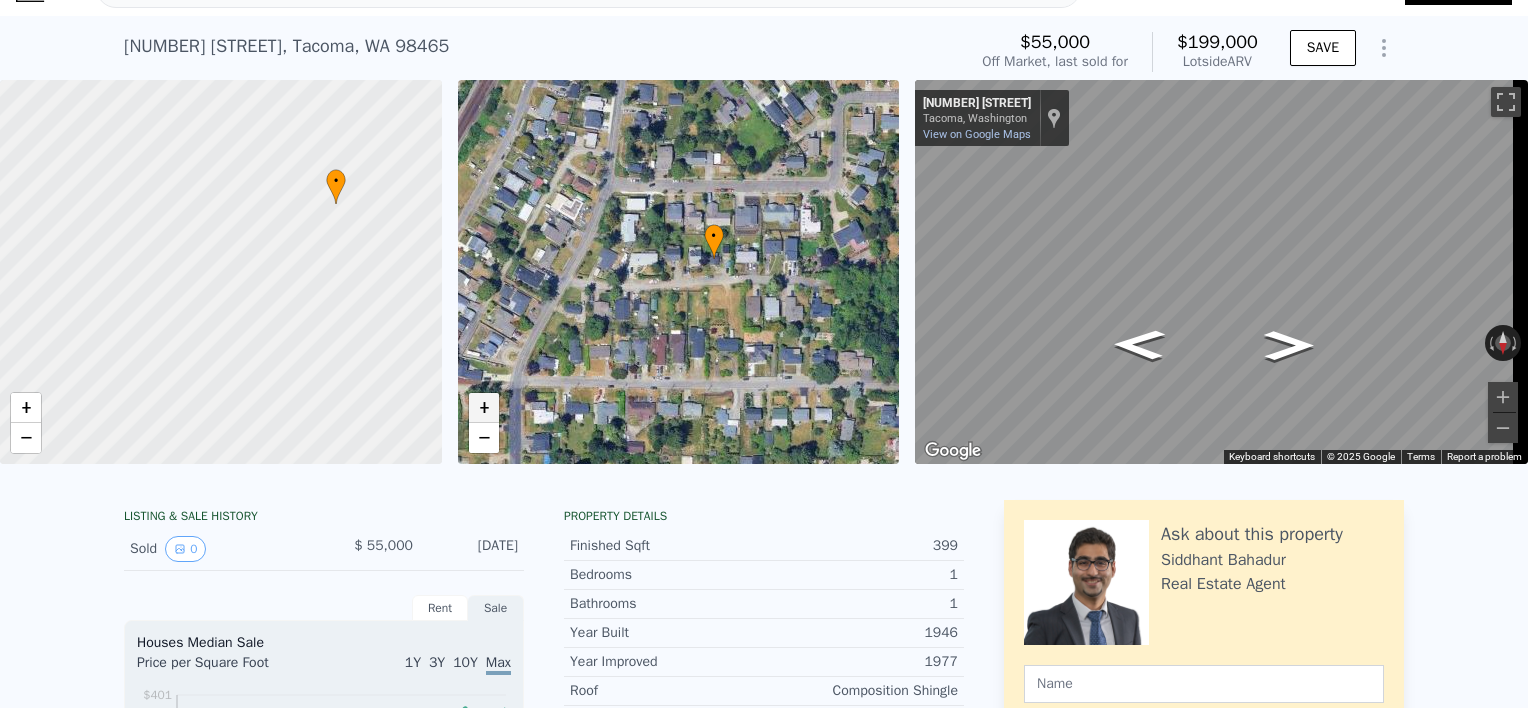 click on "+" at bounding box center (484, 408) 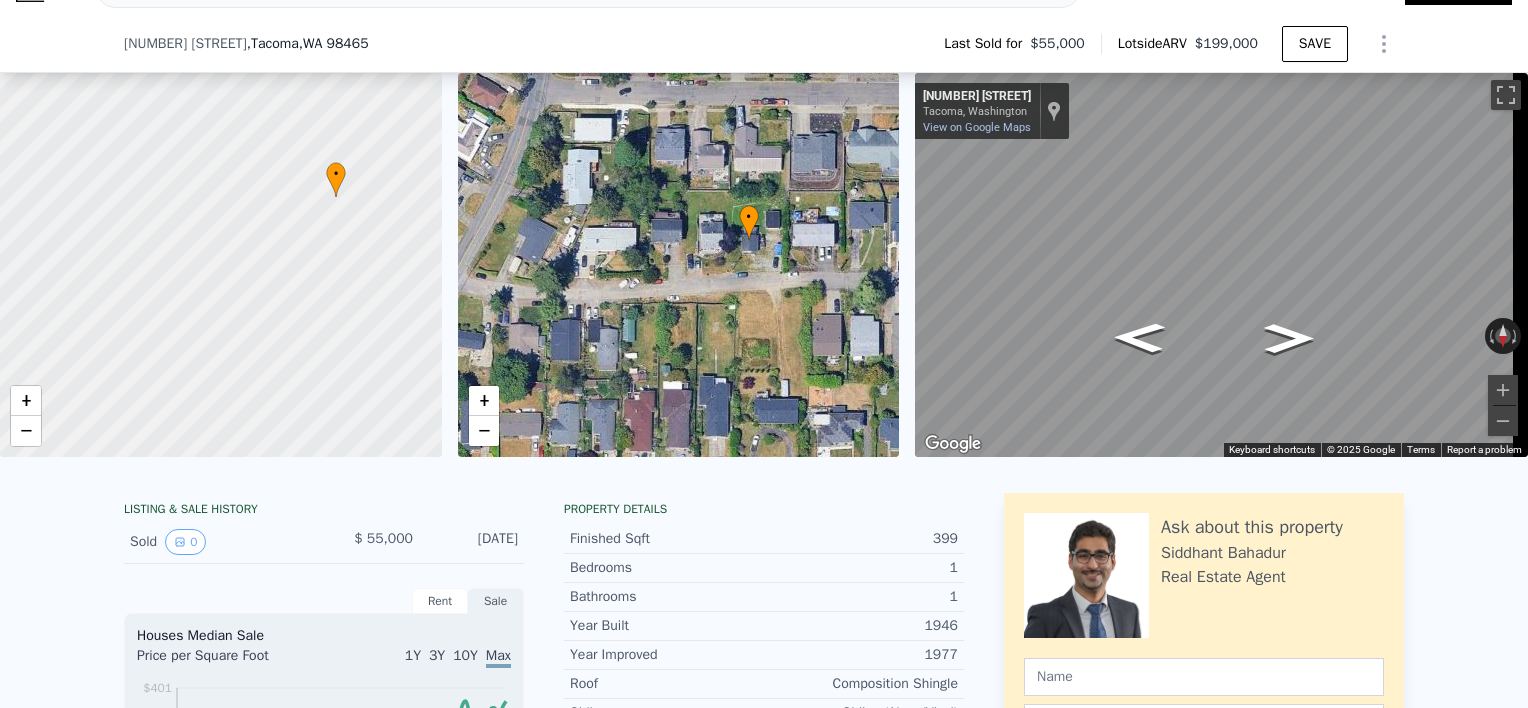 scroll, scrollTop: 607, scrollLeft: 0, axis: vertical 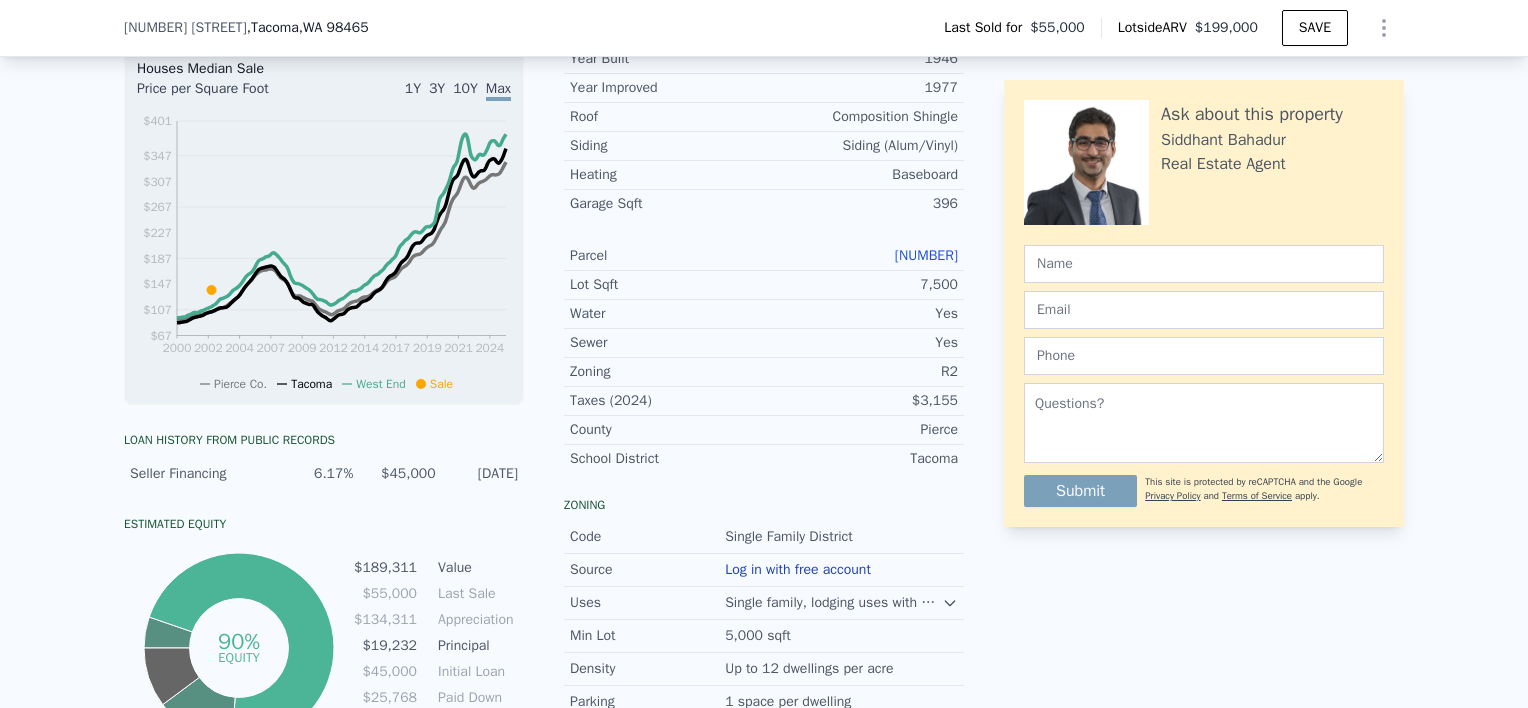 click on "022004-4-288" at bounding box center [926, 255] 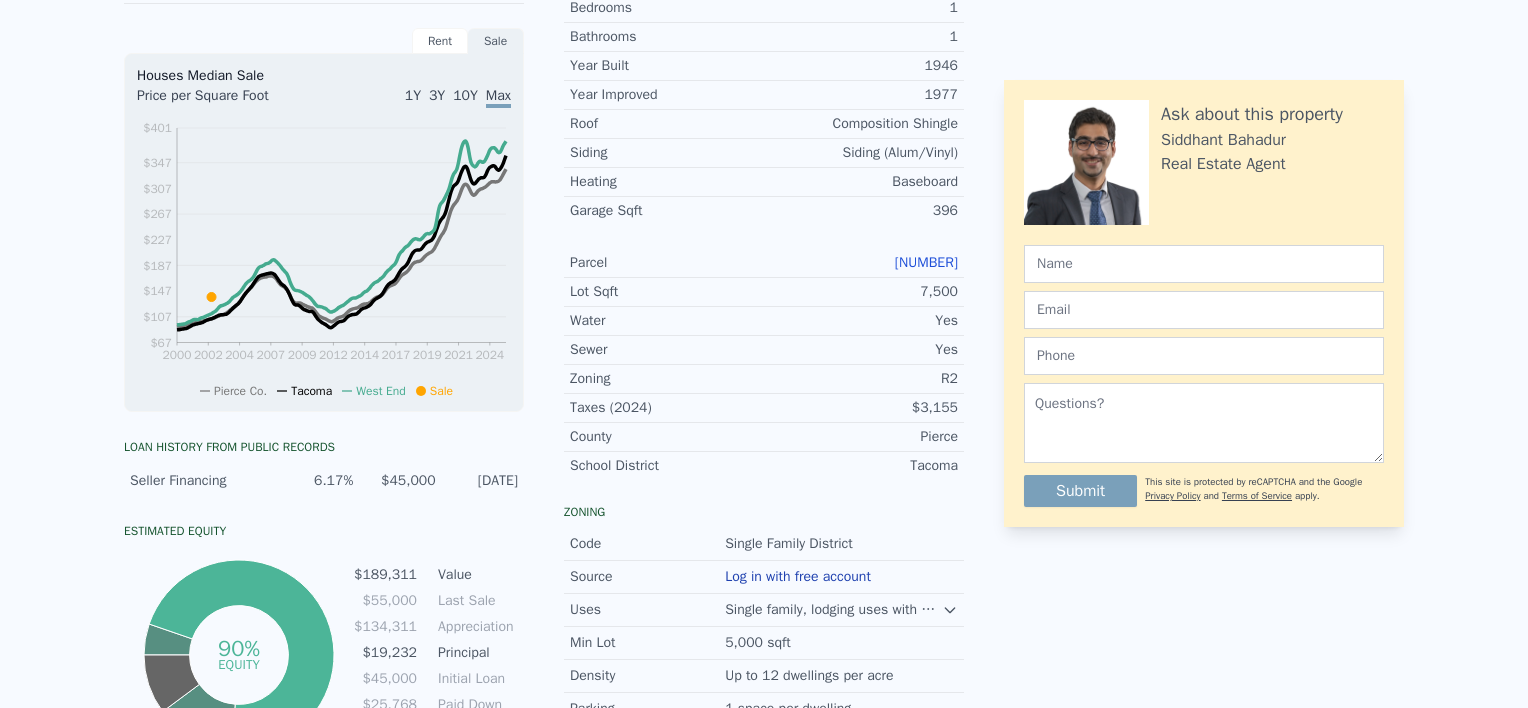 scroll, scrollTop: 0, scrollLeft: 0, axis: both 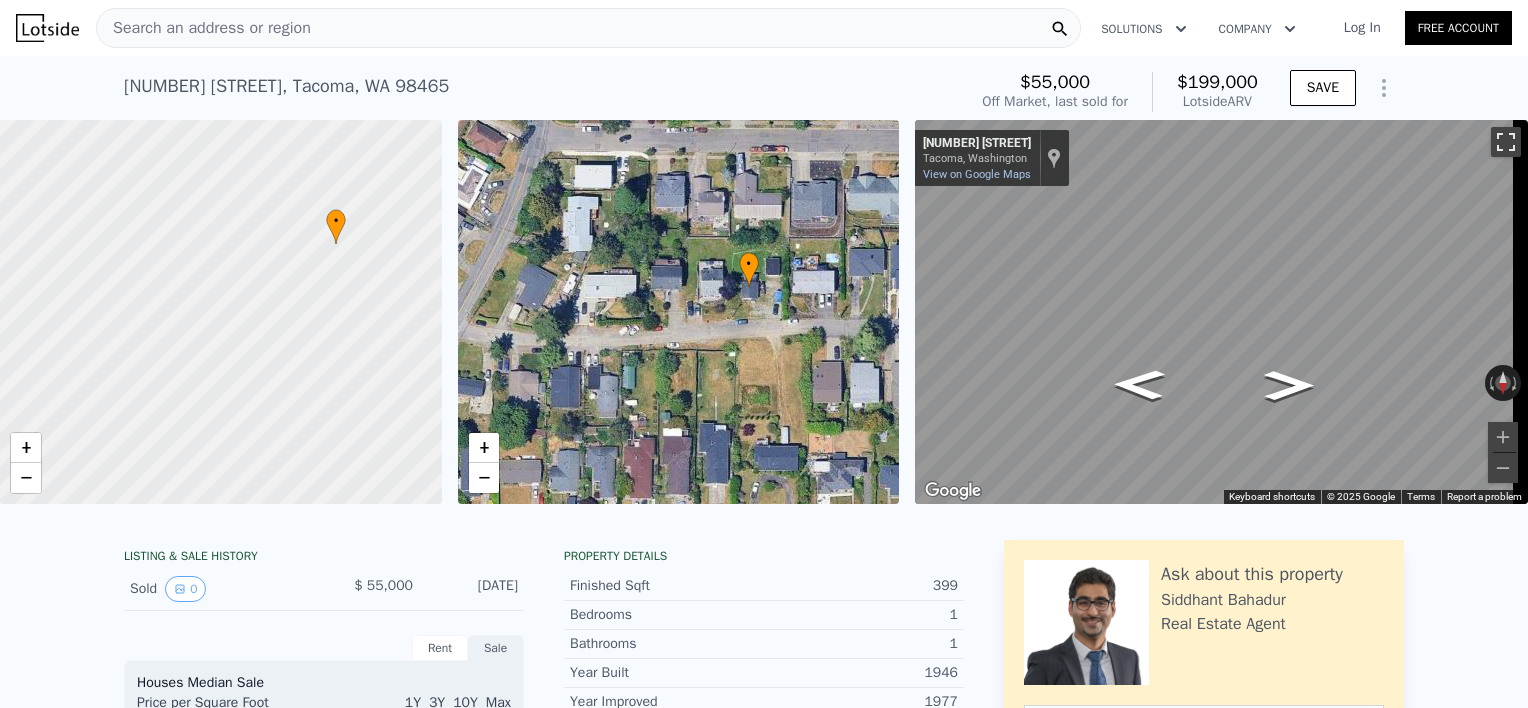 click at bounding box center [1506, 142] 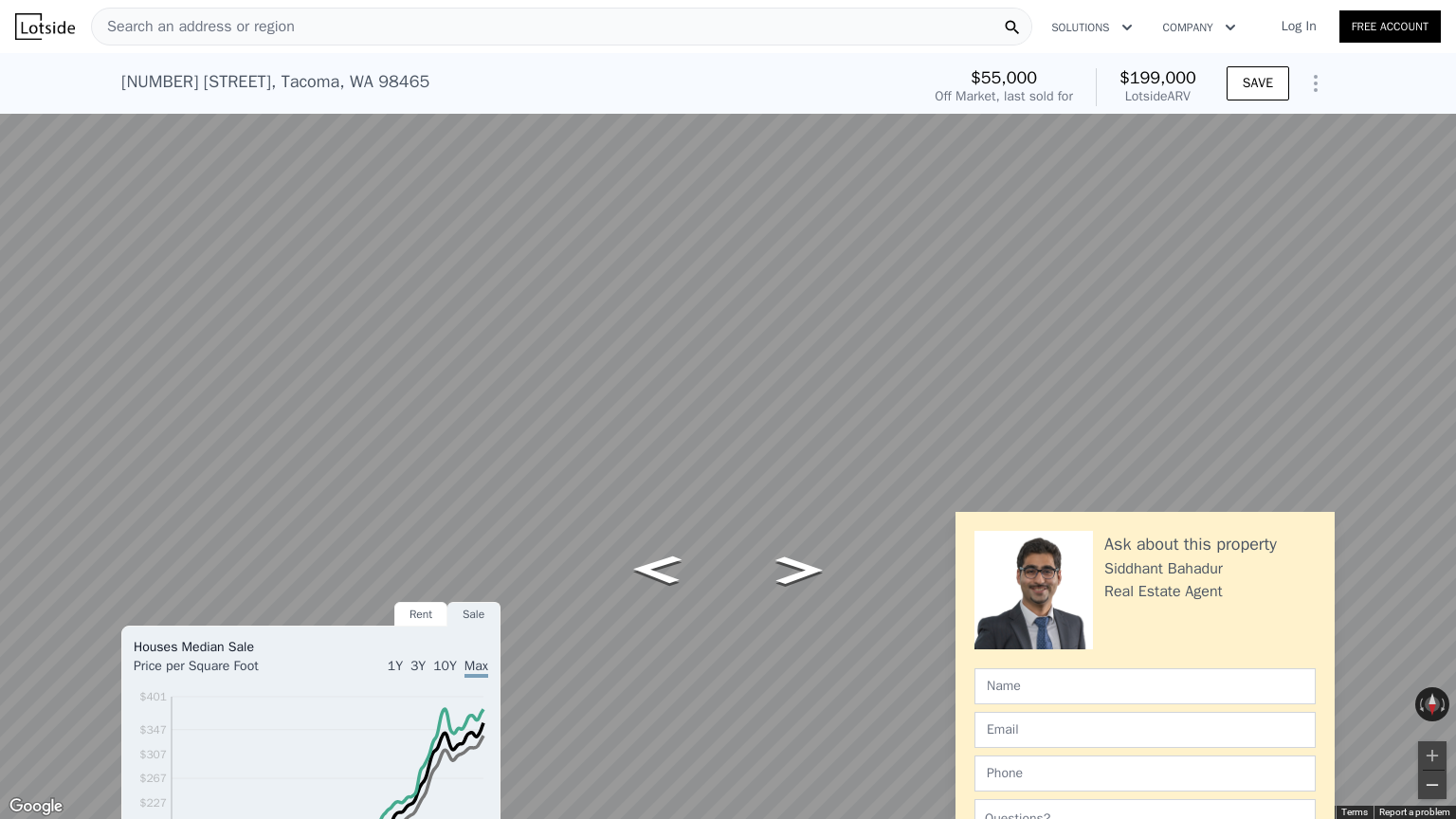 click at bounding box center [1432, 785] 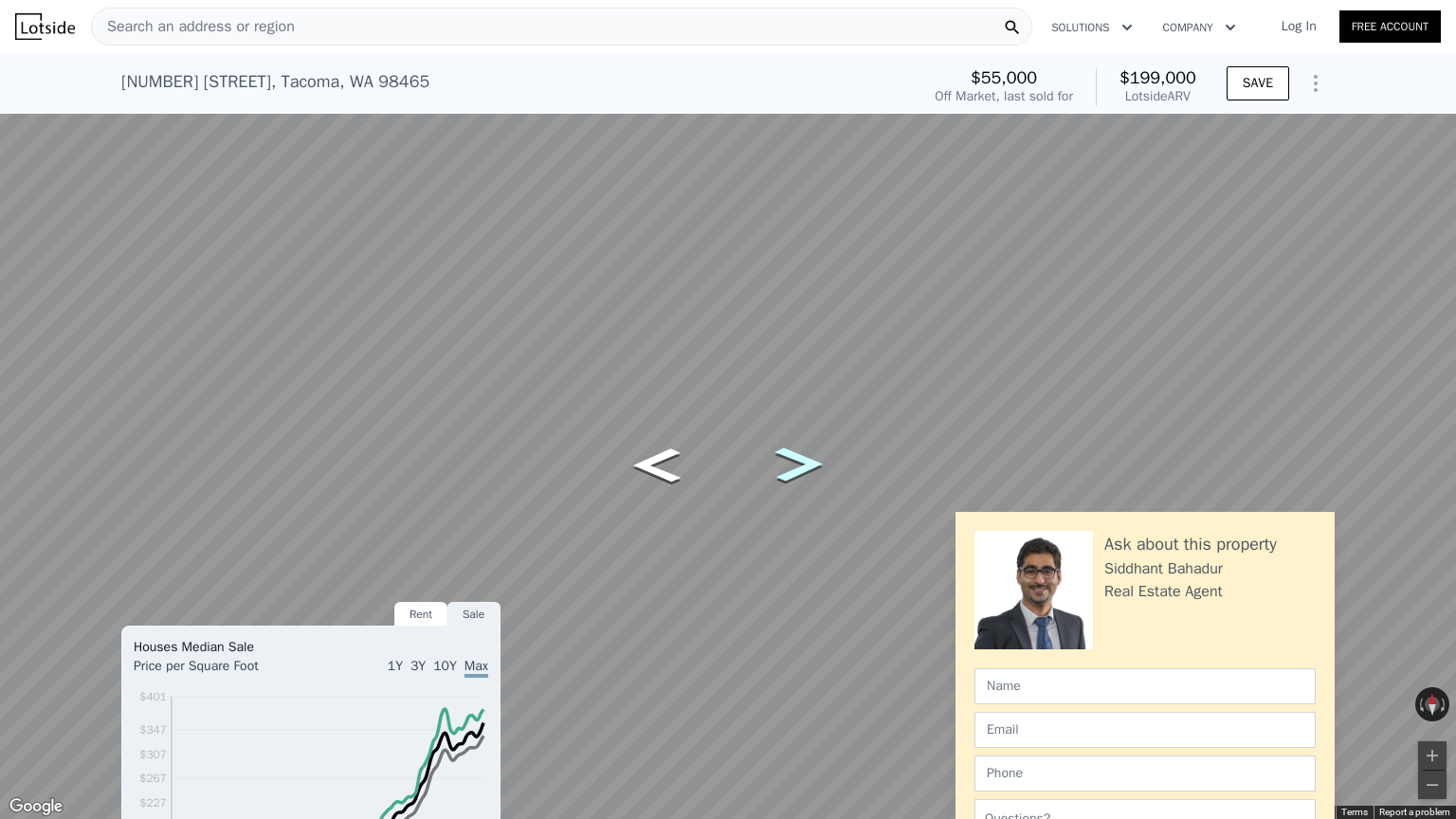click 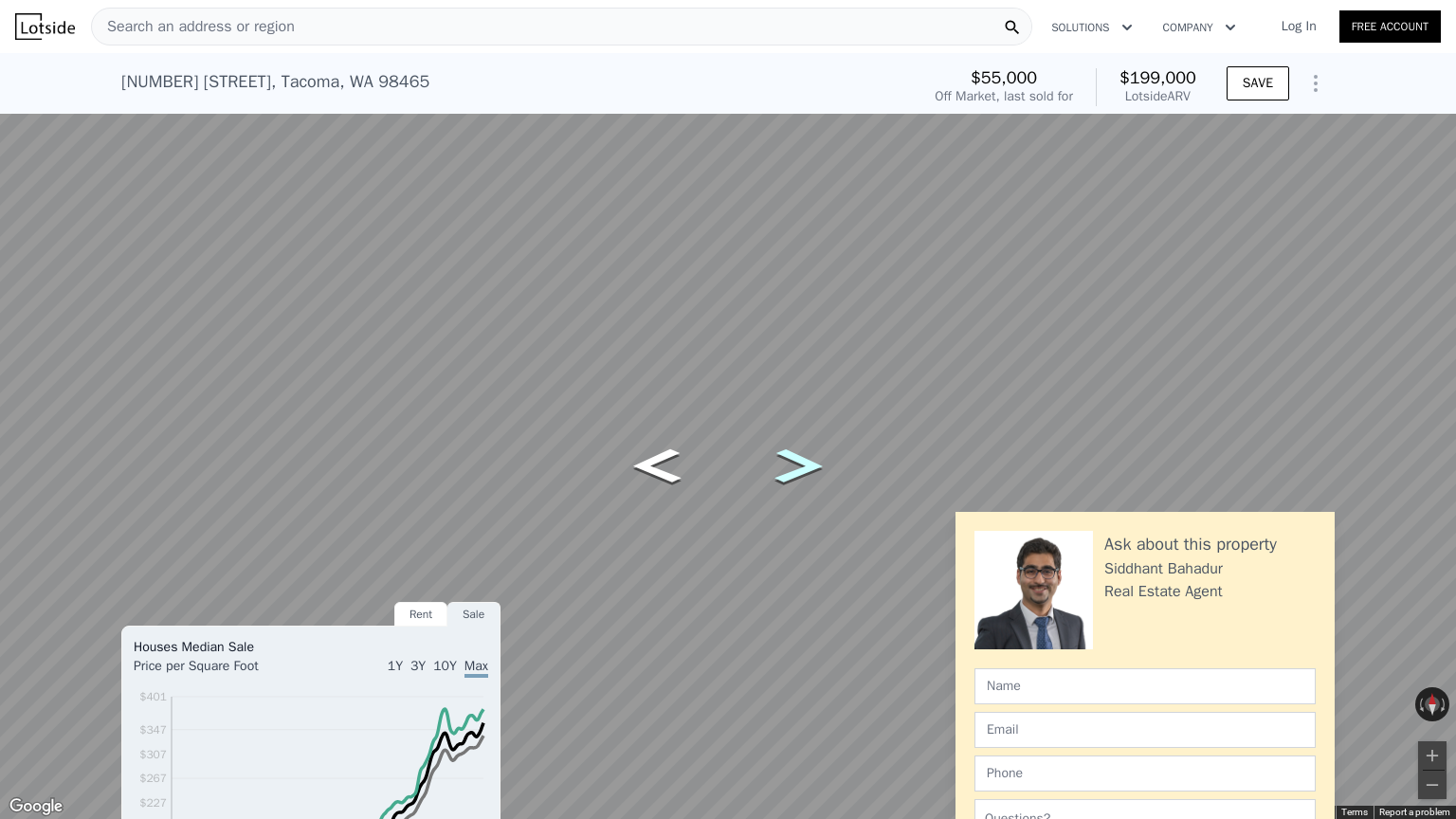 click 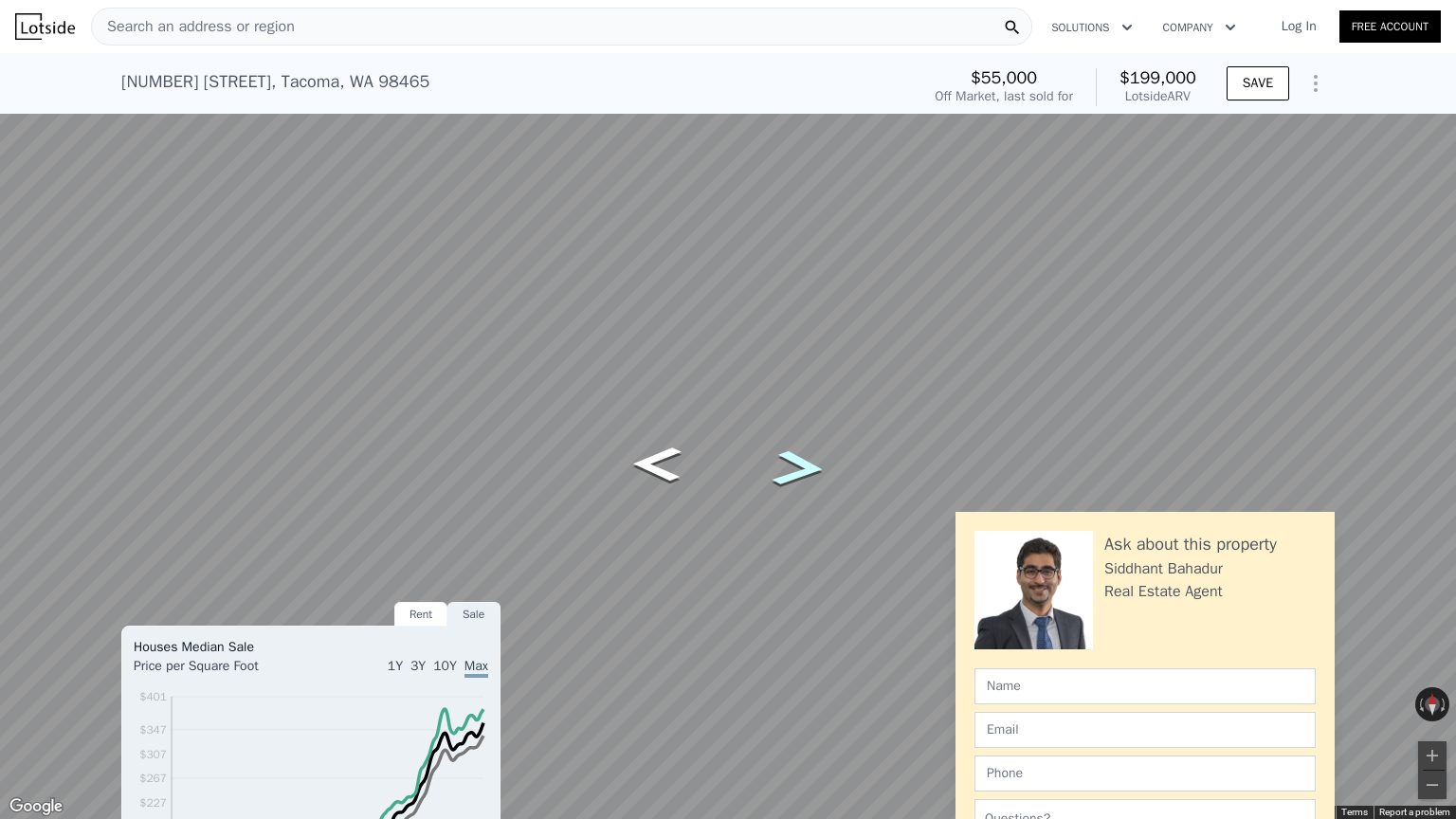 click 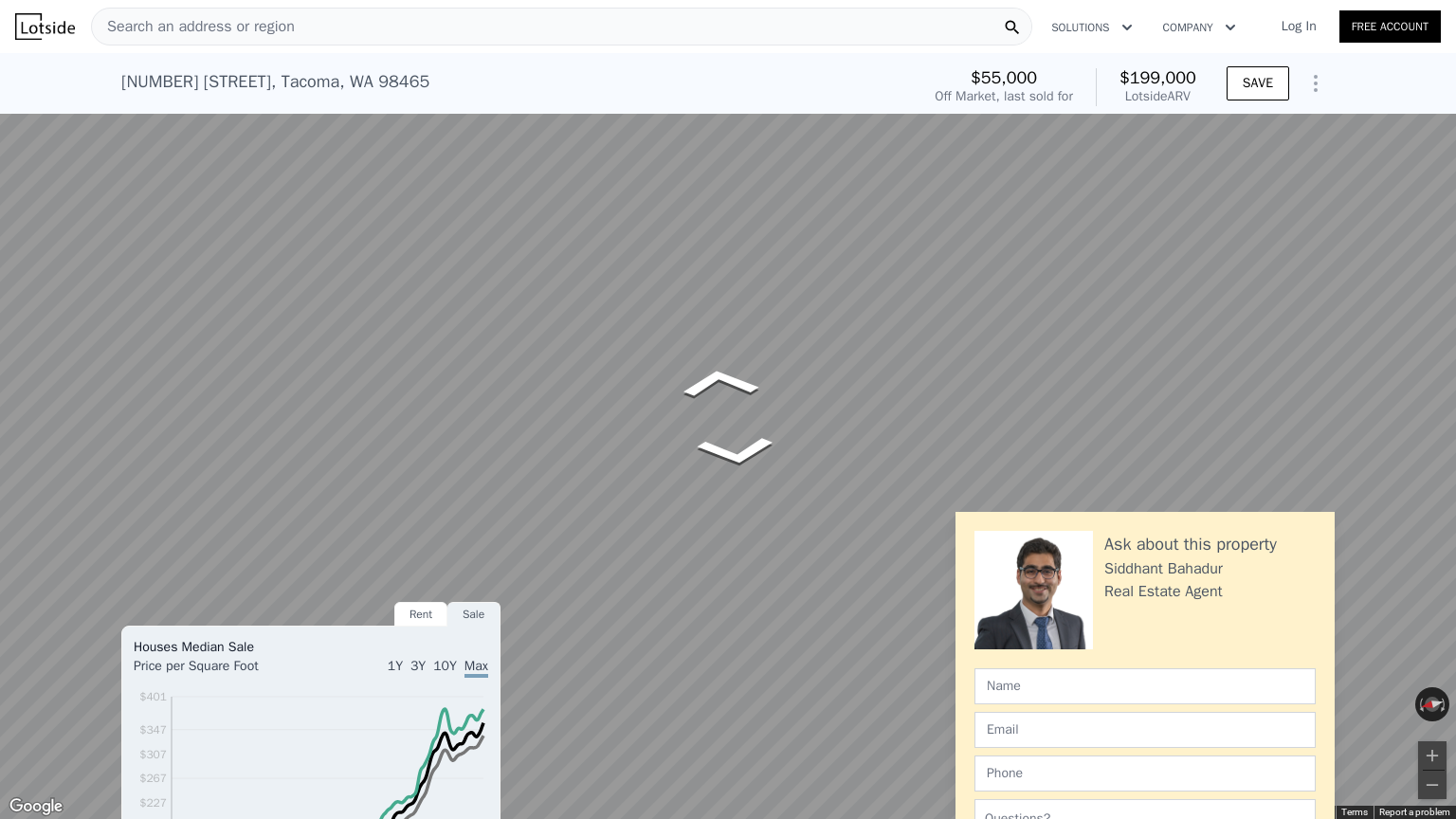 click on "Search an address or region Solutions Company Open main menu Log In Free Account 8421 S 17th St ,   Tacoma ,   WA   98465 Sold Oct 2002 for  $55k (~ARV  $199k ) $55,000 Off Market, last sold for $199,000 Lotside  ARV SAVE
•
+ −
•
+ −                 ← Move left → Move right ↑ Move up ↓ Move down + Zoom in - Zoom out             8416 S 17th St   Tacoma, Washington       8416 S 17th St            View on Google Maps        Custom Imagery                 This image is no longer available                                      Rotate the view          Keyboard shortcuts Map Data © 2025 Google © 2025 Google Terms Report a problem   LISTING & SALE HISTORY Sold 0 $ 55,000 Oct 13, 2002 Rent Sale Rent over time Price per Square Foot 1Y 3Y 10Y Max 2006 2008 2010 2012 2014 2016 2018 2020 2022 2024 $0.76 $0.96 $1.16 $1.36 $1.56 $1.76 $1.96 $2.3 Pierce Co. Tacoma Metro Oct 15, 2006 Houses Median Sale 1Y 3Y" at bounding box center [728, 410] 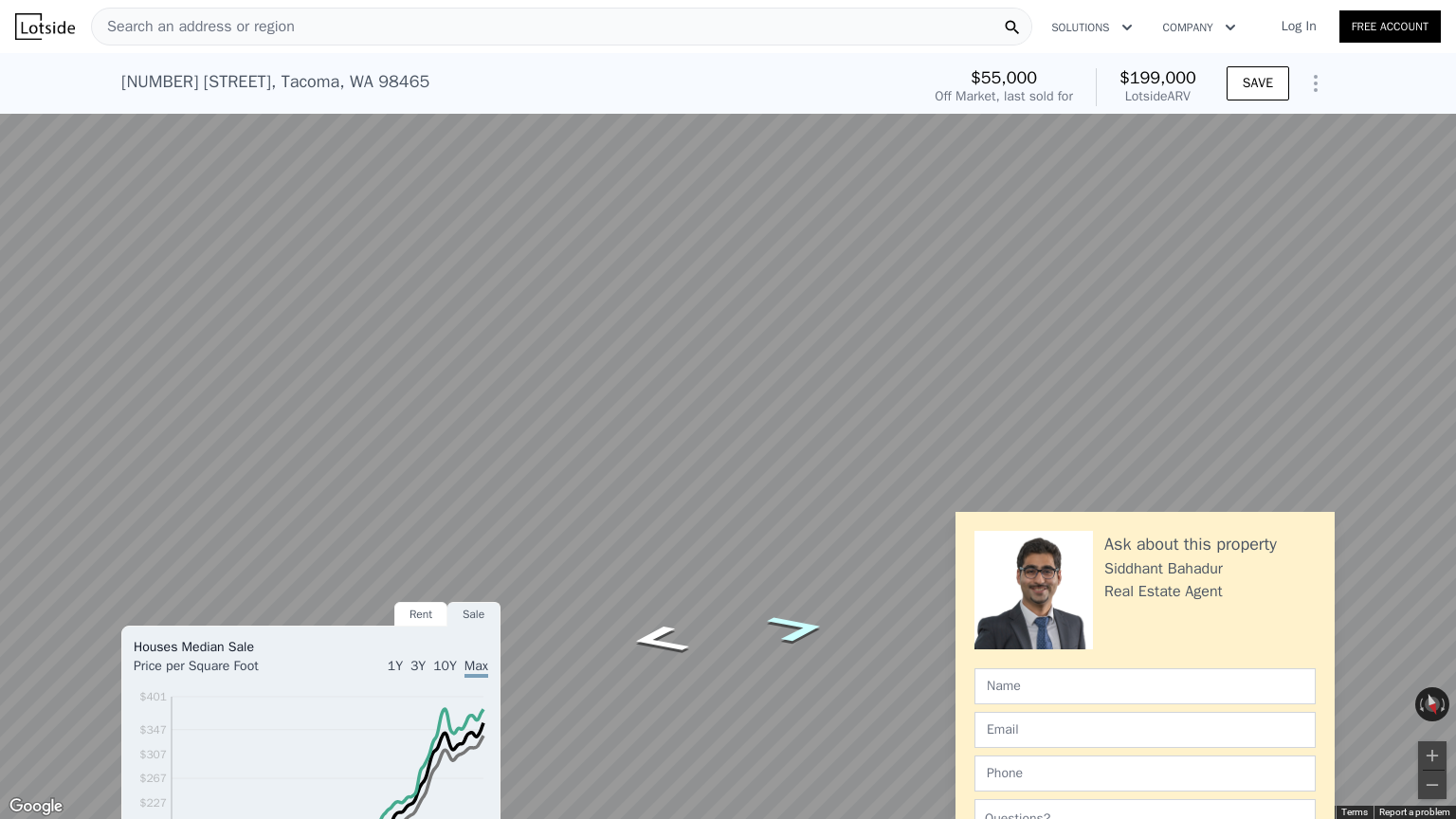click 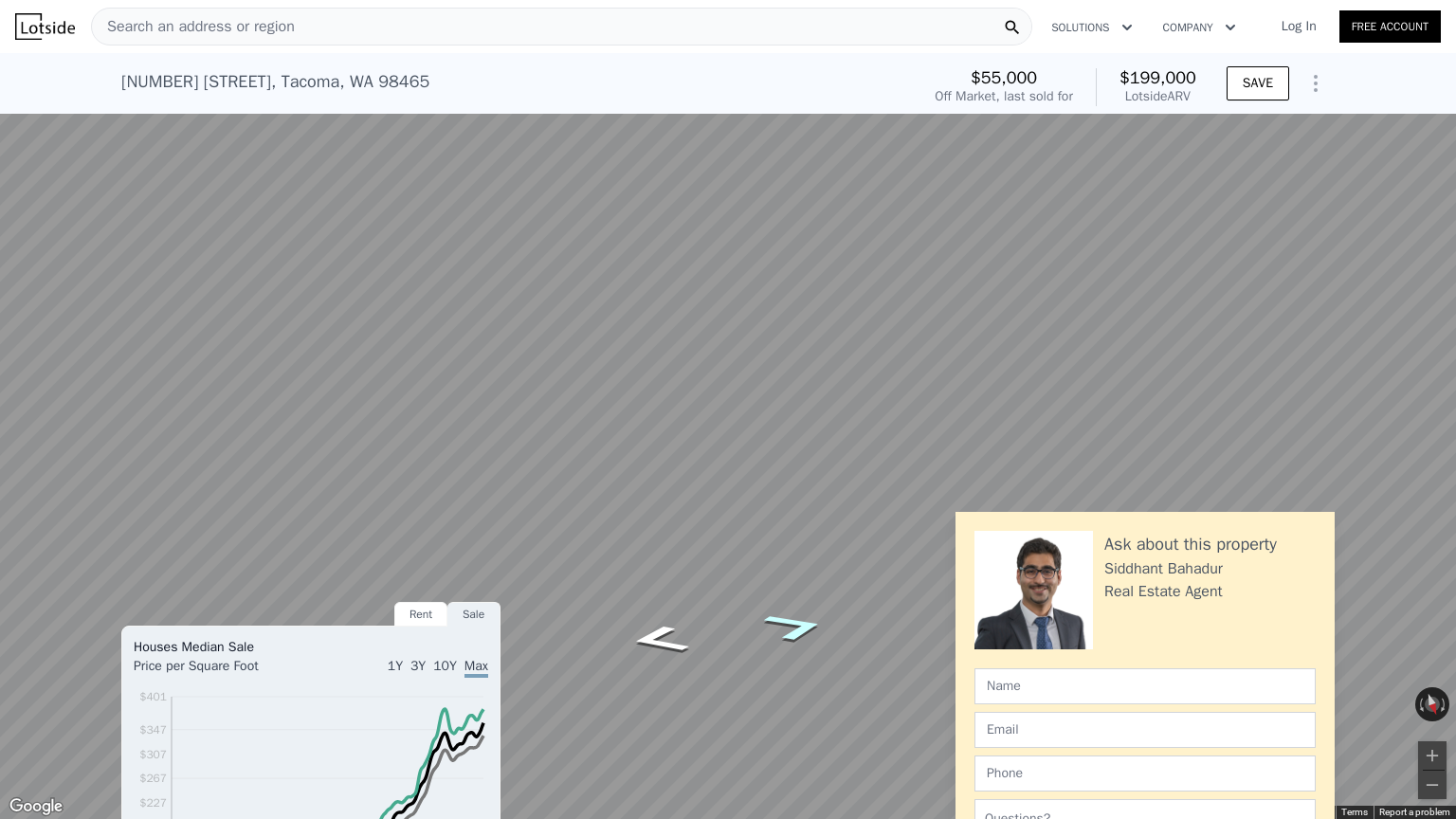click 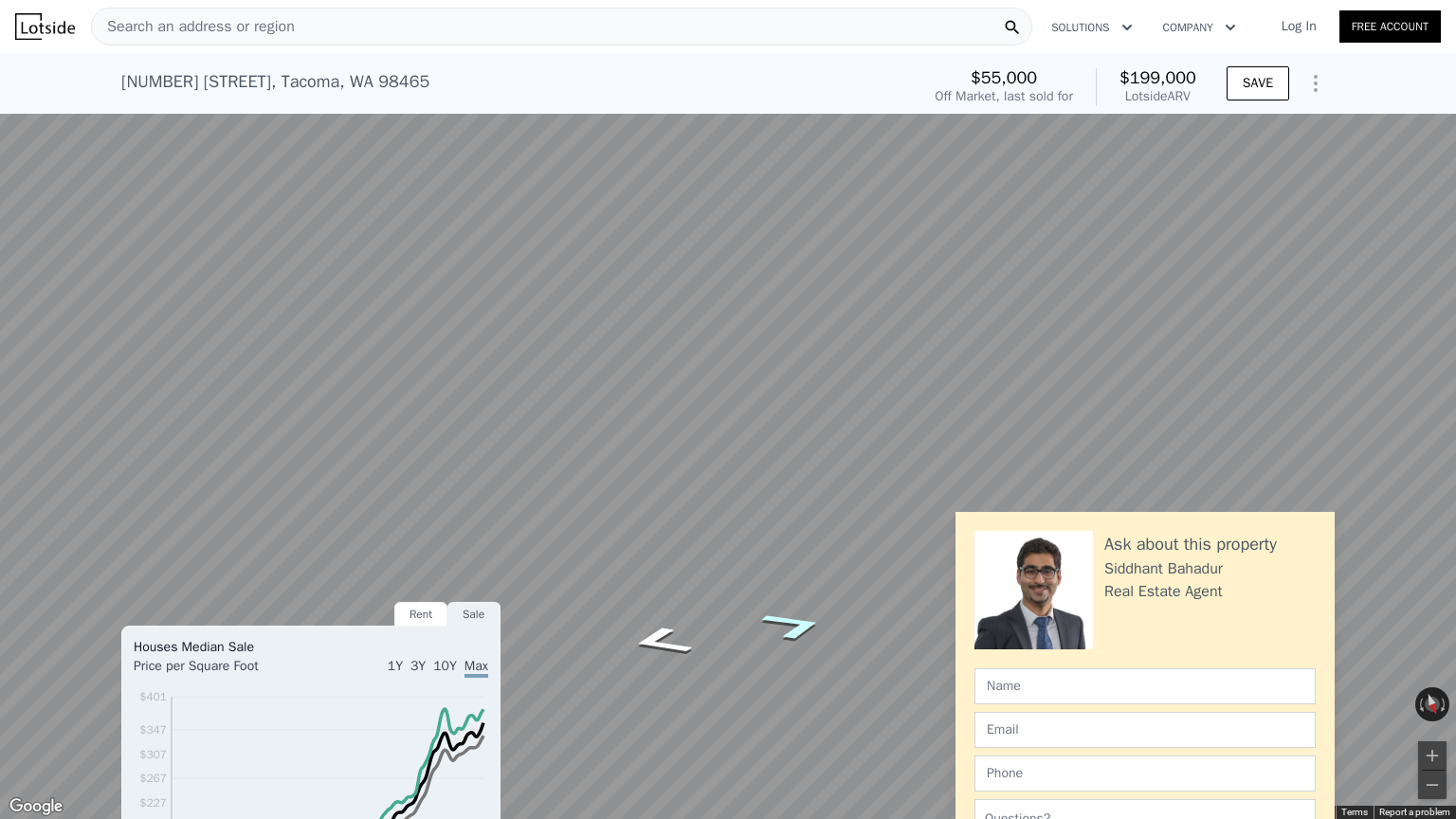 click 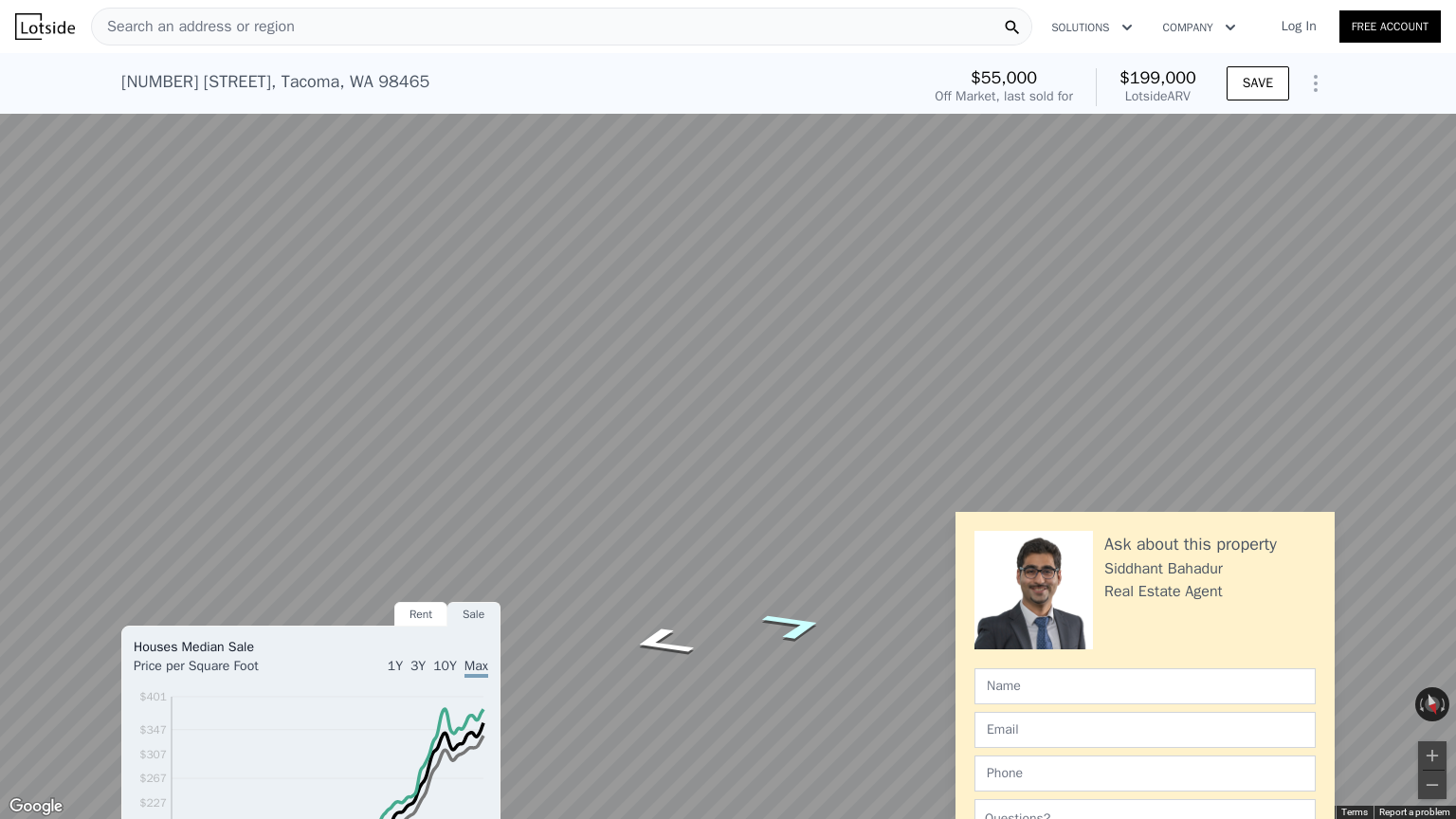 click 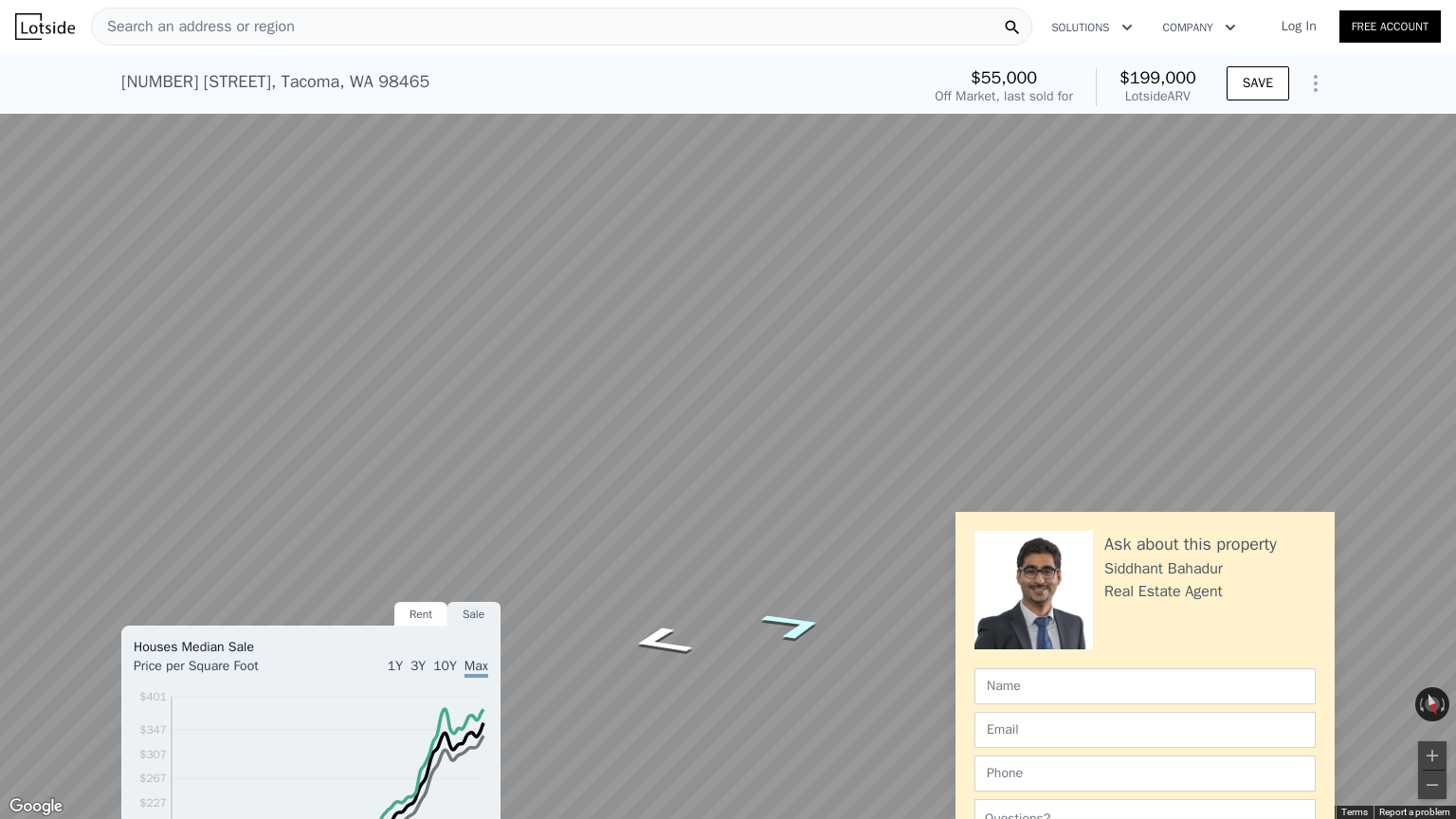 click 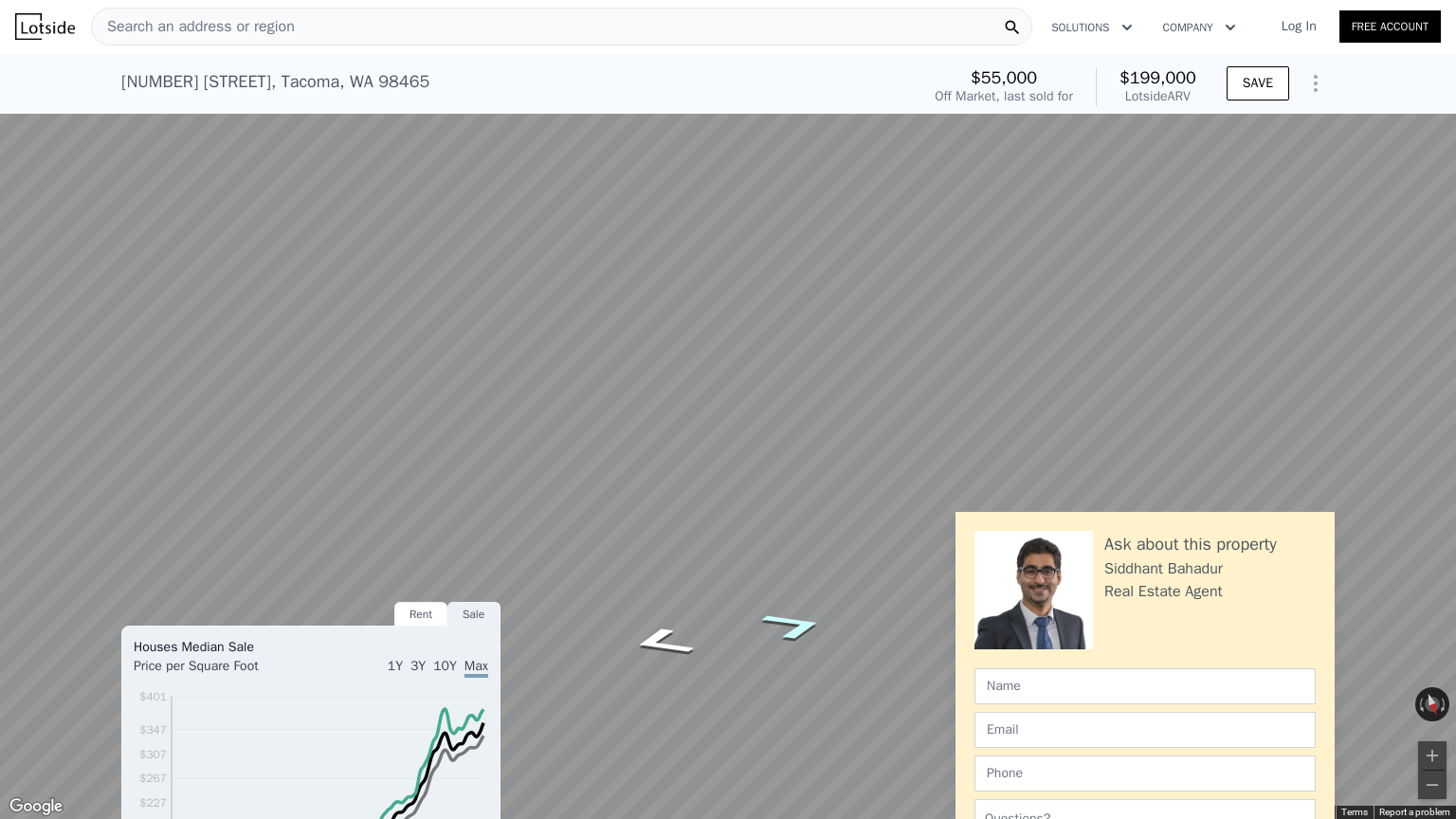 click 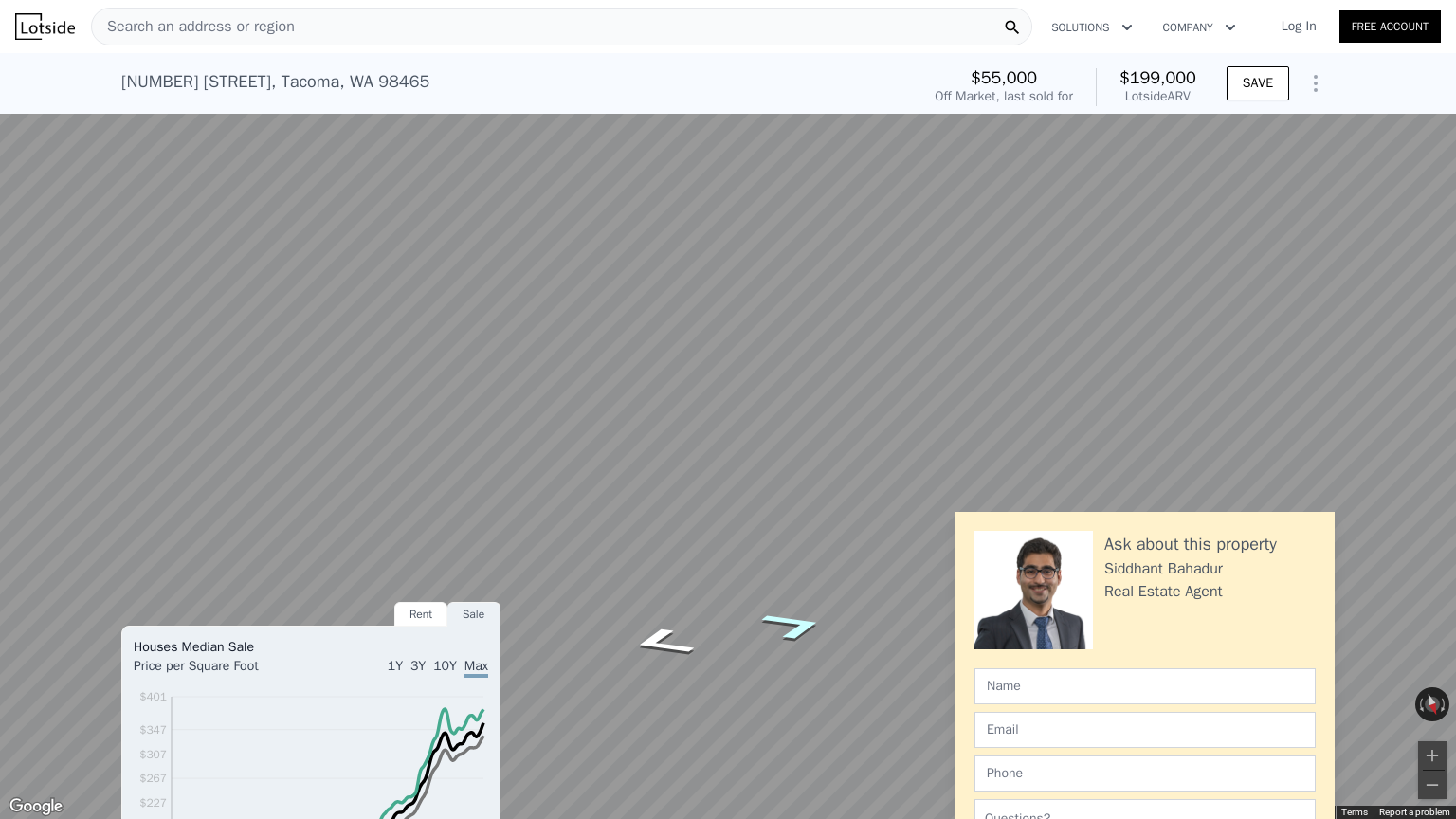 click 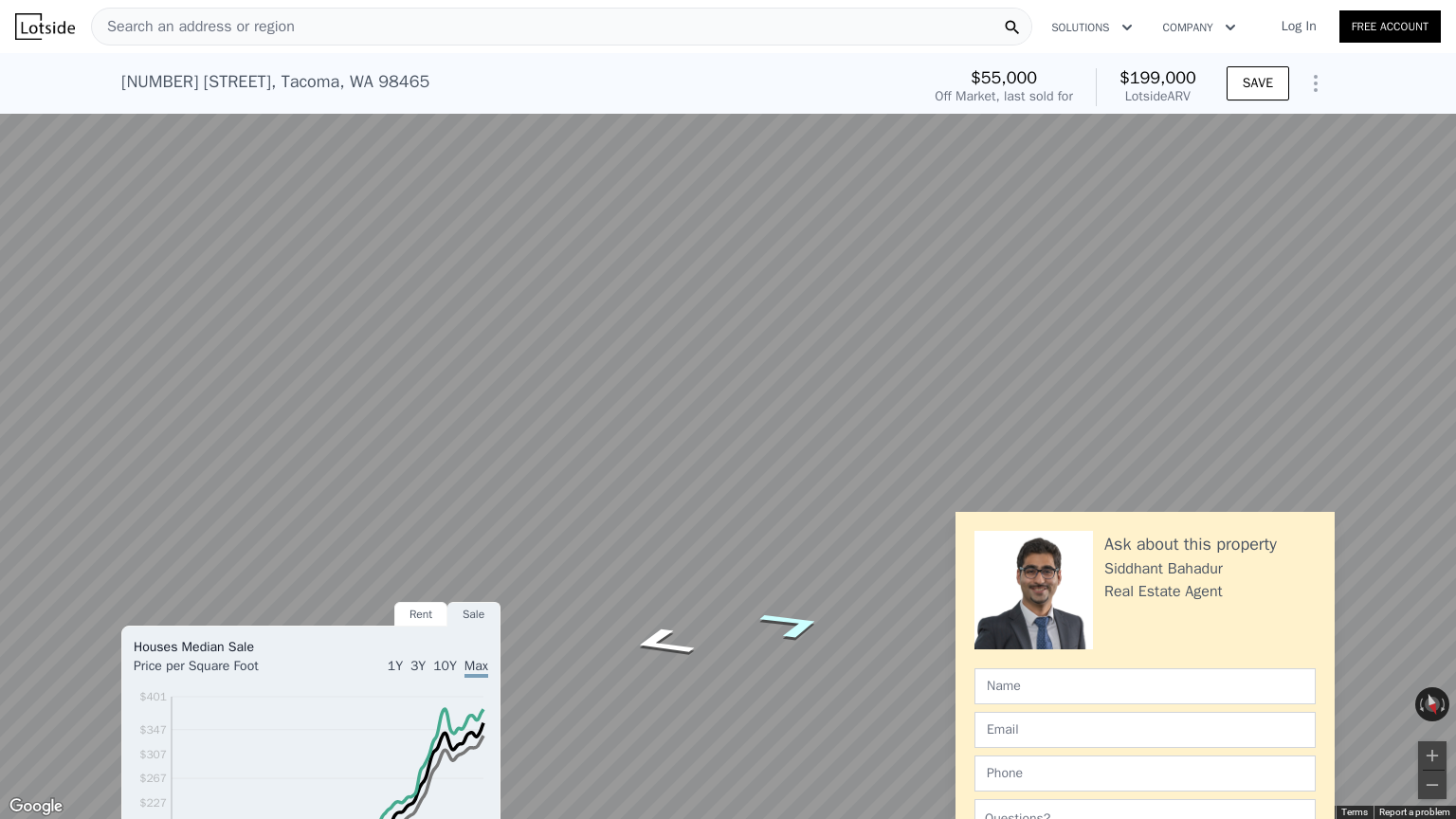click 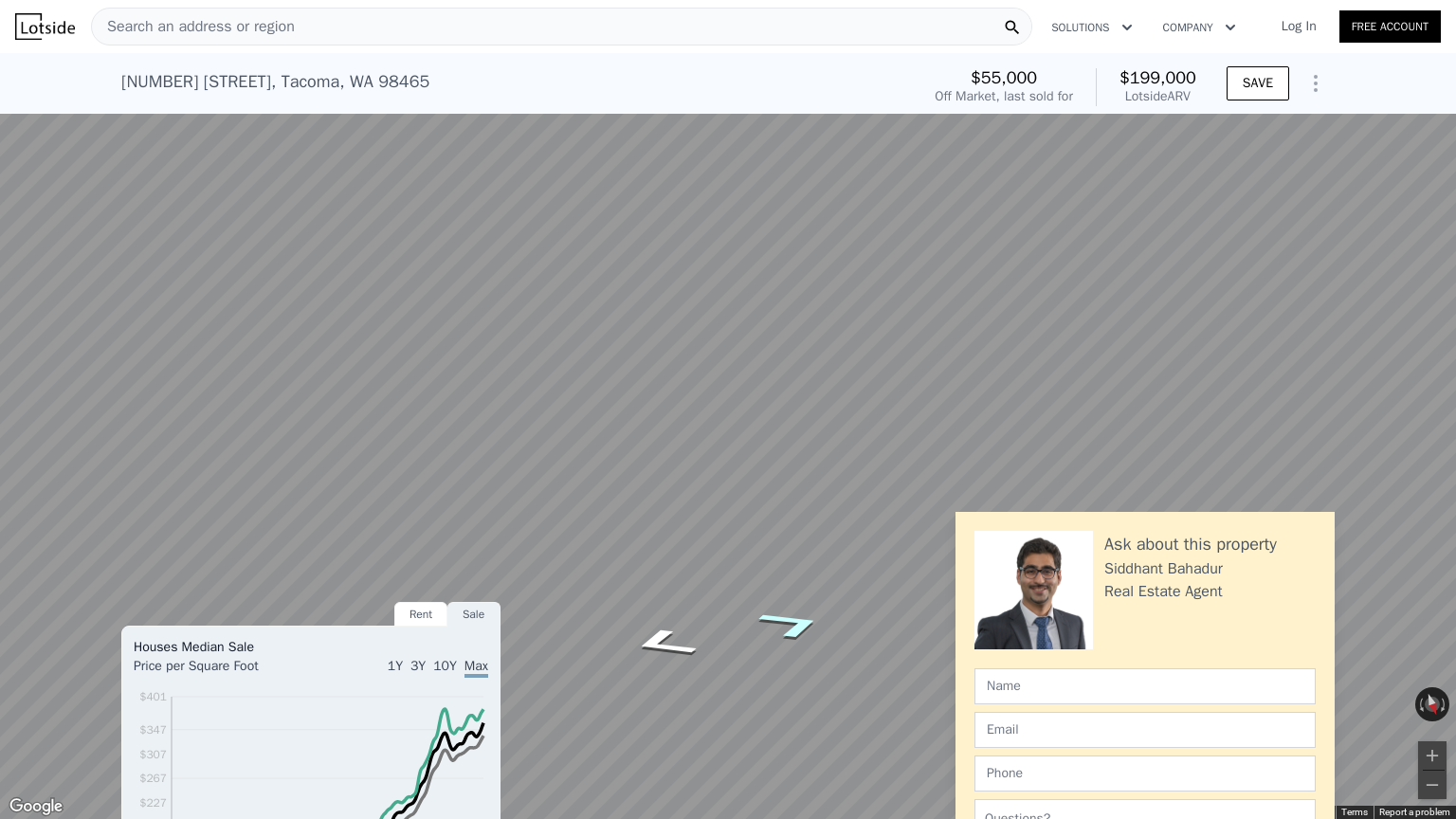 click 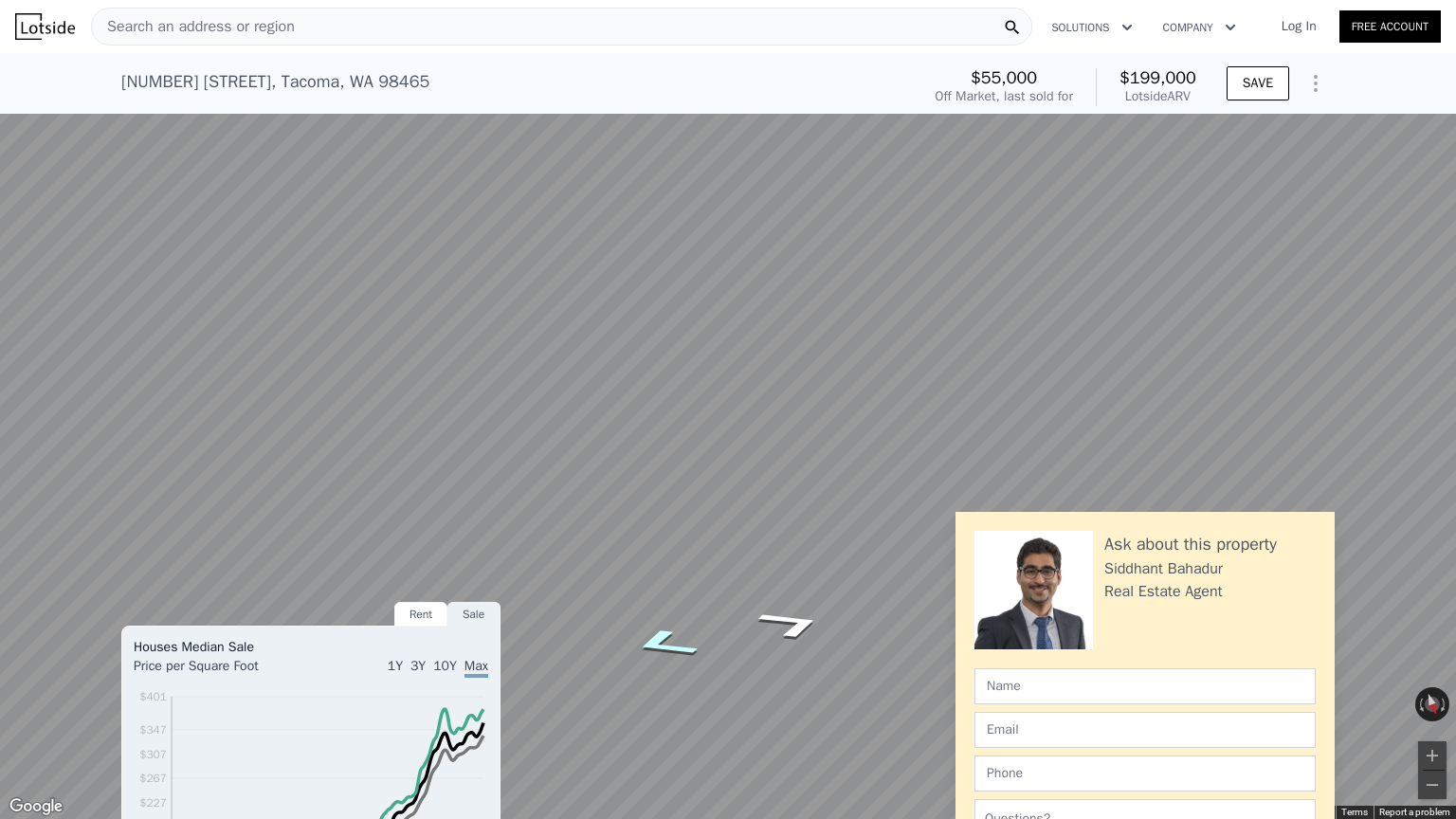 click 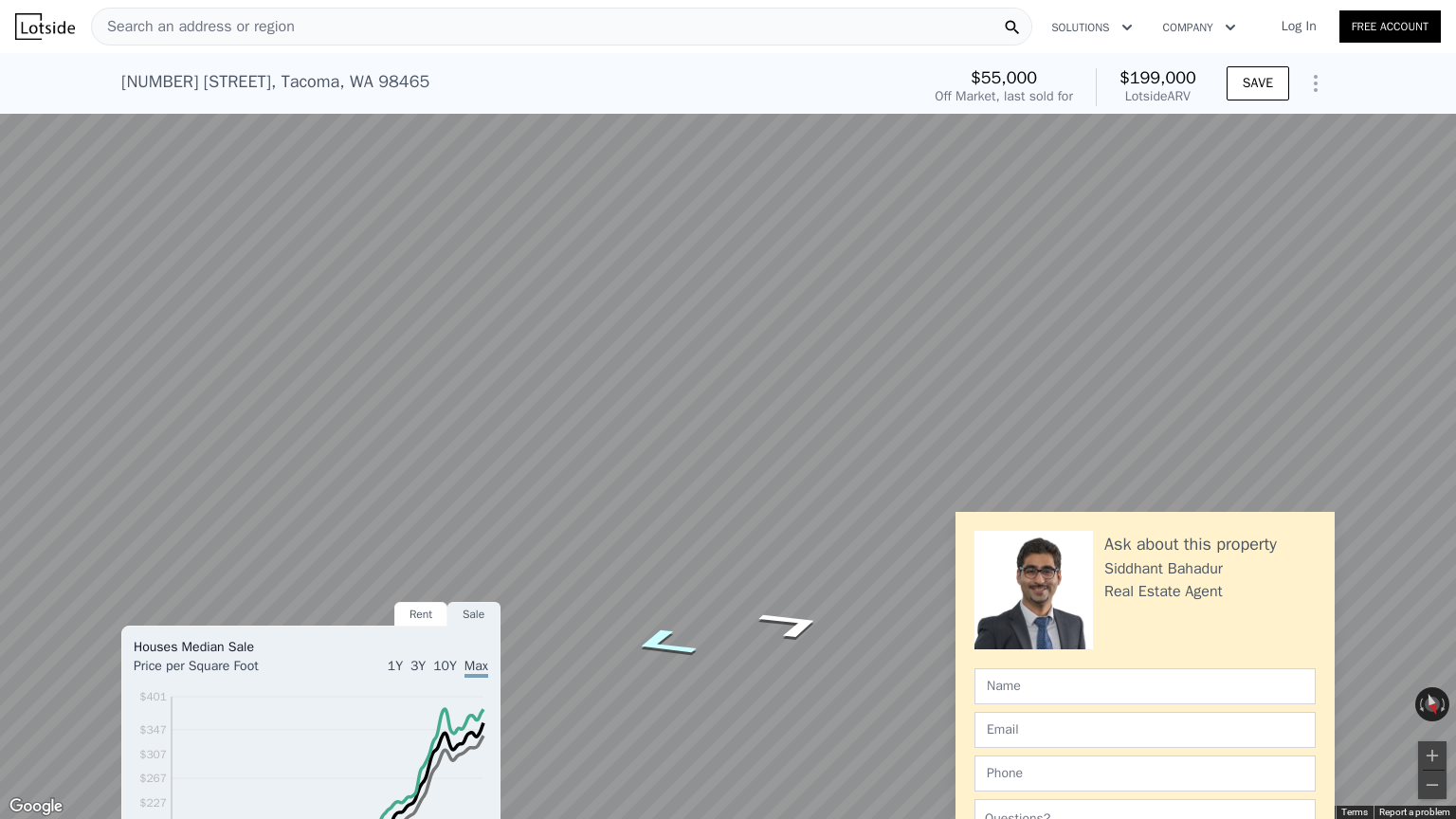 click 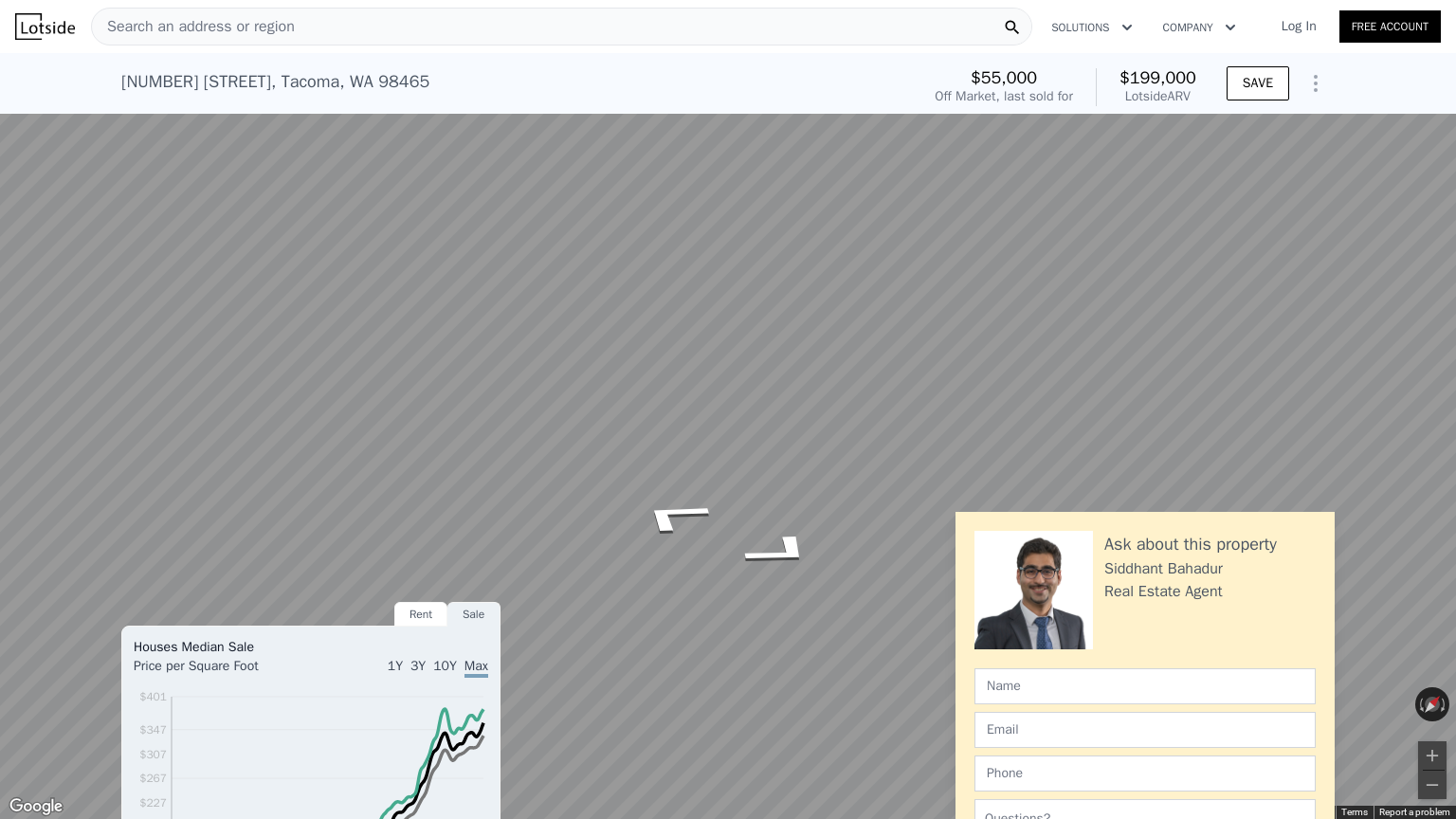 click on "Search an address or region Solutions Company Open main menu Log In Free Account 8421 S 17th St ,   Tacoma ,   WA   98465 Sold Oct 2002 for  $55k (~ARV  $199k ) $55,000 Off Market, last sold for $199,000 Lotside  ARV SAVE
•
+ −
•
+ −                 ← Move left → Move right ↑ Move up ↓ Move down + Zoom in - Zoom out             8424 S 17th St   Tacoma, Washington       8424 S 17th St            View on Google Maps        Custom Imagery                 This image is no longer available                                      Rotate the view          Keyboard shortcuts Map Data © 2025 Google © 2025 Google Terms Report a problem   LISTING & SALE HISTORY Sold 0 $ 55,000 Oct 13, 2002 Rent Sale Rent over time Price per Square Foot 1Y 3Y 10Y Max 2006 2008 2010 2012 2014 2016 2018 2020 2022 2024 $0.76 $0.96 $1.16 $1.36 $1.56 $1.76 $1.96 $2.3 Pierce Co. Tacoma Metro Oct 15, 2006 Houses Median Sale 1Y 3Y" at bounding box center (728, 410) 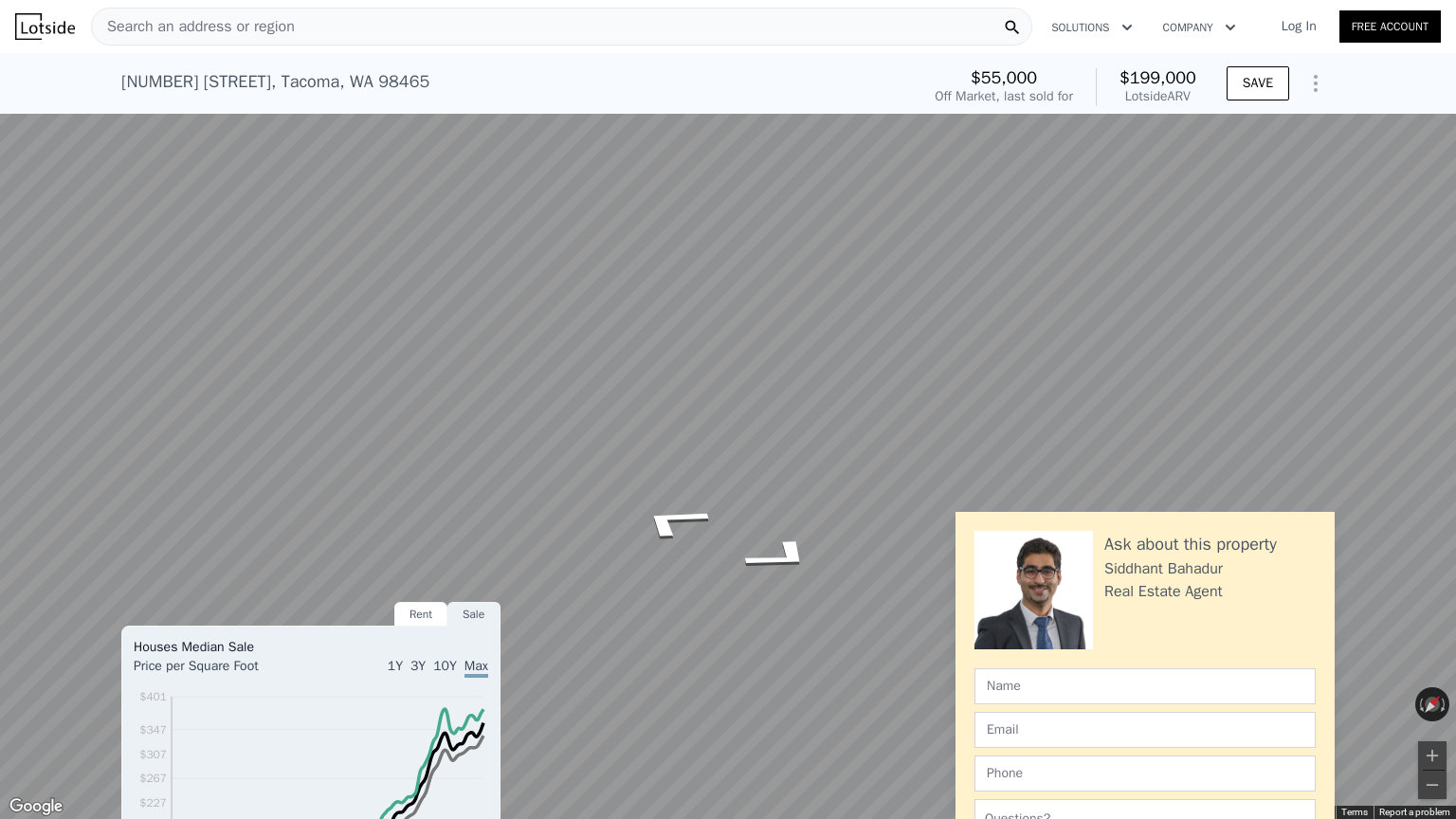 drag, startPoint x: 708, startPoint y: 511, endPoint x: -42, endPoint y: 372, distance: 762.77192 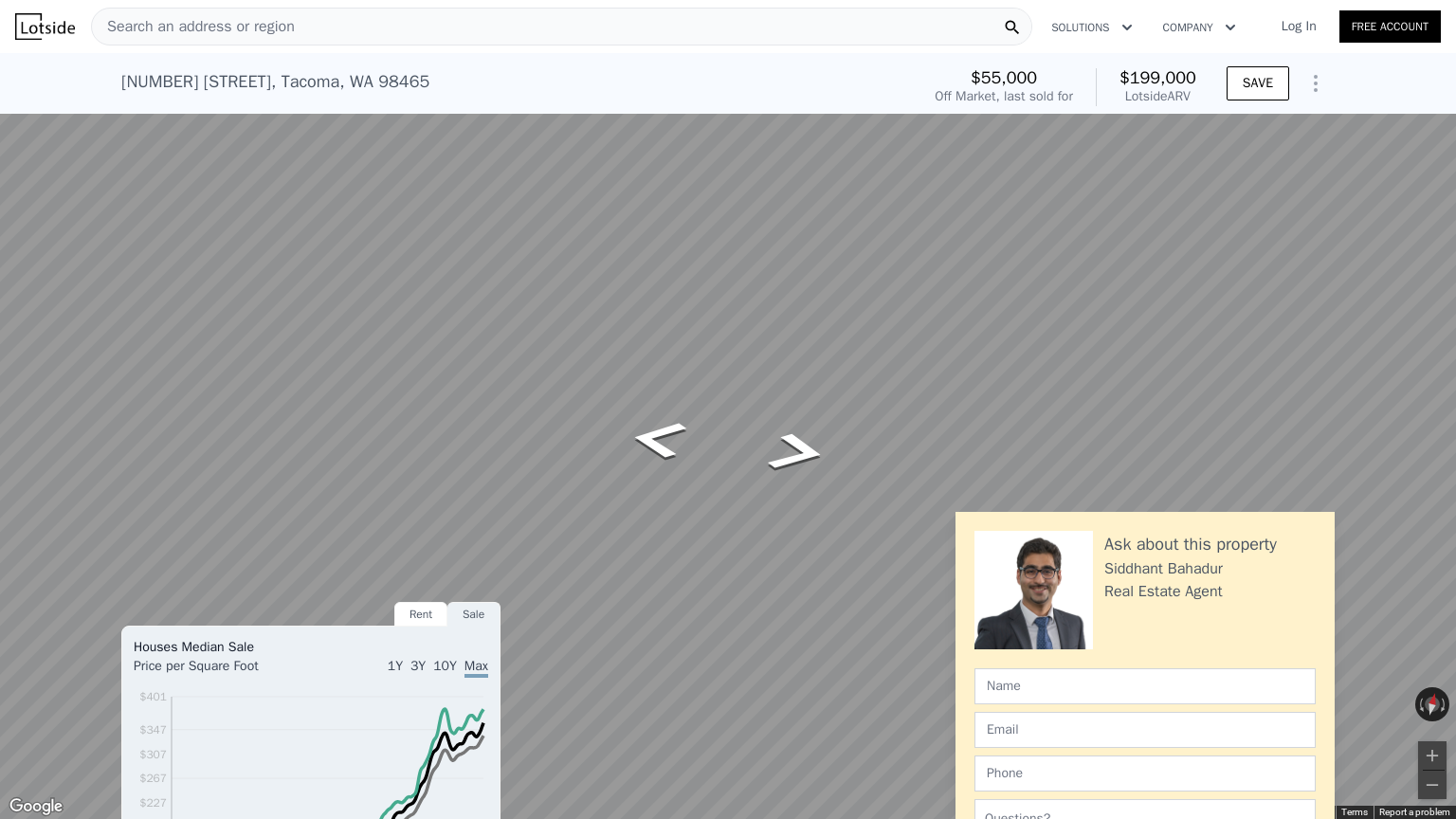 click at bounding box center (1435, 21) 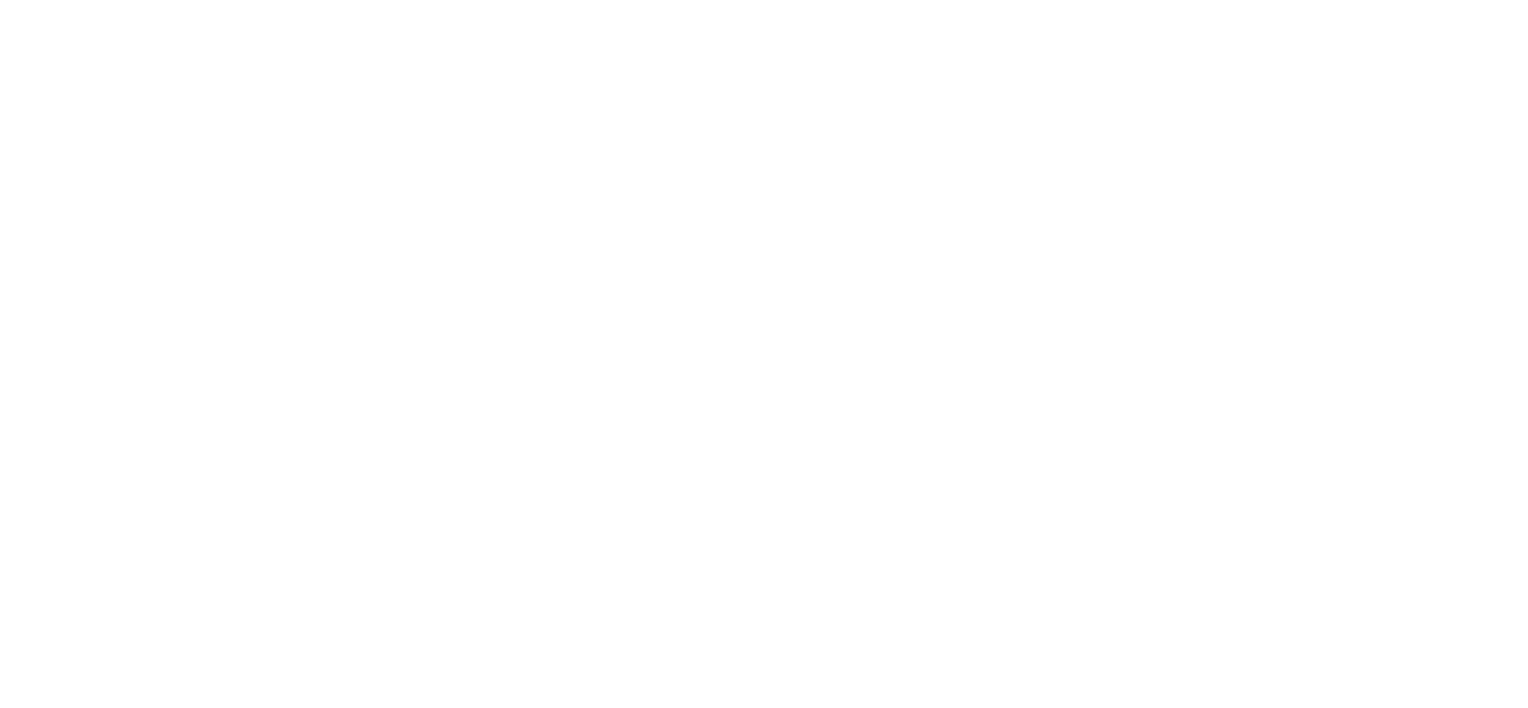 scroll, scrollTop: 0, scrollLeft: 0, axis: both 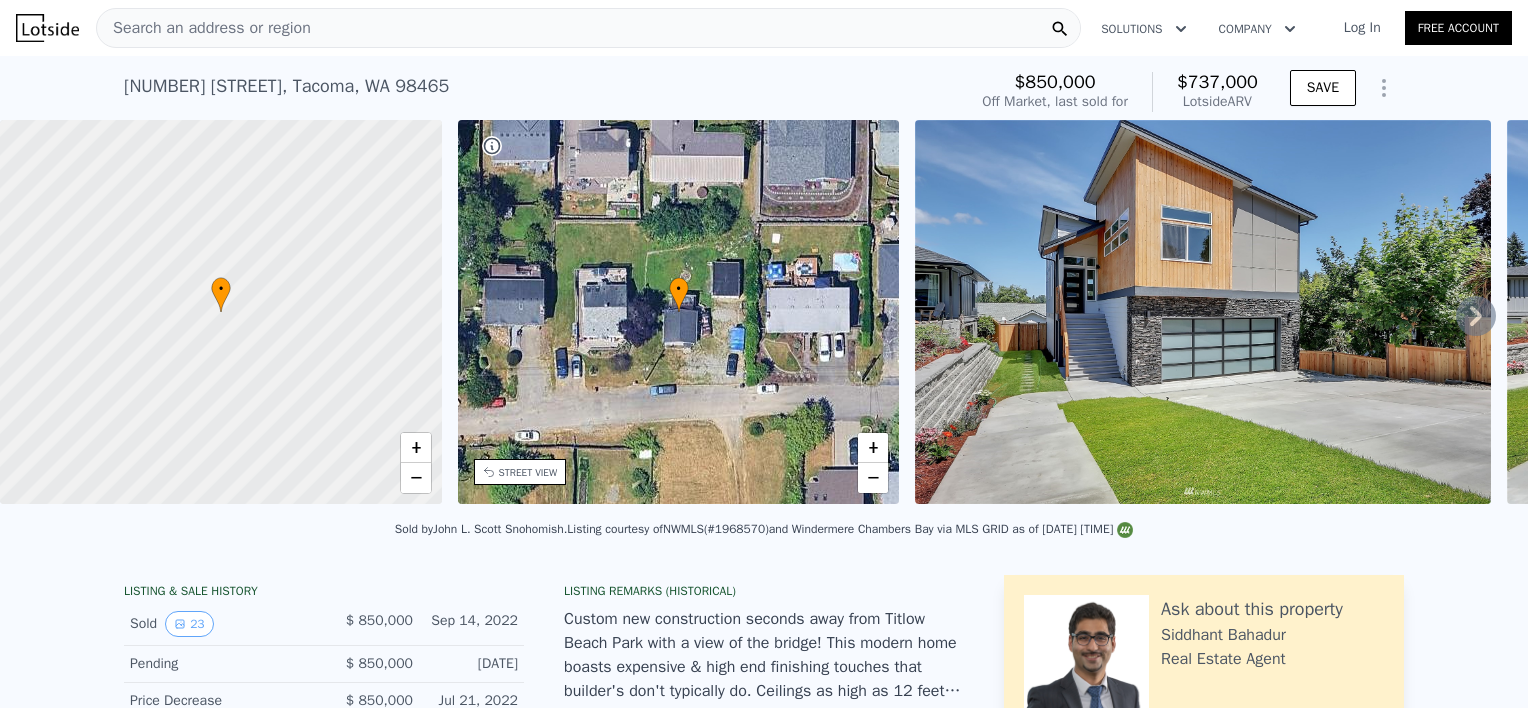 click on "Search an address or region" at bounding box center (588, 28) 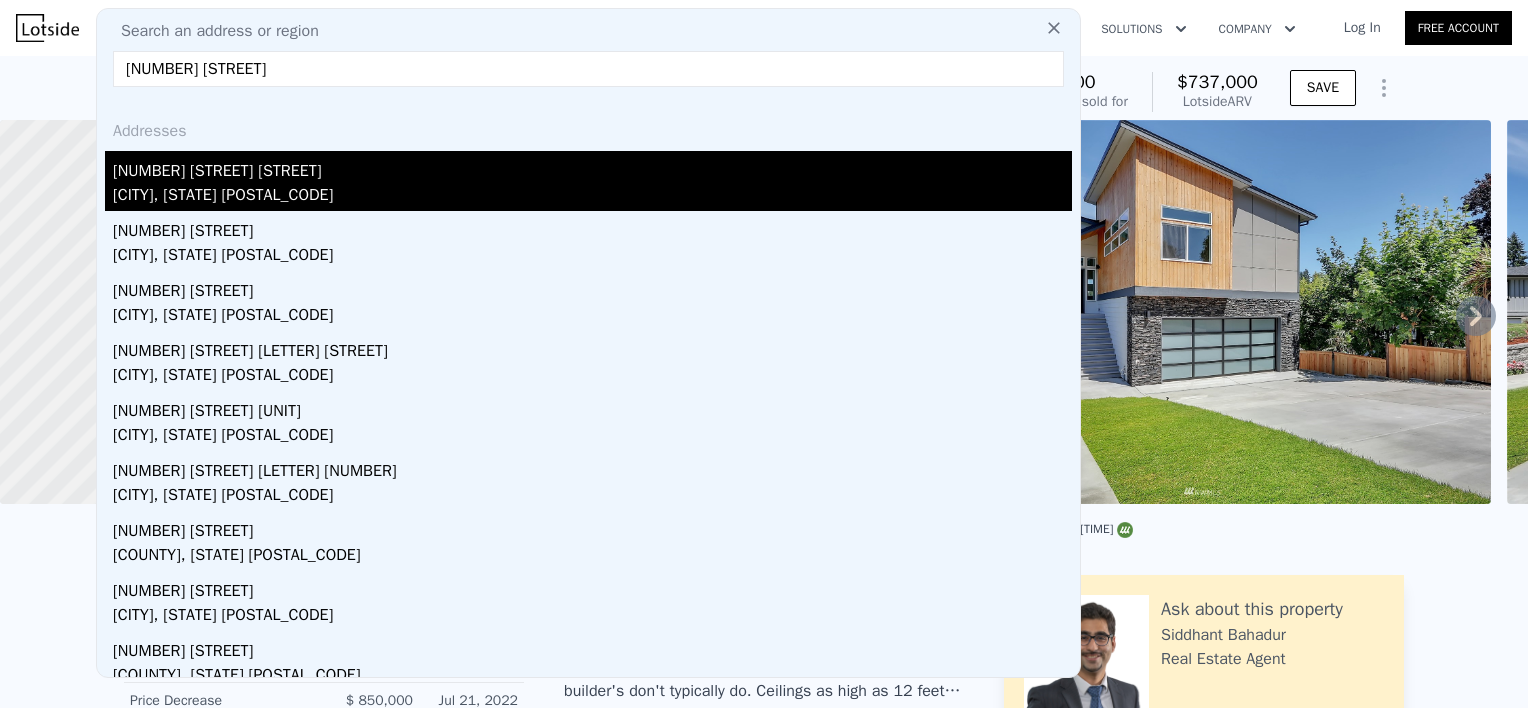 type on "[NUMBER] [STREET]" 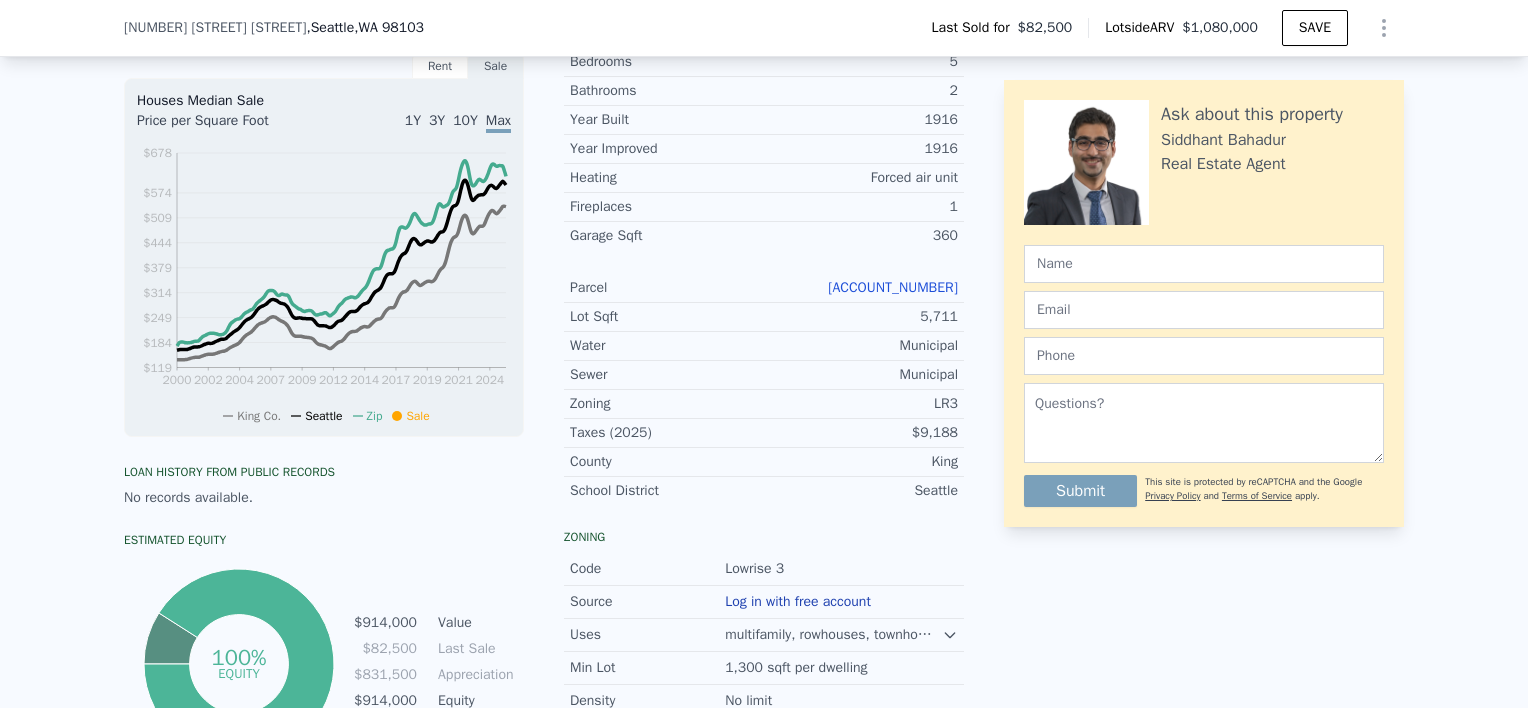 scroll, scrollTop: 458, scrollLeft: 0, axis: vertical 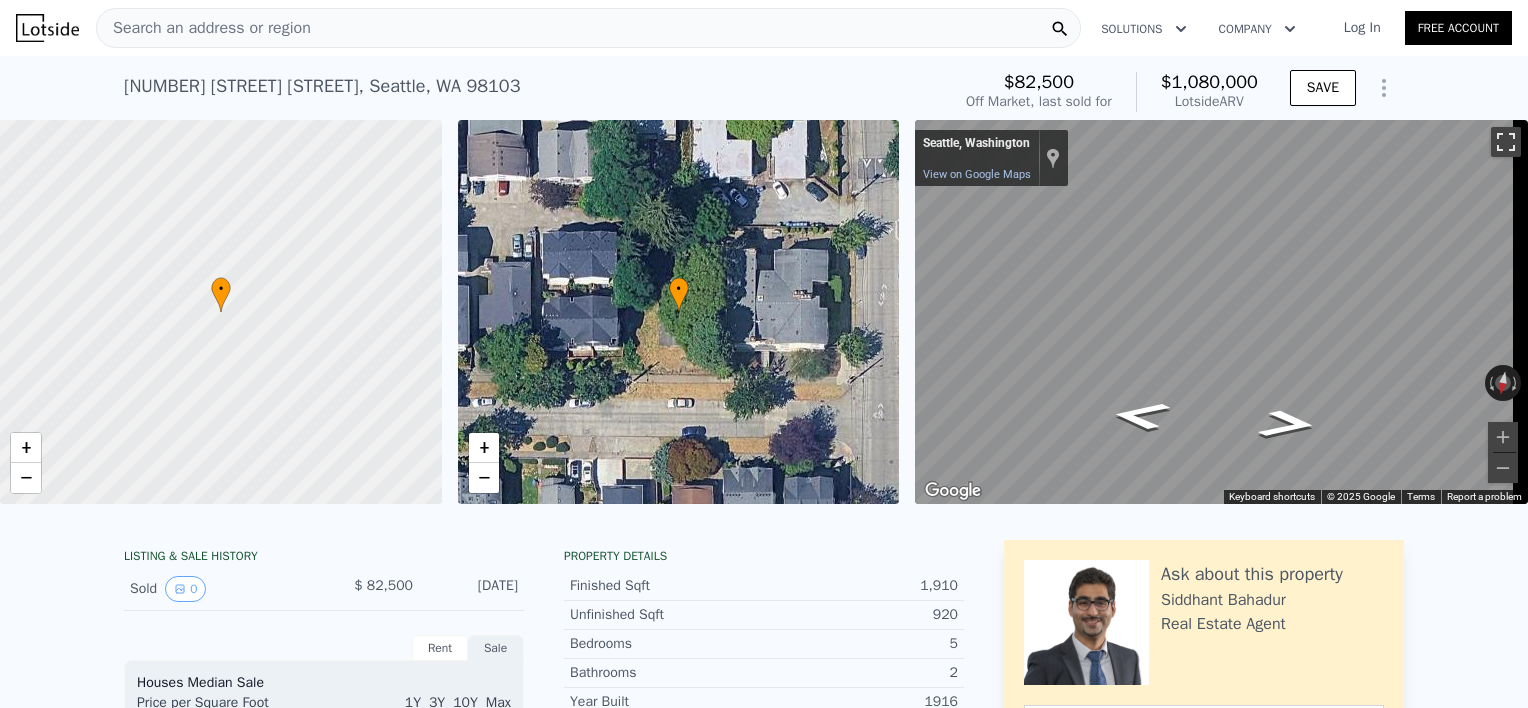 click at bounding box center (1506, 142) 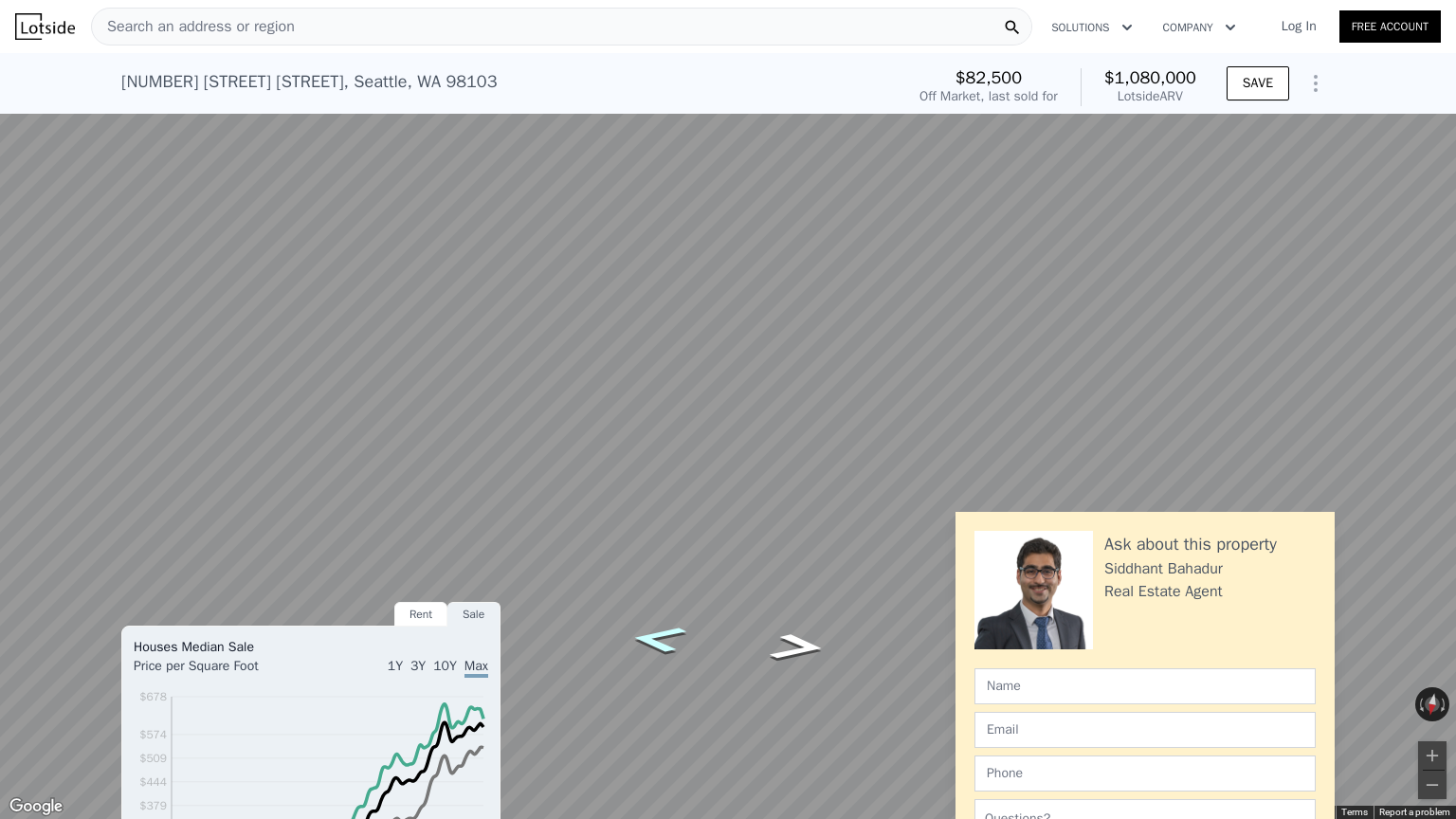 click 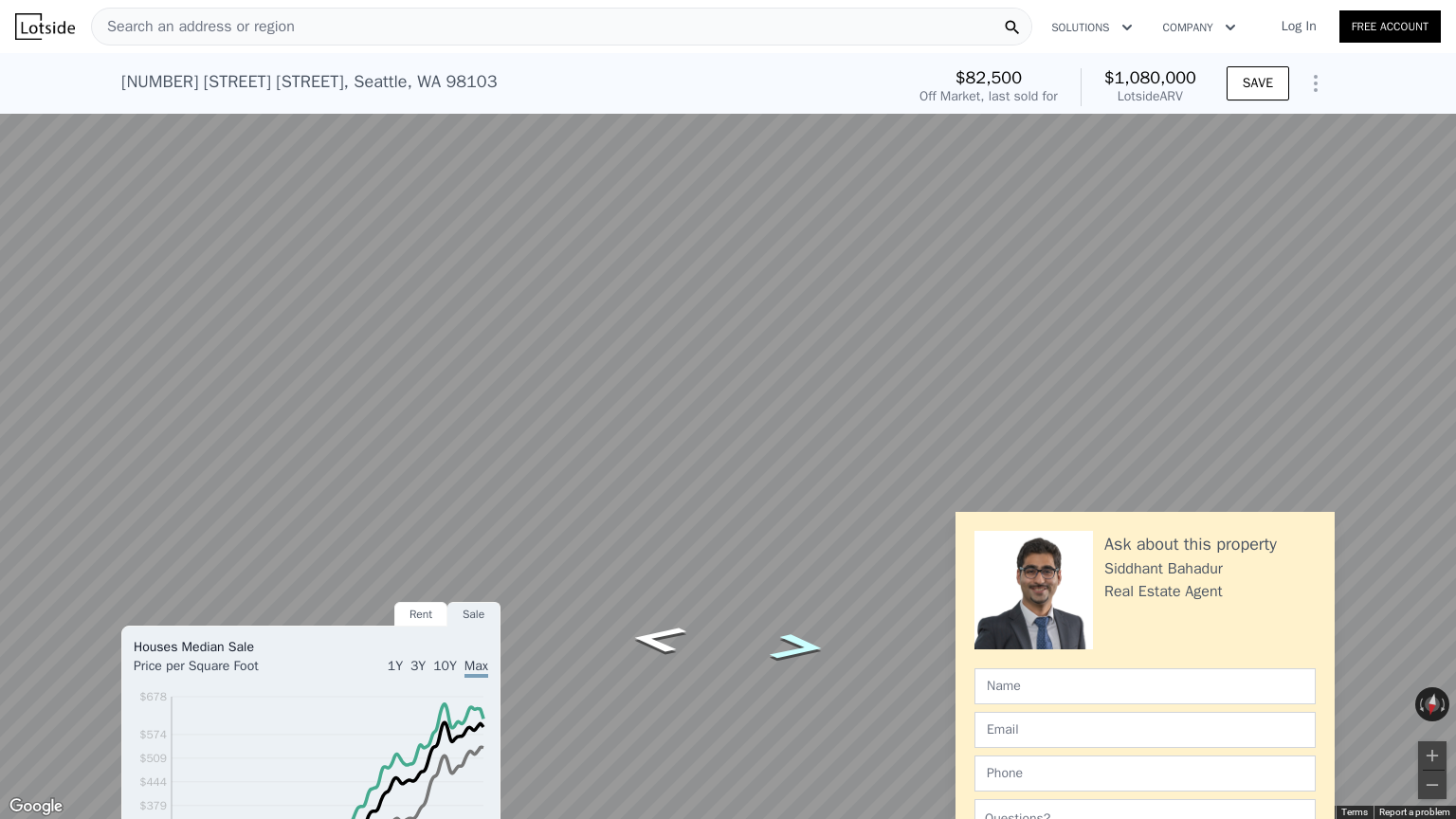 click 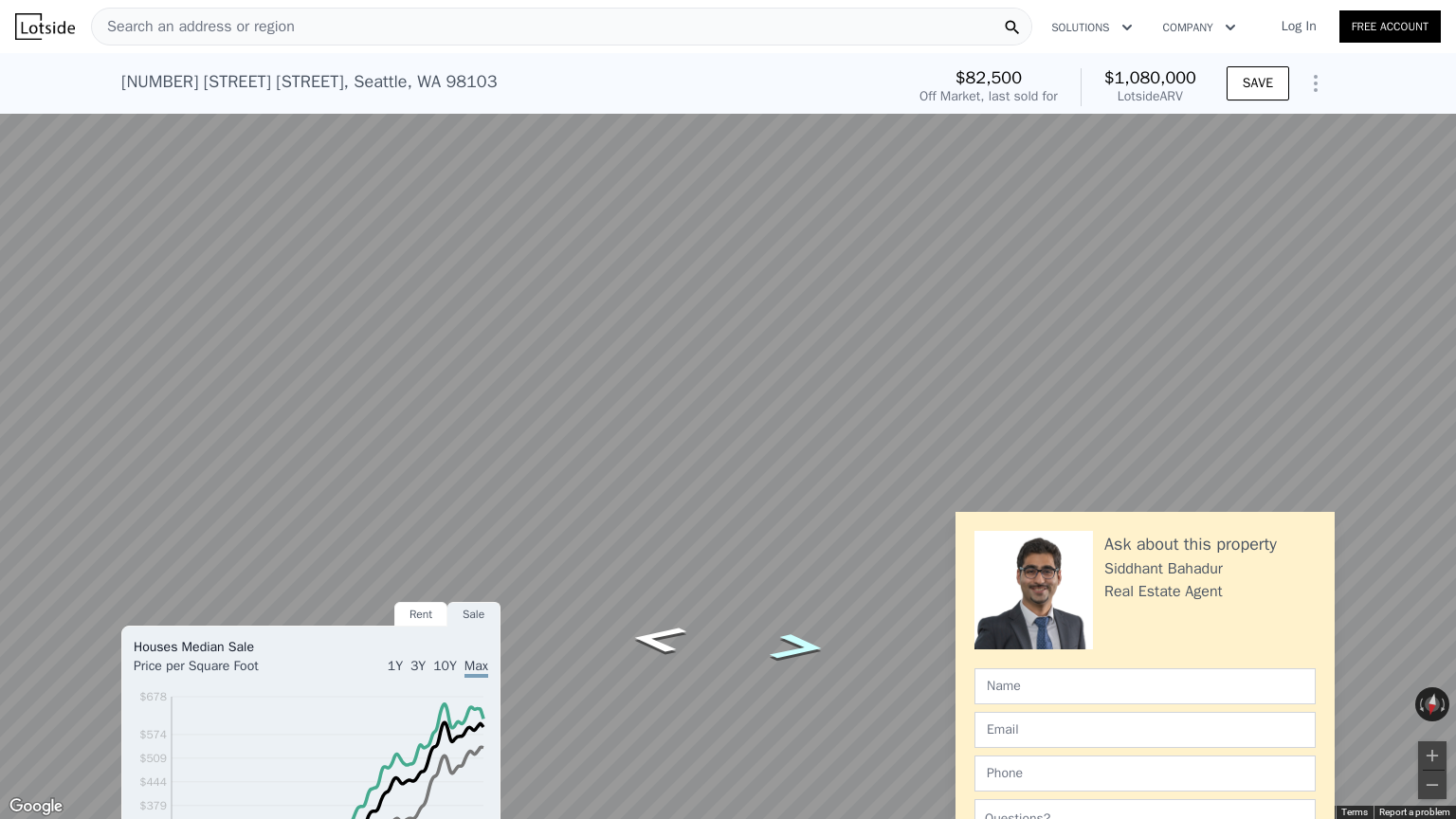 click 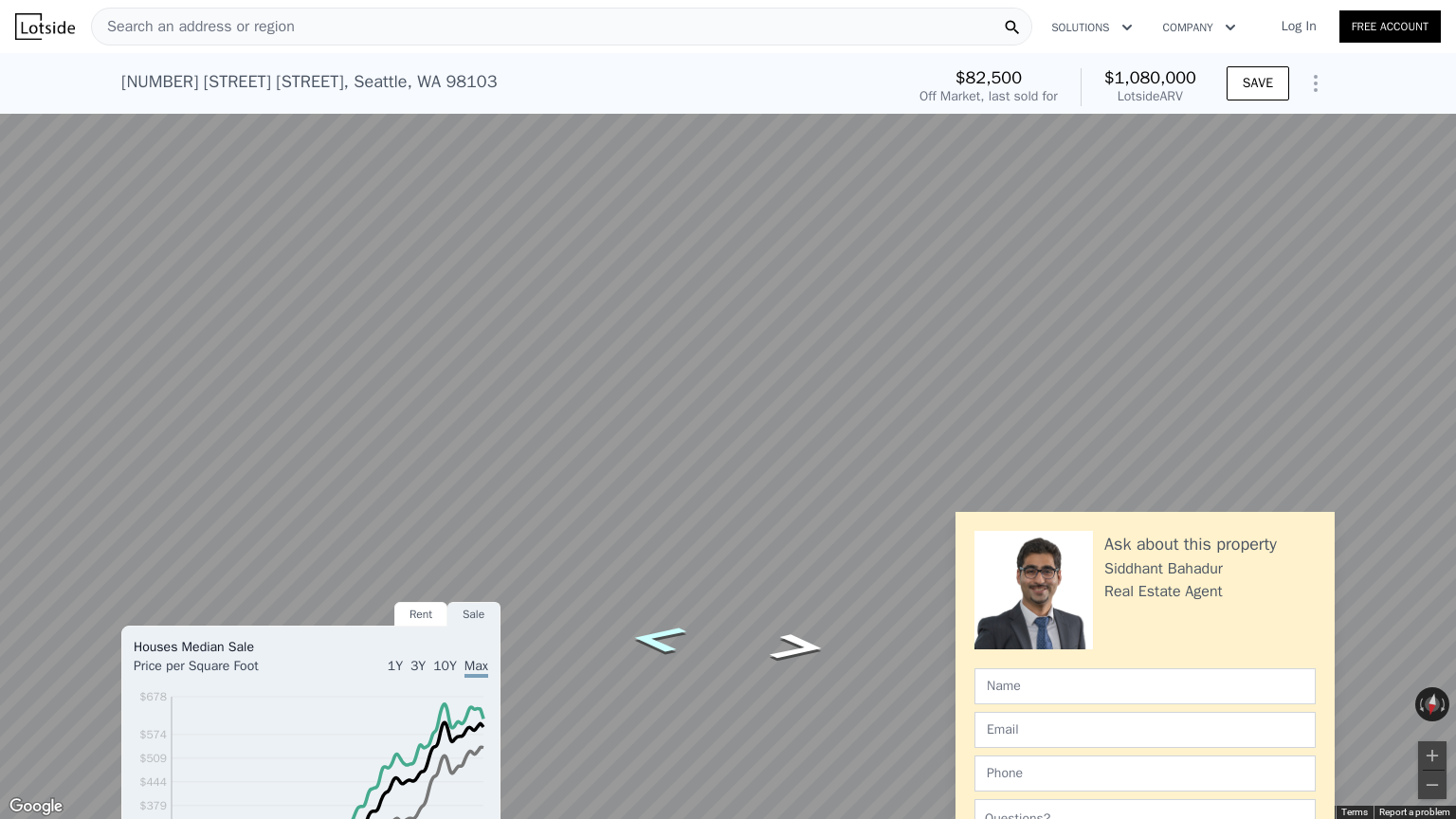 click 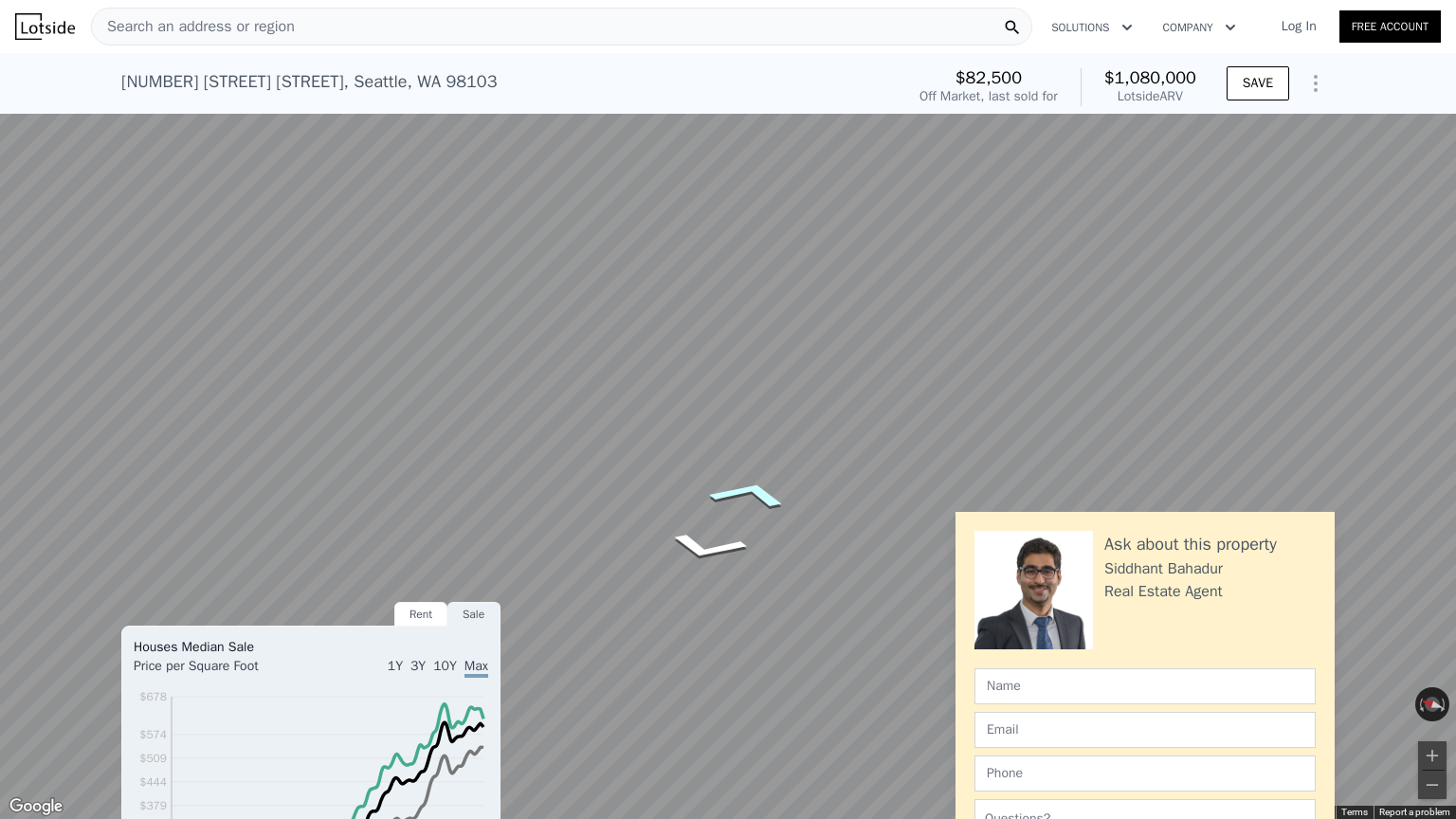 click 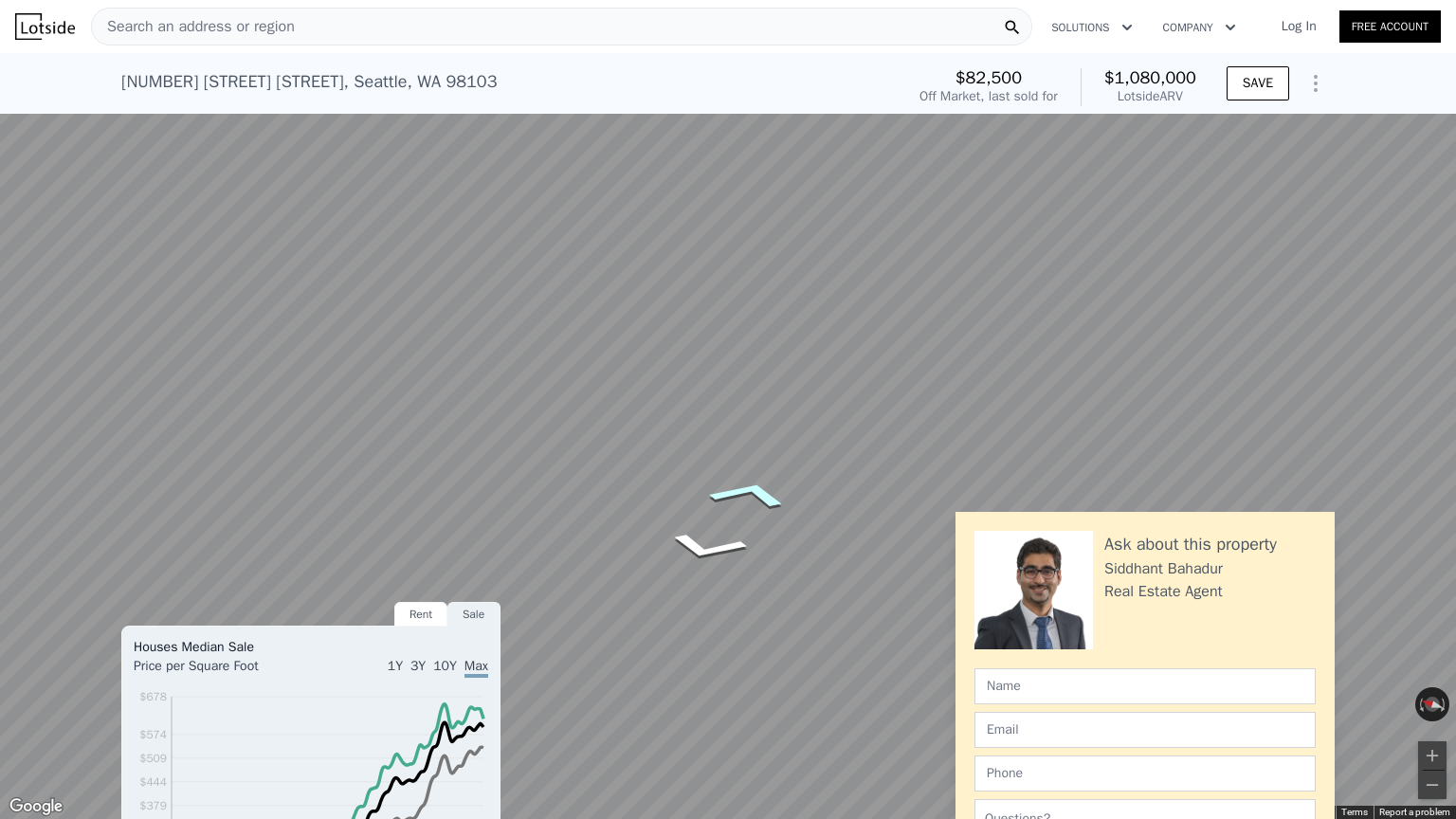click 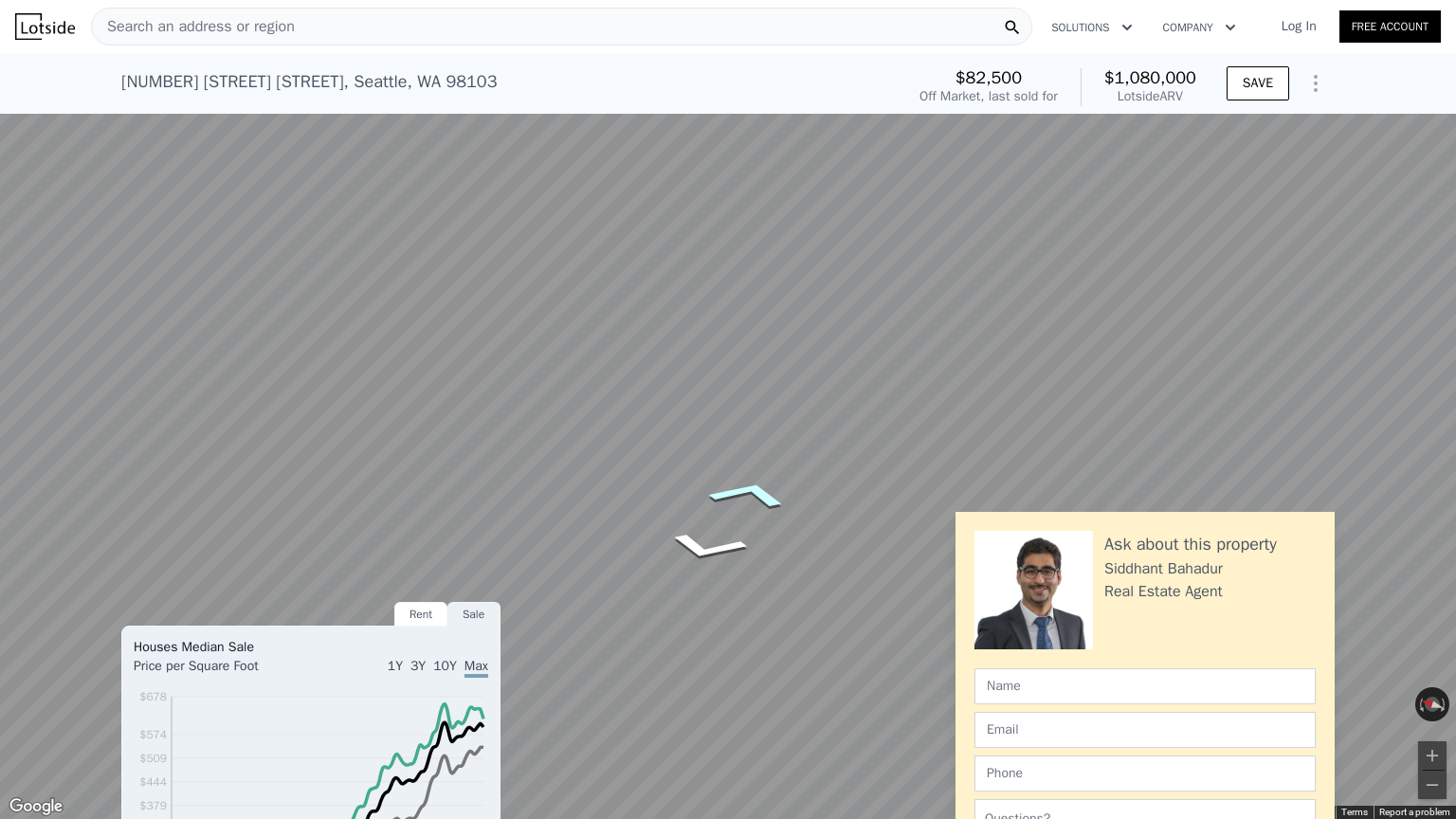 click 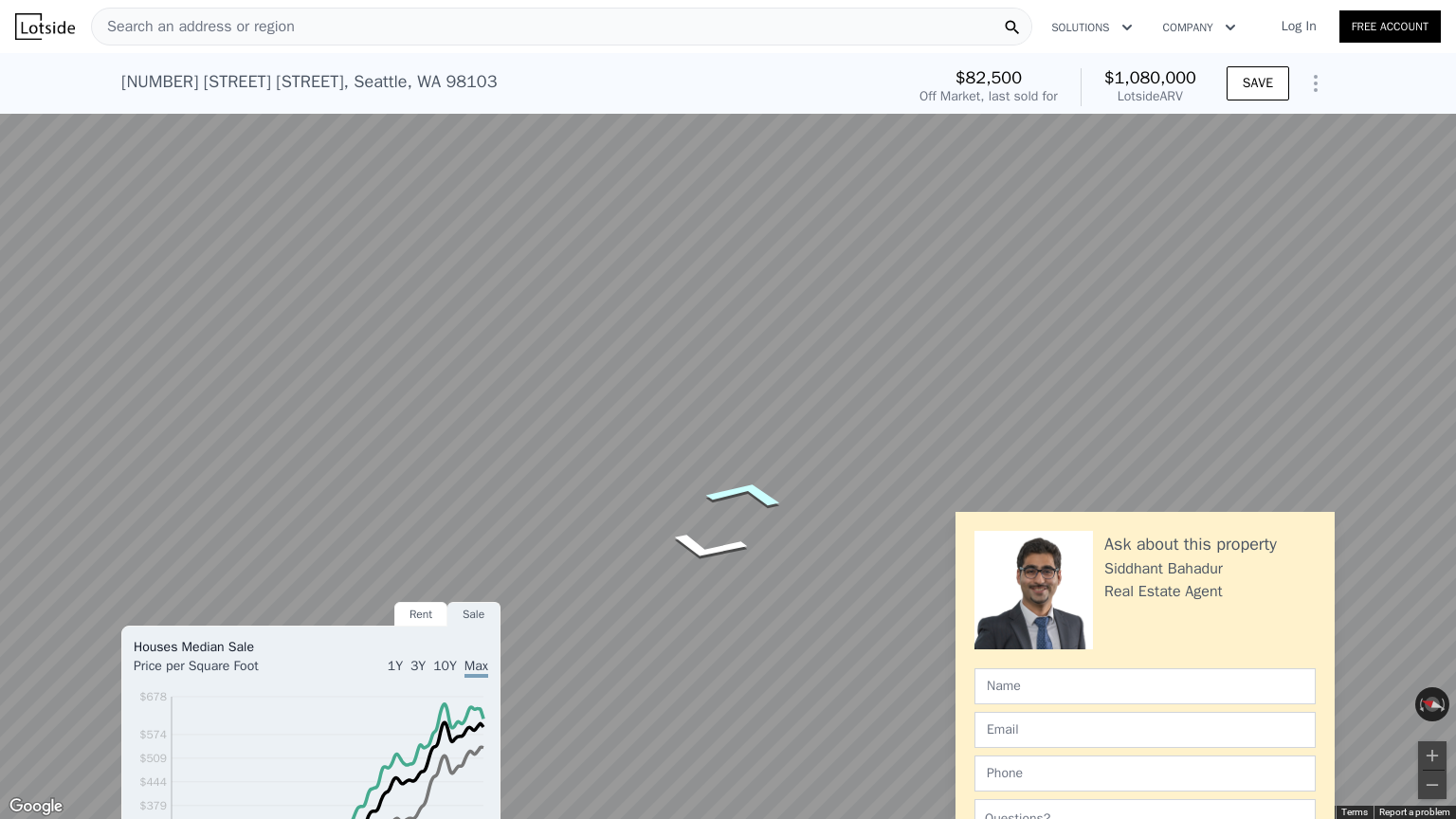 click 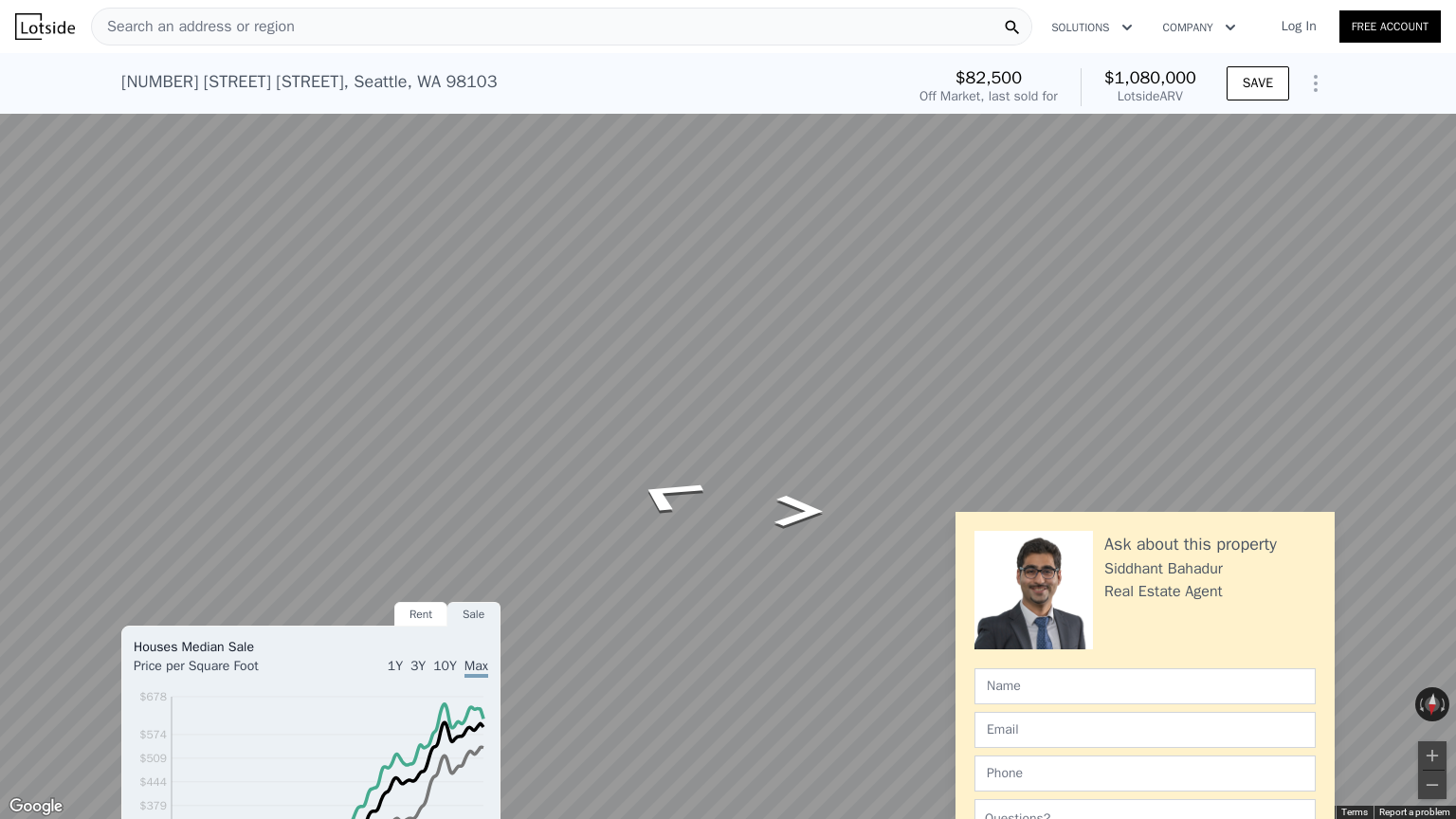 click on "Search an address or region Solutions Company Open main menu Log In Free Account [NUMBER] [STREET] [LETTER] [CITY] [STATE] [POSTAL_CODE] Sold [MONTH] [YEAR] for $[PRICE] (~ARV $[PRICE]m ) $[PRICE] Off Market, last sold for $[PRICE] Lotside ARV SAVE
•
+ −
•
+ −                 ← Move left → Move right ↑ Move up ↓ Move down + Zoom in - Zoom out             [CITY], [STATE]        [CITY], [STATE]            View on Google Maps        Custom Imagery                 This image is no longer available                                      Rotate the view          Keyboard shortcuts Map Data © 2025 Google © 2025 Google Terms Report a problem   LISTING & SALE HISTORY Sold 0 $[PRICE] [MONTH] [DAY], [YEAR] Rent Sale Rent over time Price per Square Foot 1Y 3Y 10Y Max 1998 2001 2003 2006 2008 2011 2013 2016 2018 2021 2023 $[PRICE] $[PRICE] $[PRICE] $[PRICE] $[PRICE] $[PRICE] $[PRICE] $[PRICE] $[PRICE] King Co. Seattle Metro [MONTH] [DAY], [YEAR] 1Y 3Y 10Y Max" at bounding box center [728, 410] 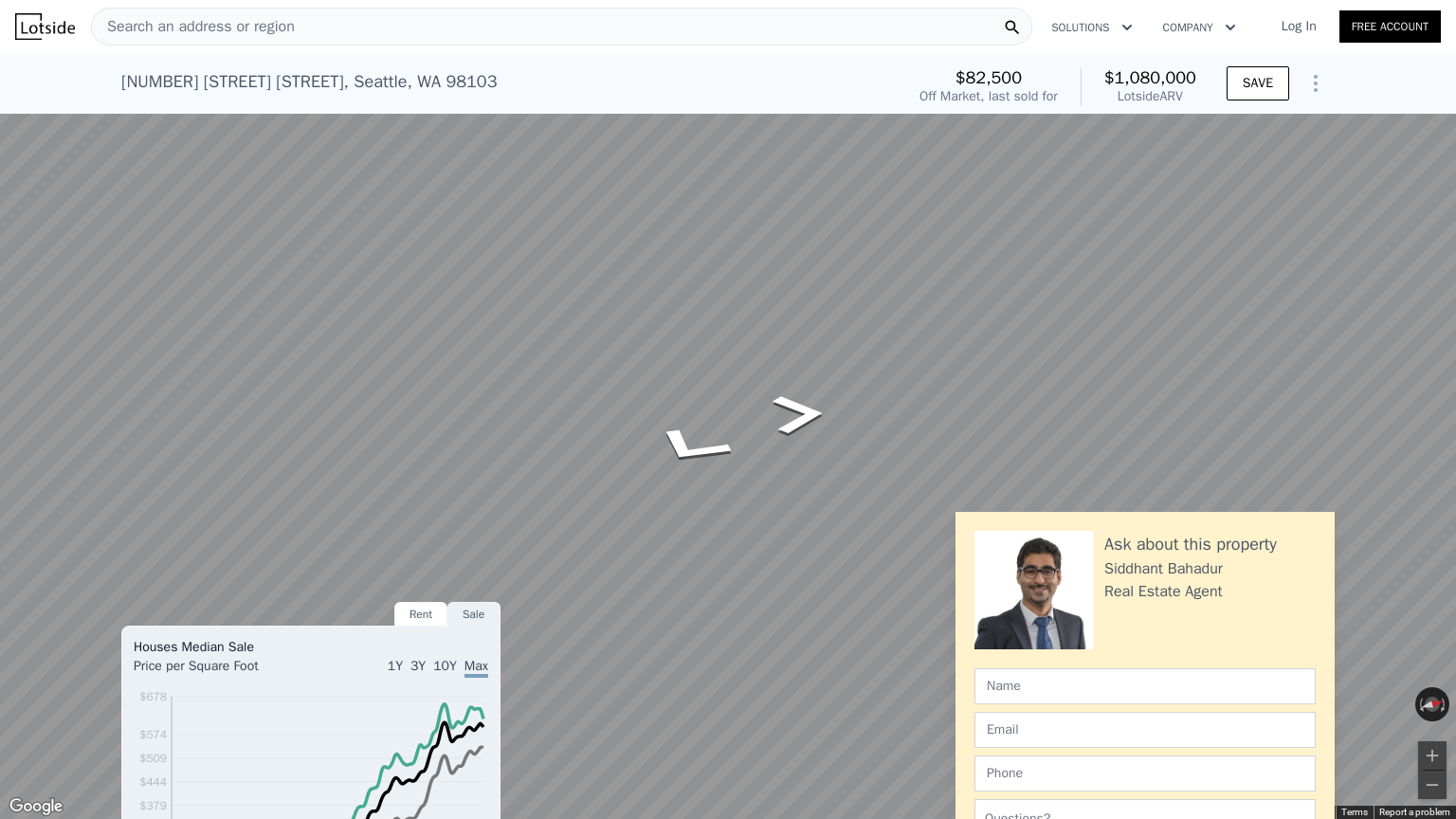 click on "Search an address or region Solutions Company Open main menu Log In Free Account [NUMBER] [STREET] [LETTER] [CITY] [STATE] [POSTAL_CODE] Sold [MONTH] [YEAR] for $[PRICE] (~ARV $[PRICE] ) $[PRICE] Off Market, last sold for $[PRICE] Lotside ARV SAVE
•
+ −
•
+ −                 ← Move left → Move right ↑ Move up ↓ Move down + Zoom in - Zoom out             [NUMBER] [STREET] [LETTER] [CITY], [STATE]        [NUMBER] [STREET] [LETTER] [CITY], [STATE]            View on Google Maps        Custom Imagery                 This image is no longer available                                      Rotate the view          Keyboard shortcuts Map Data © 2025 Google © 2025 Google Terms Report a problem   LISTING & SALE HISTORY Sold 0 $[PRICE] [MONTH] [DAY], [YEAR] Rent Sale Rent over time Price per Square Foot 1Y 3Y 10Y Max 1998 2001 2003 2006 2008 2011 2013 2016 2018 2021 2023 $[PRICE] $[PRICE] $[PRICE] $[PRICE] $[PRICE] $[PRICE] $[PRICE] $[PRICE] $[PRICE] King Co. Seattle Metro [MONTH] [DAY], [YEAR]" at bounding box center [728, 410] 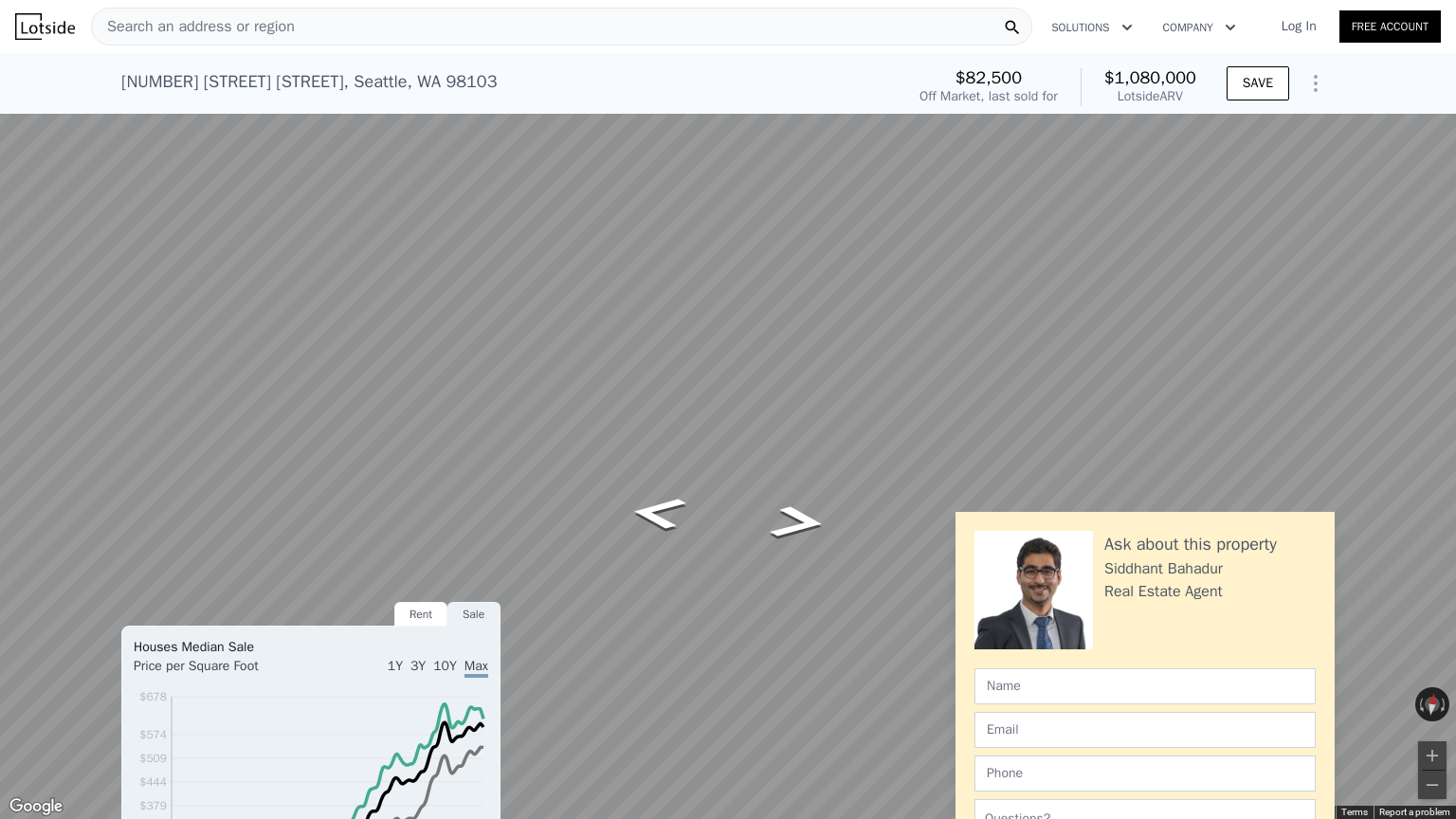 click at bounding box center (1435, 21) 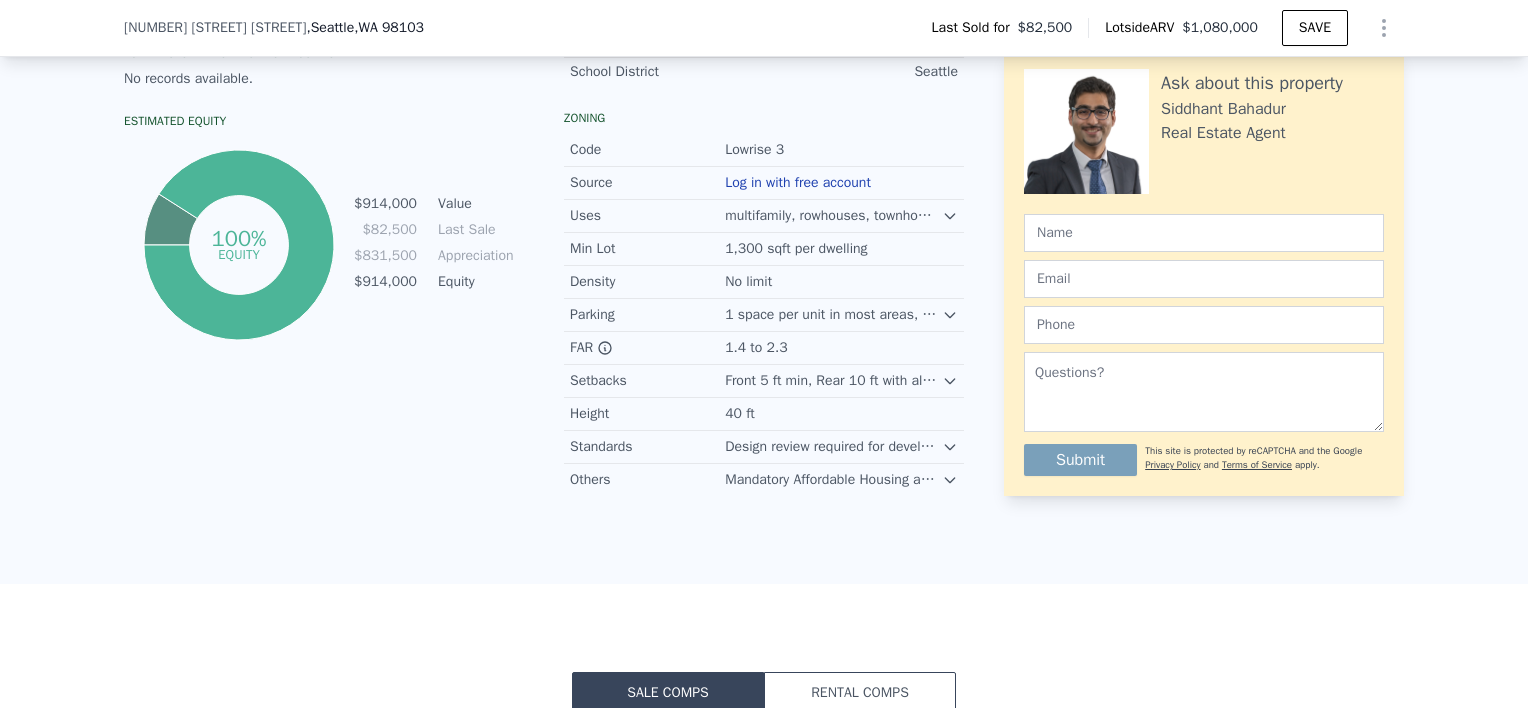 scroll, scrollTop: 358, scrollLeft: 0, axis: vertical 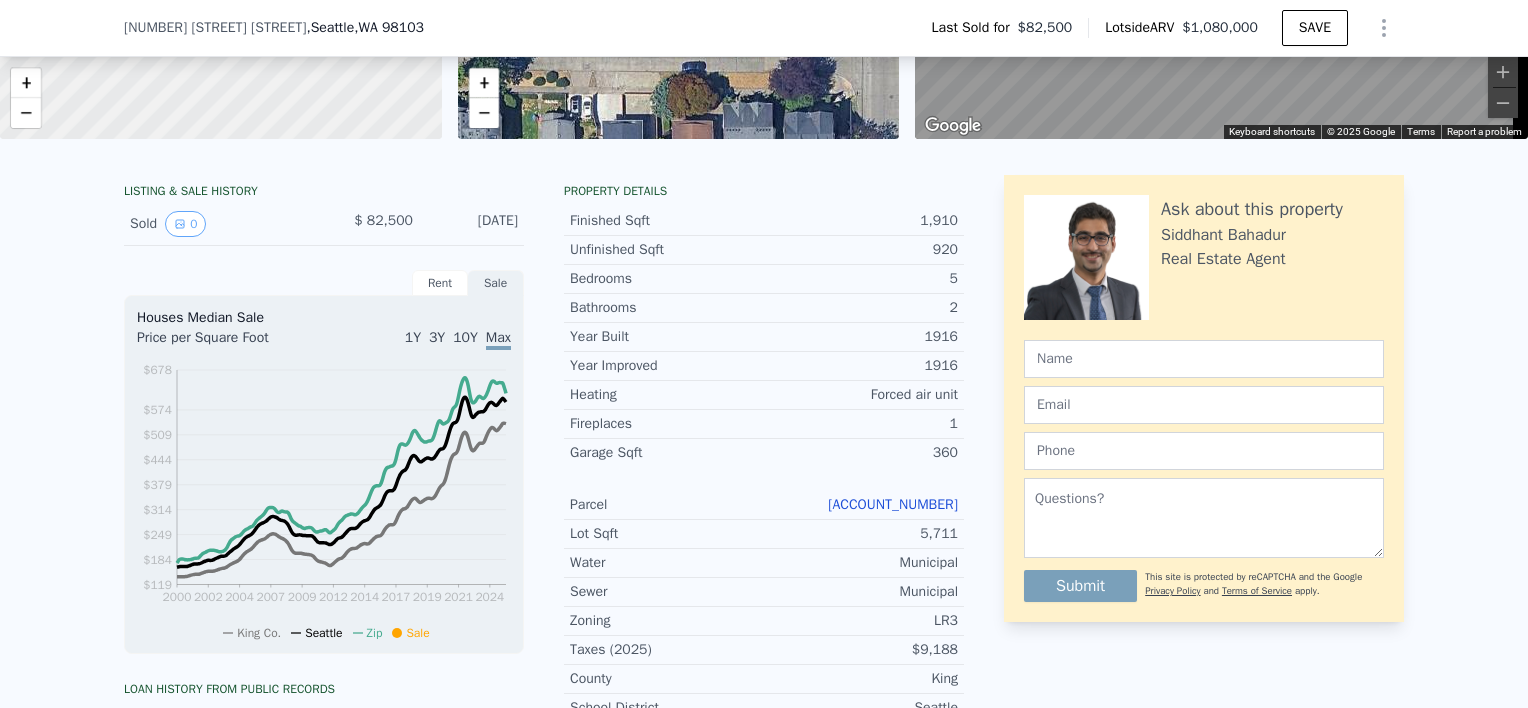 click on "[ACCOUNT_NUMBER]" at bounding box center [893, 504] 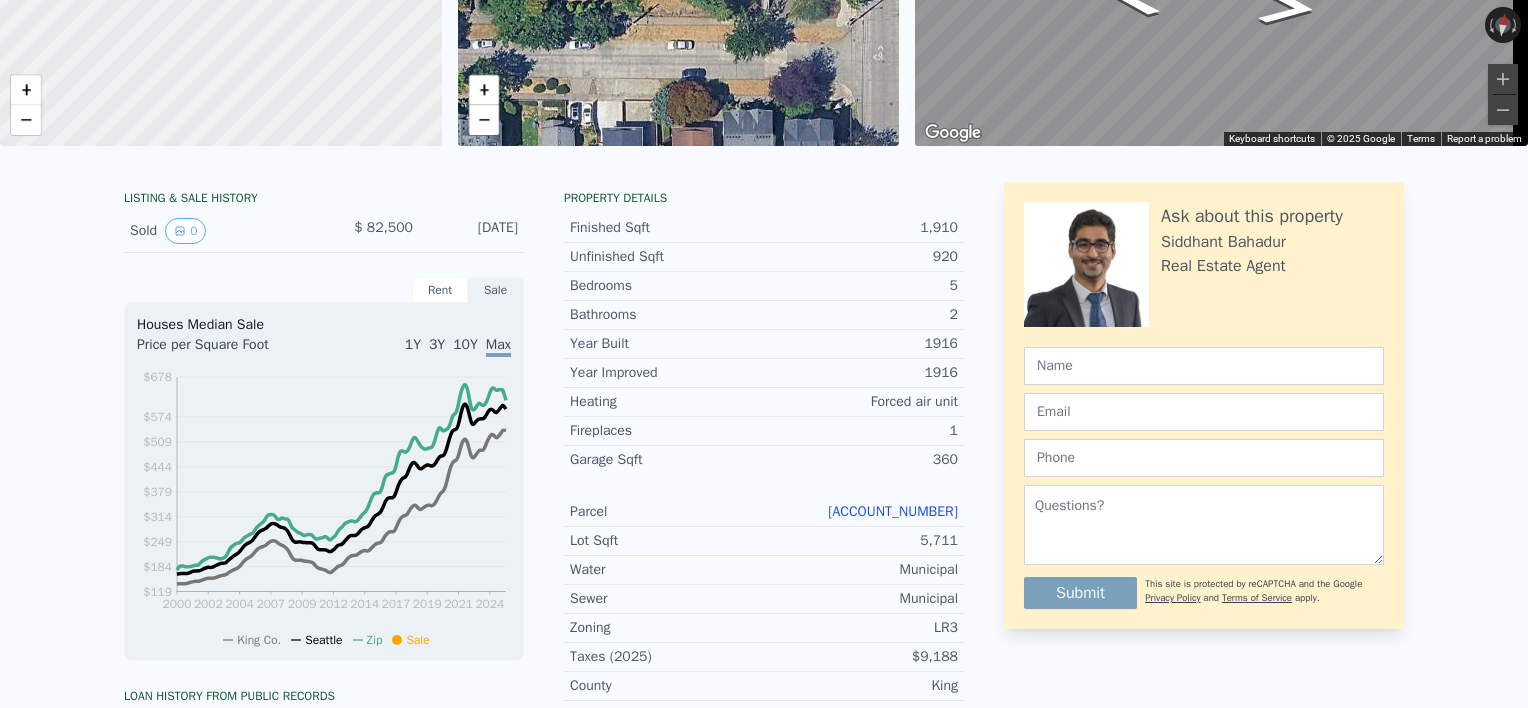 scroll, scrollTop: 0, scrollLeft: 0, axis: both 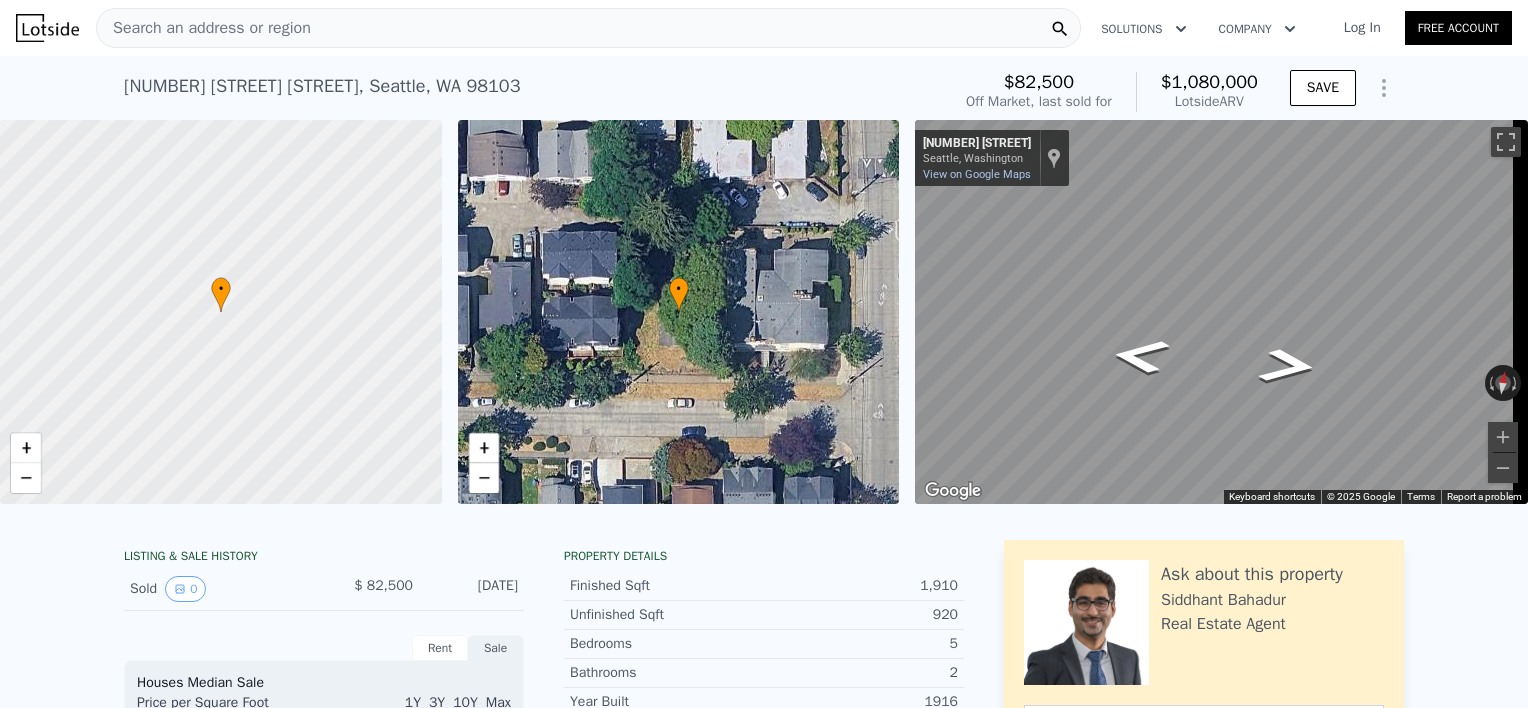 click on "Search an address or region" at bounding box center [588, 28] 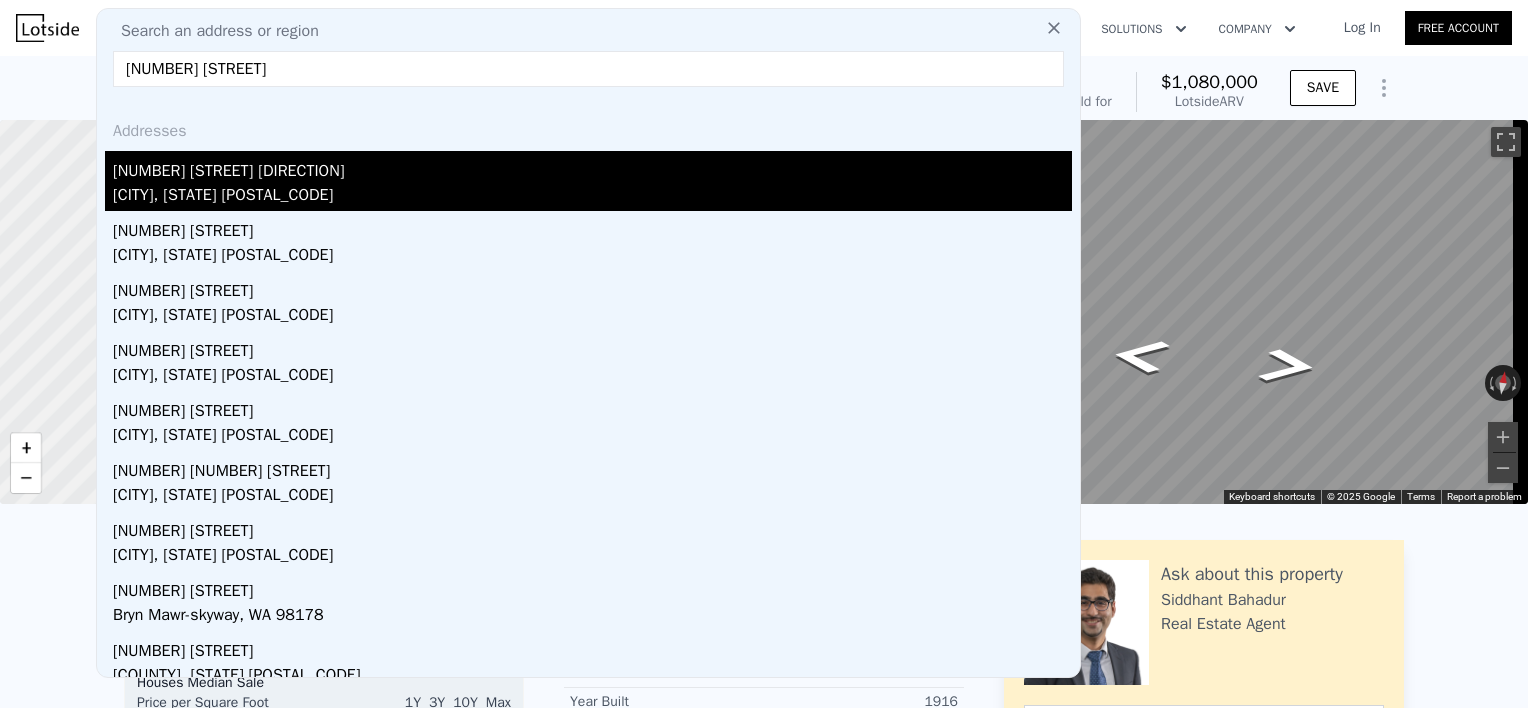 type on "[NUMBER] [STREET]" 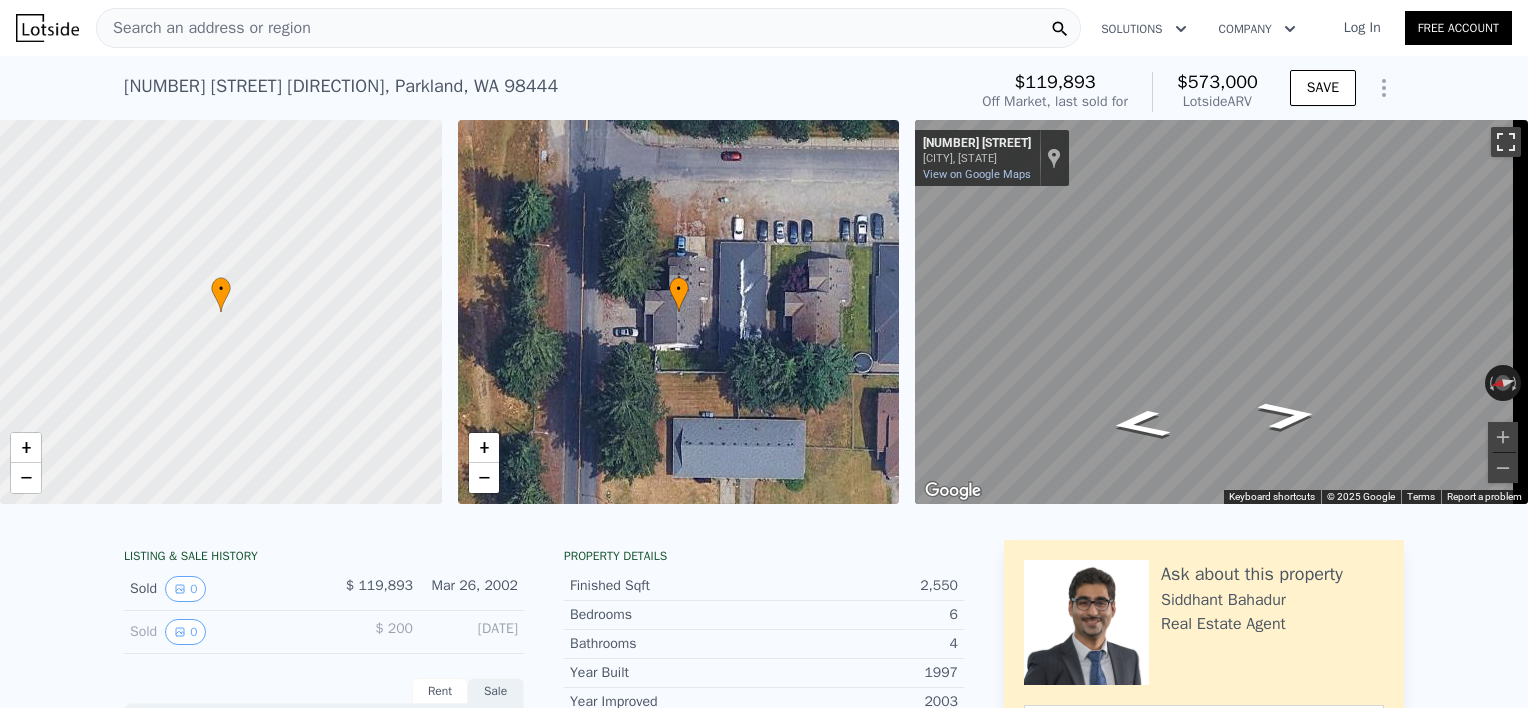 drag, startPoint x: 1492, startPoint y: 144, endPoint x: 1496, endPoint y: 248, distance: 104.0769 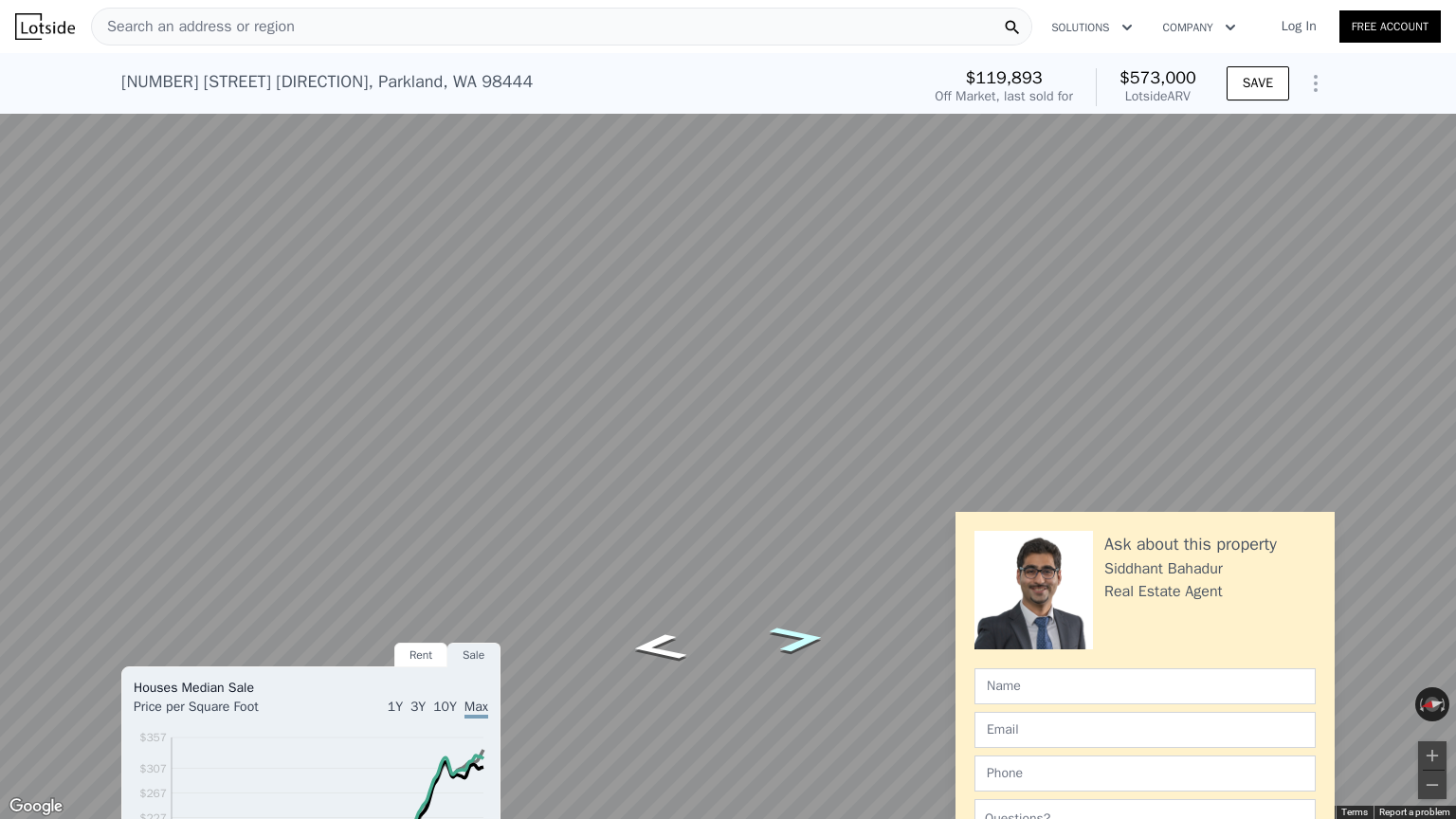 click 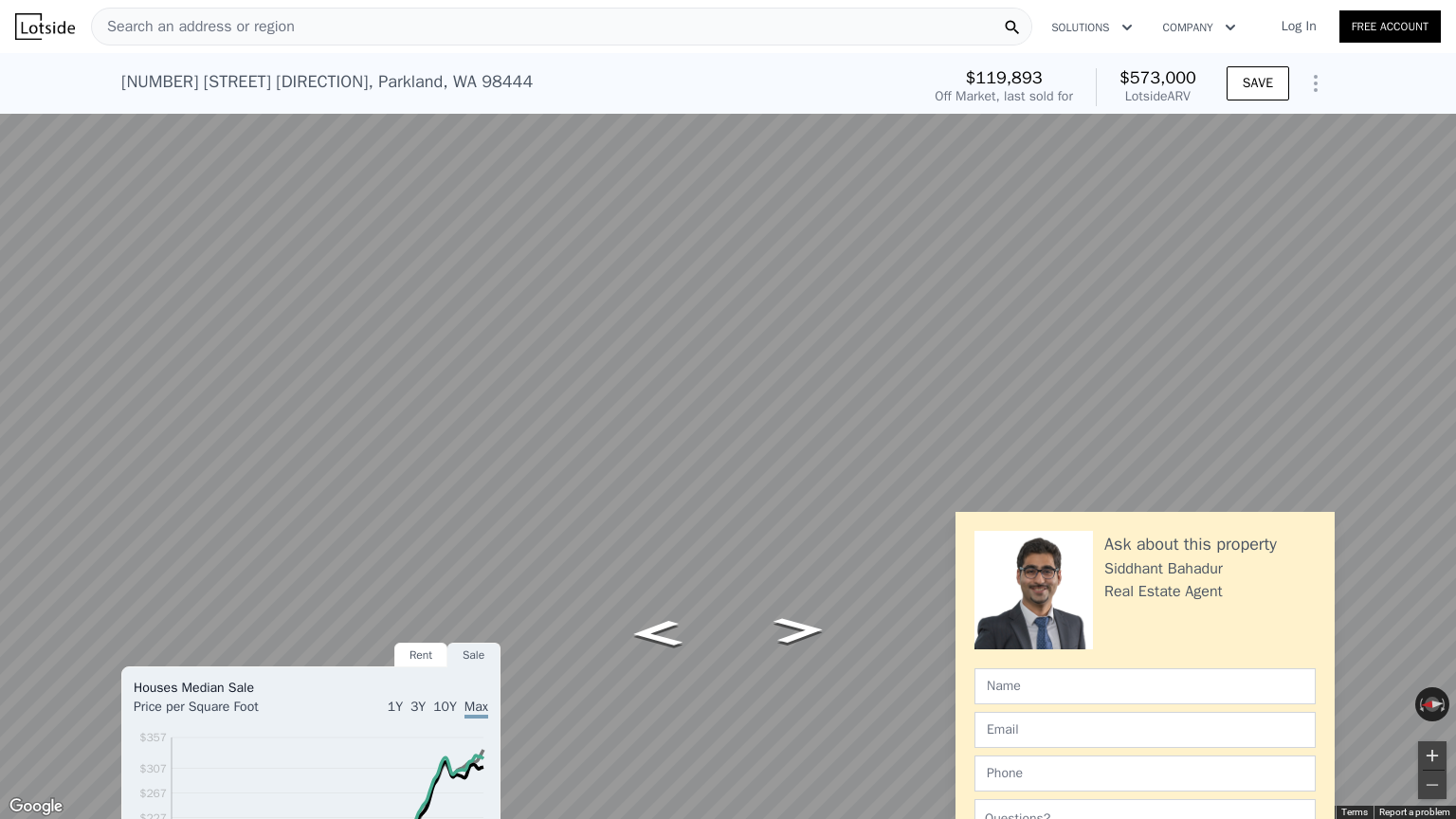 click at bounding box center (1432, 755) 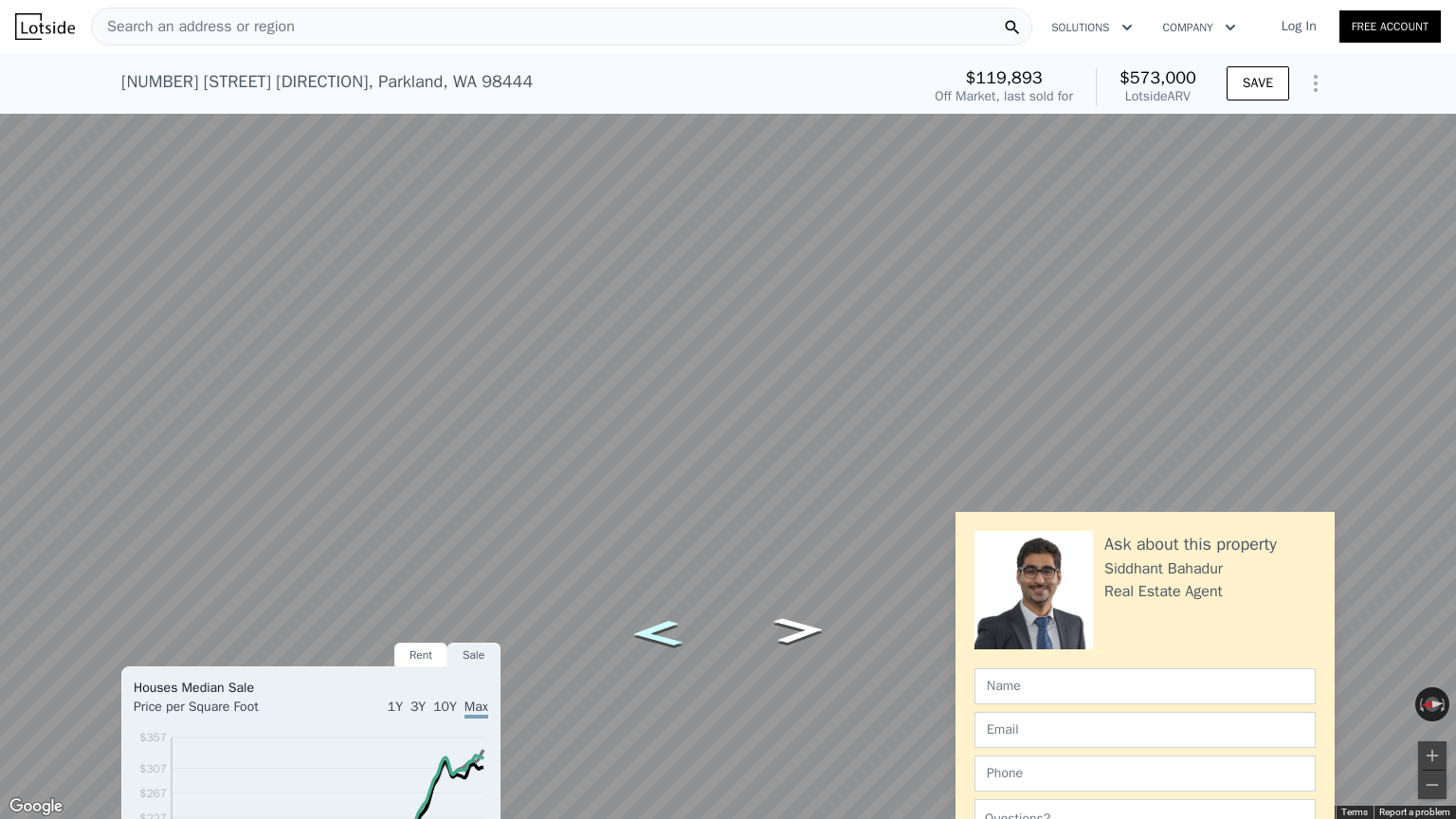 click 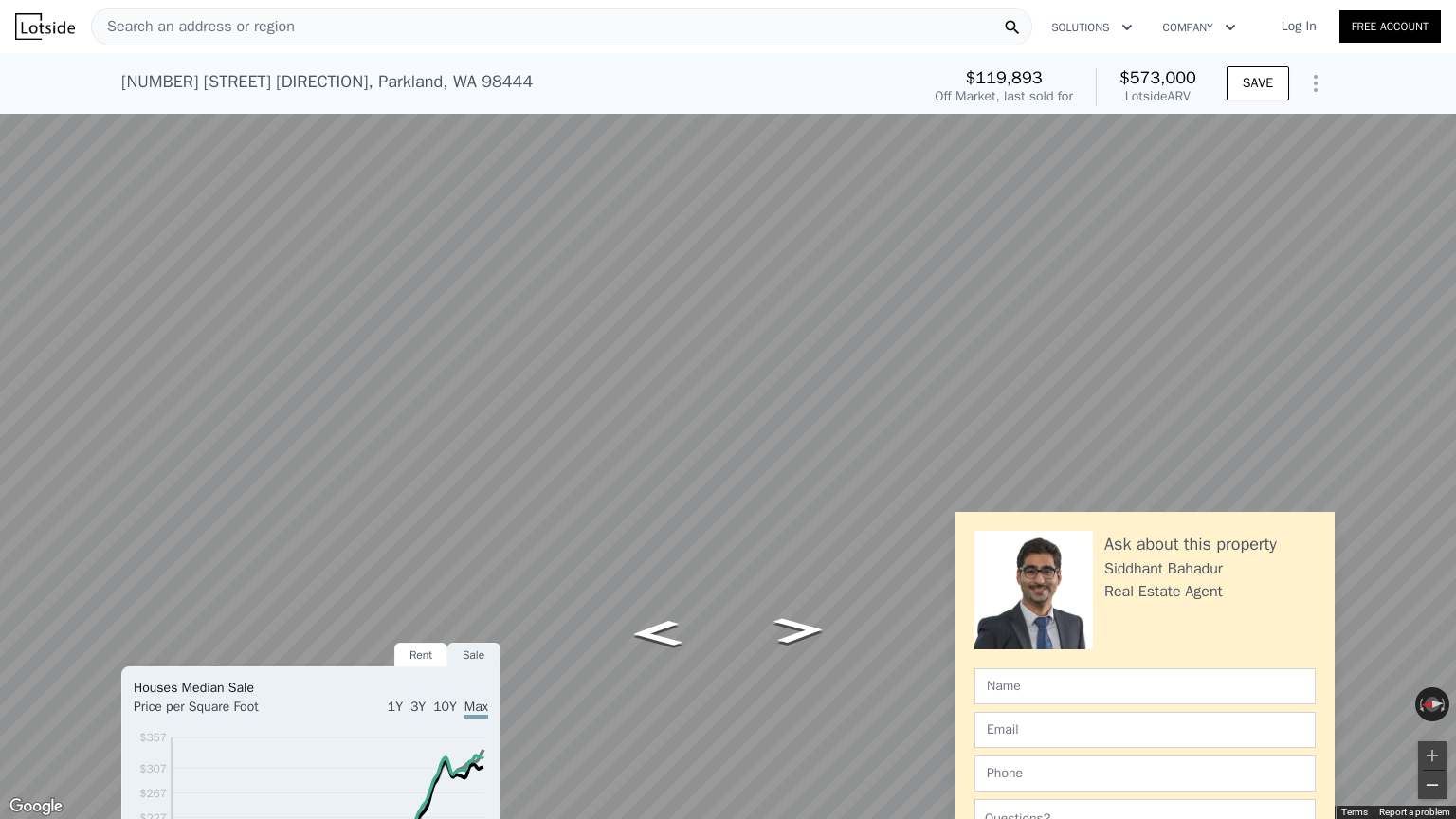 click at bounding box center [1432, 785] 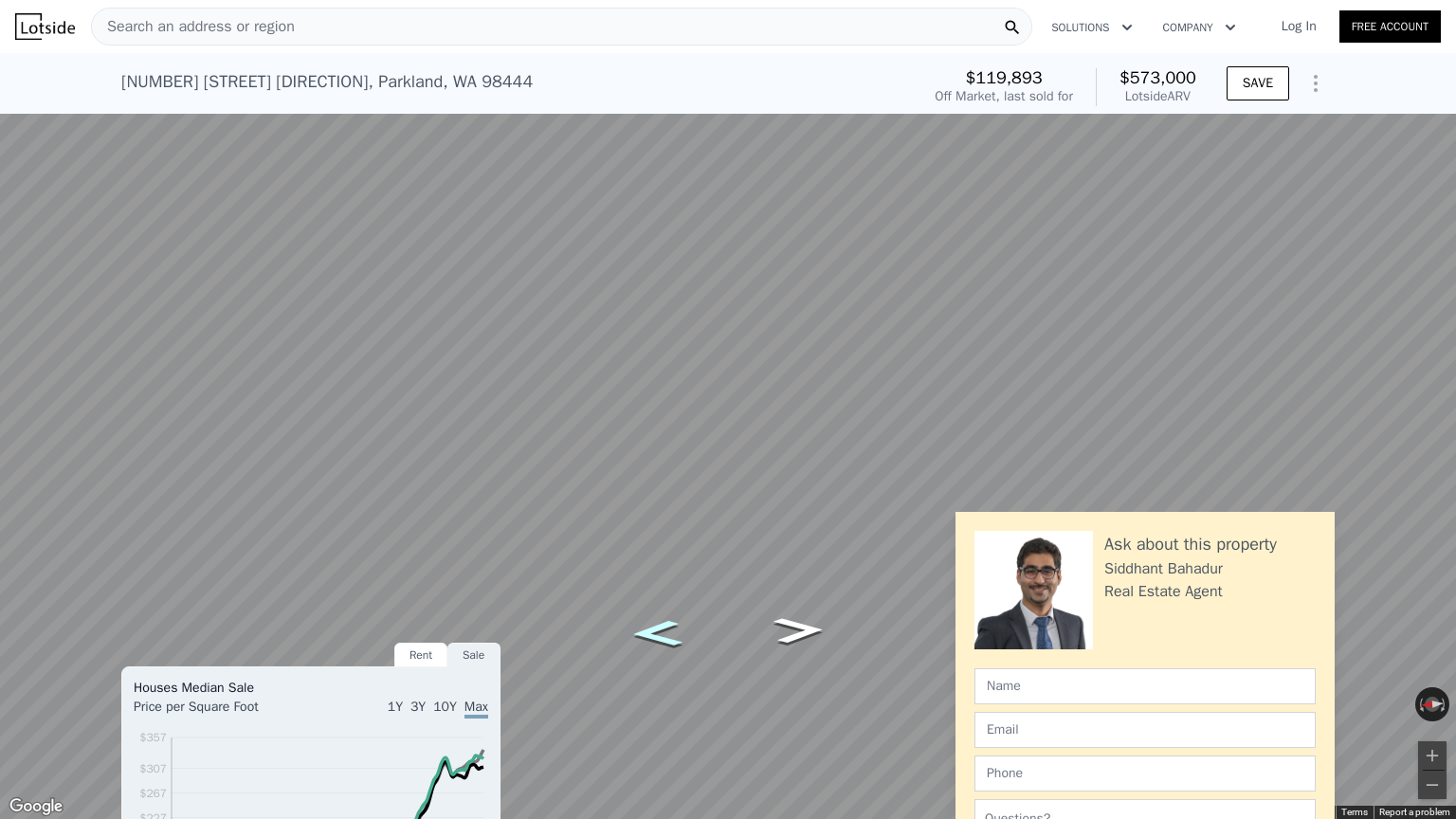 click 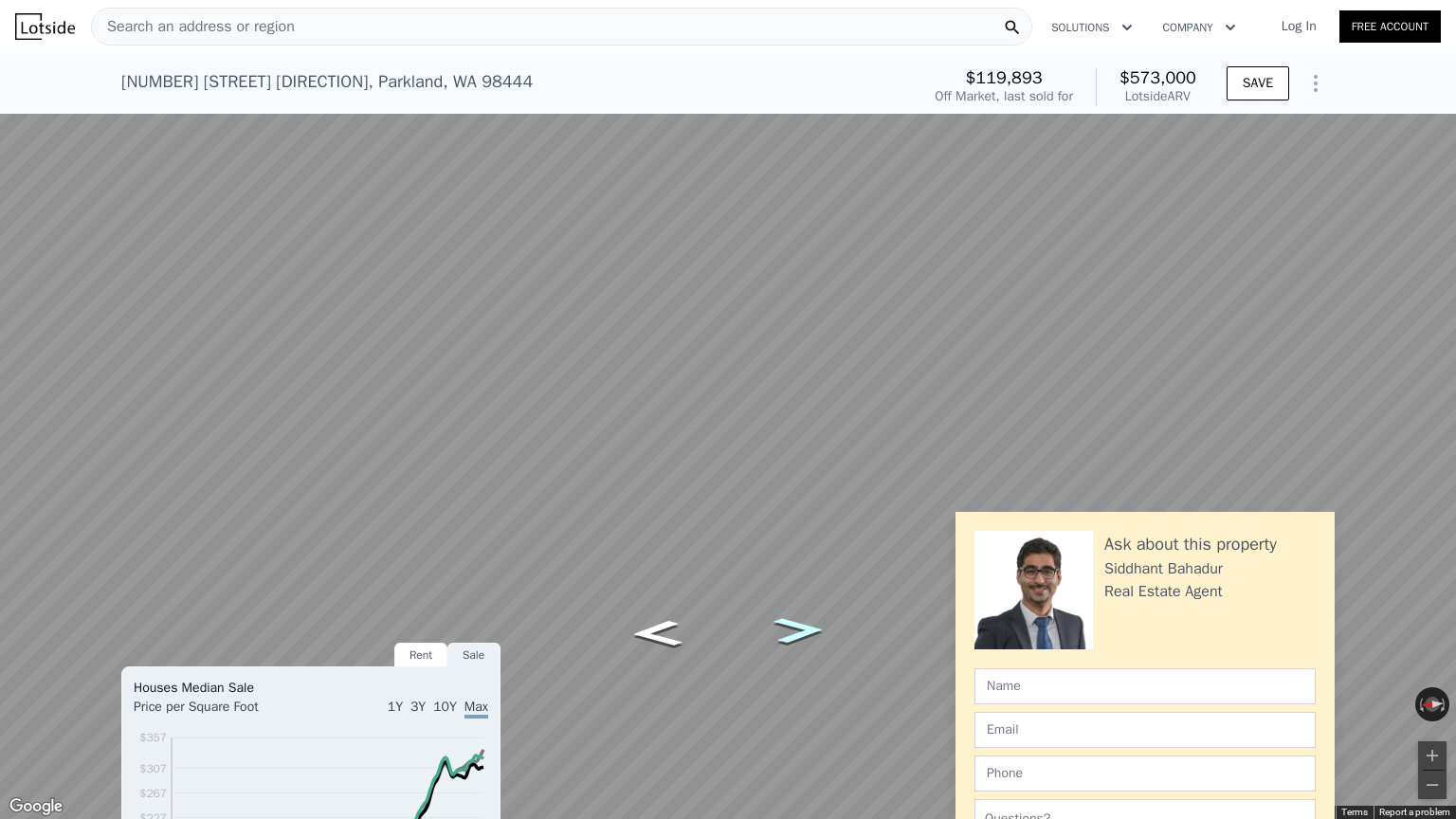 click 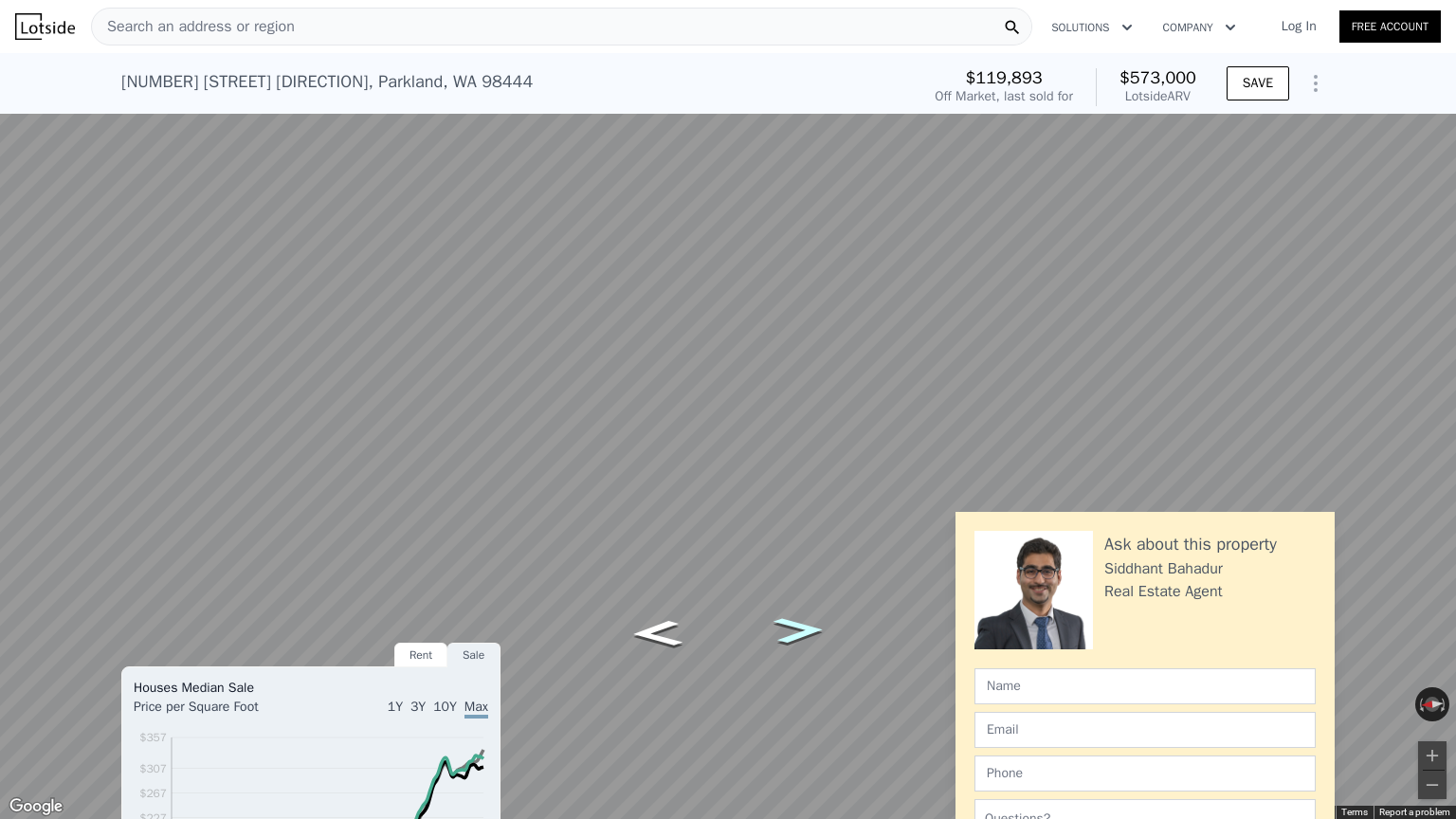 click 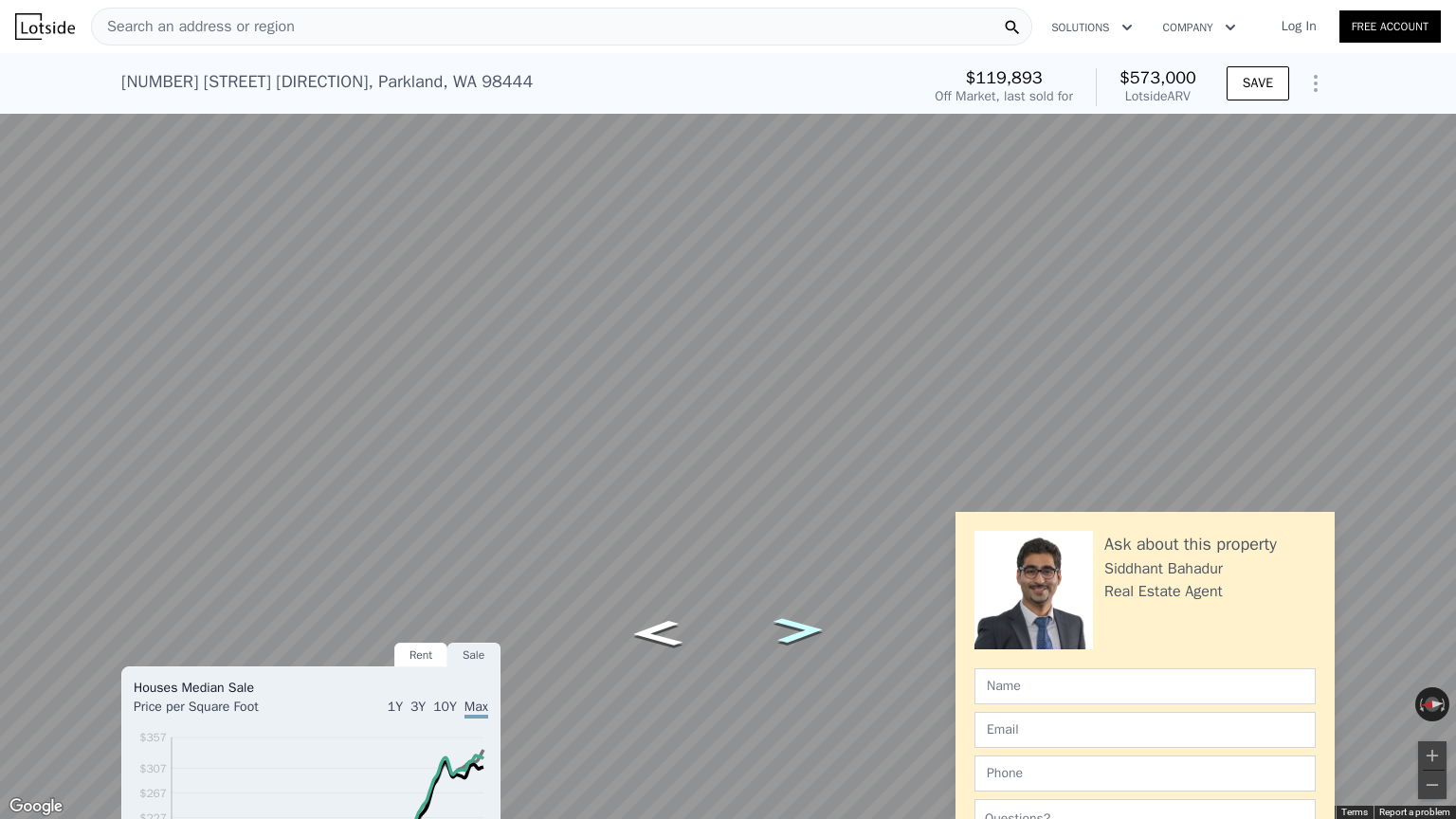 click 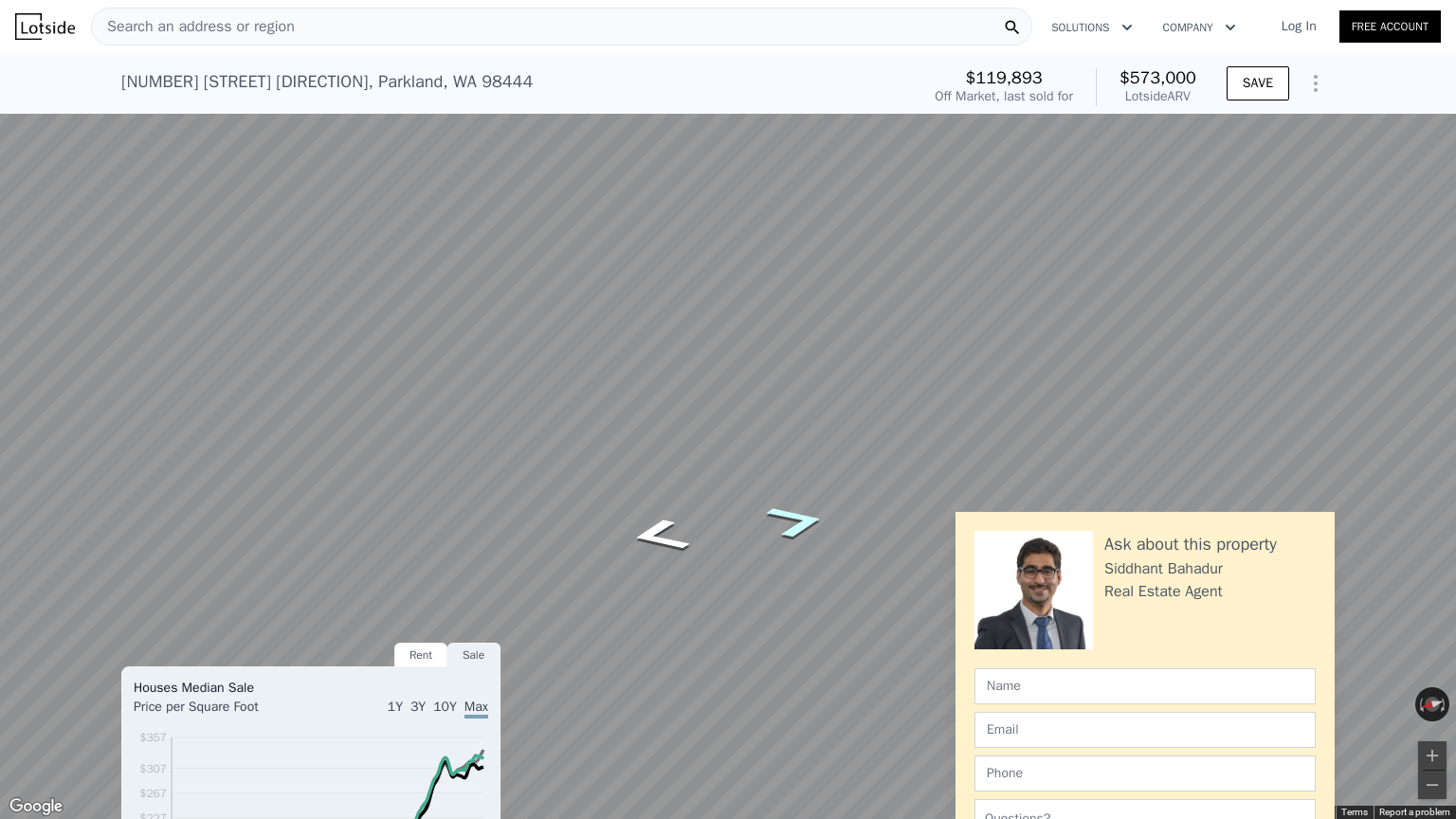 click 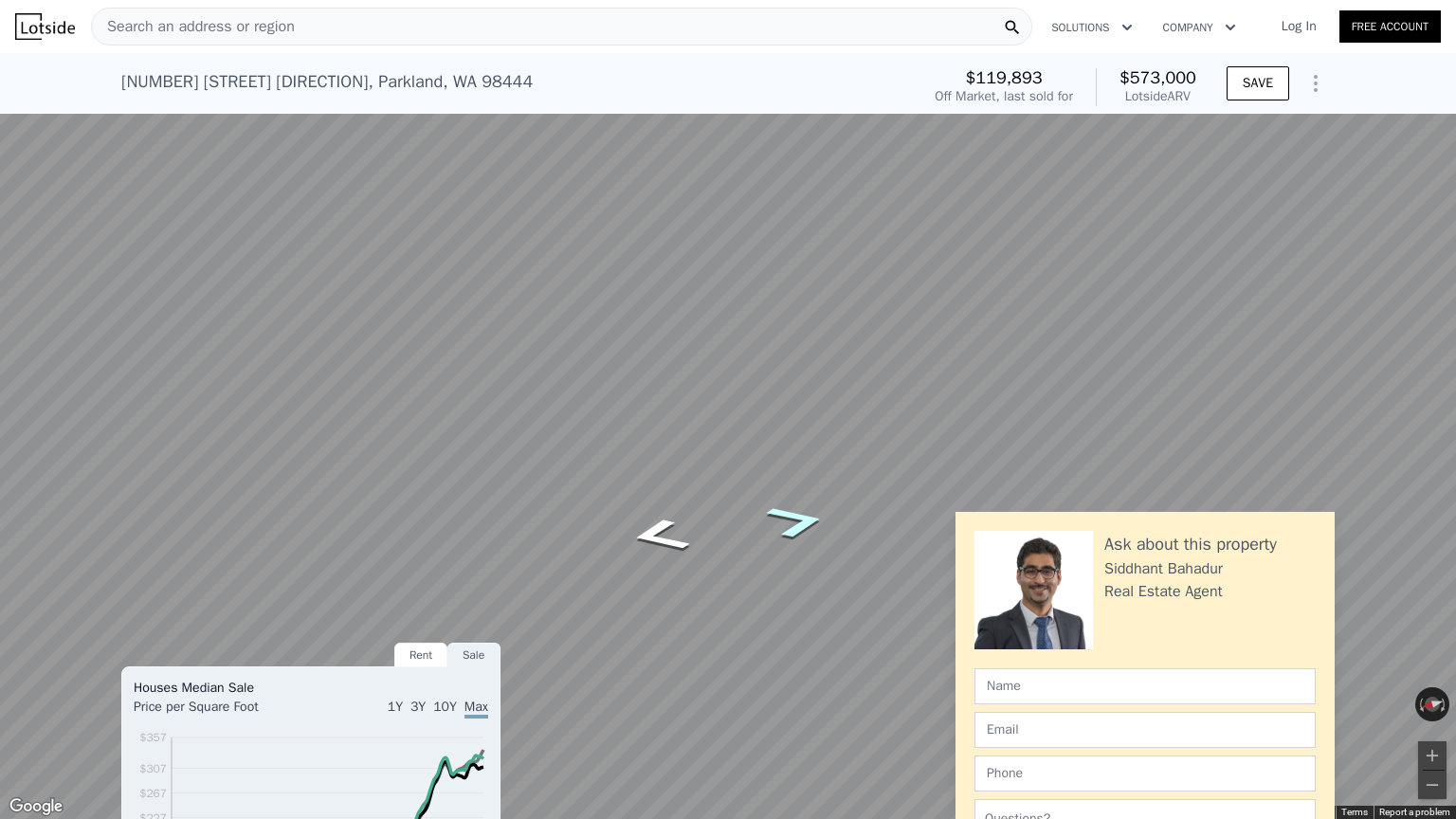 click 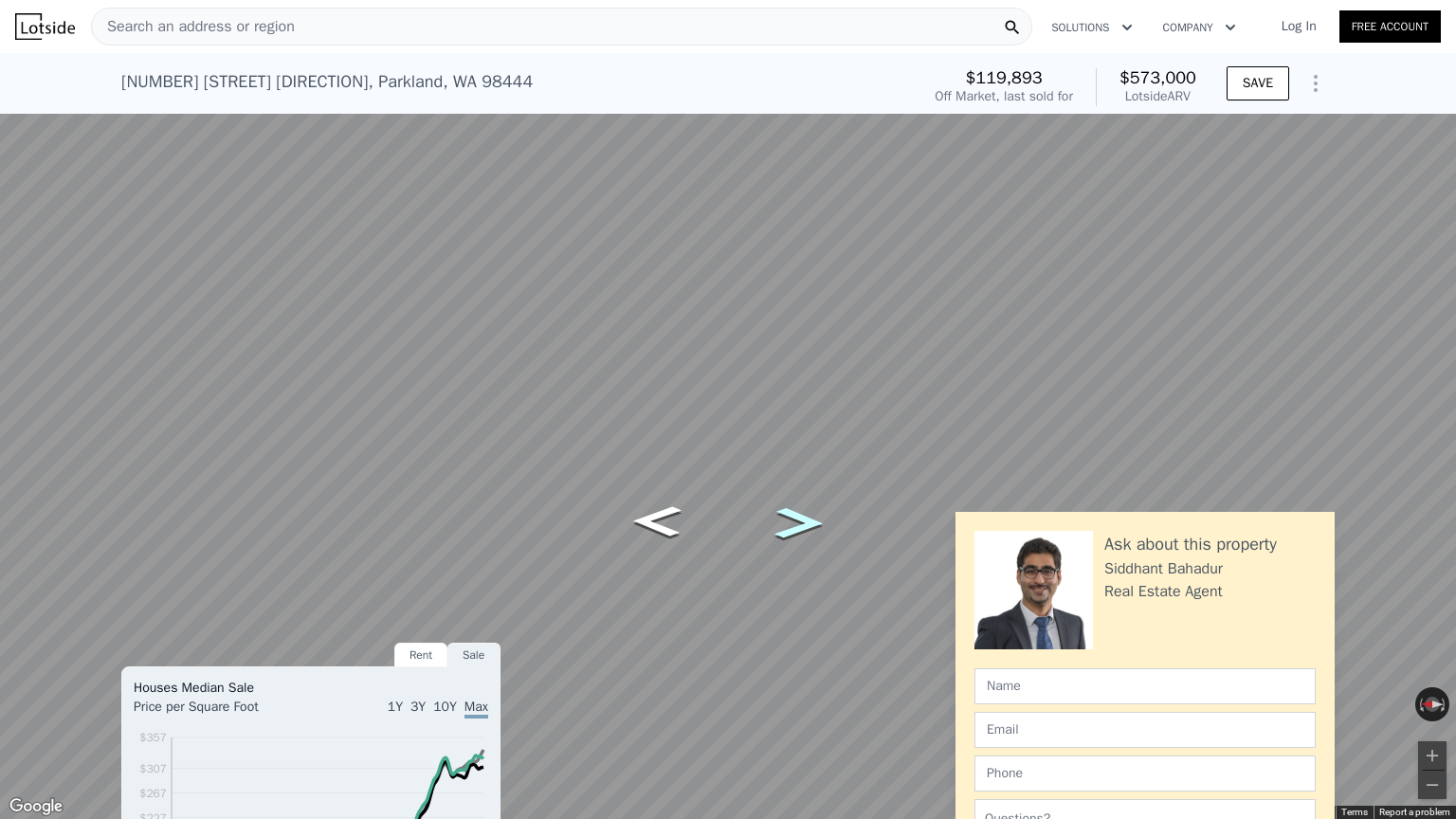 click 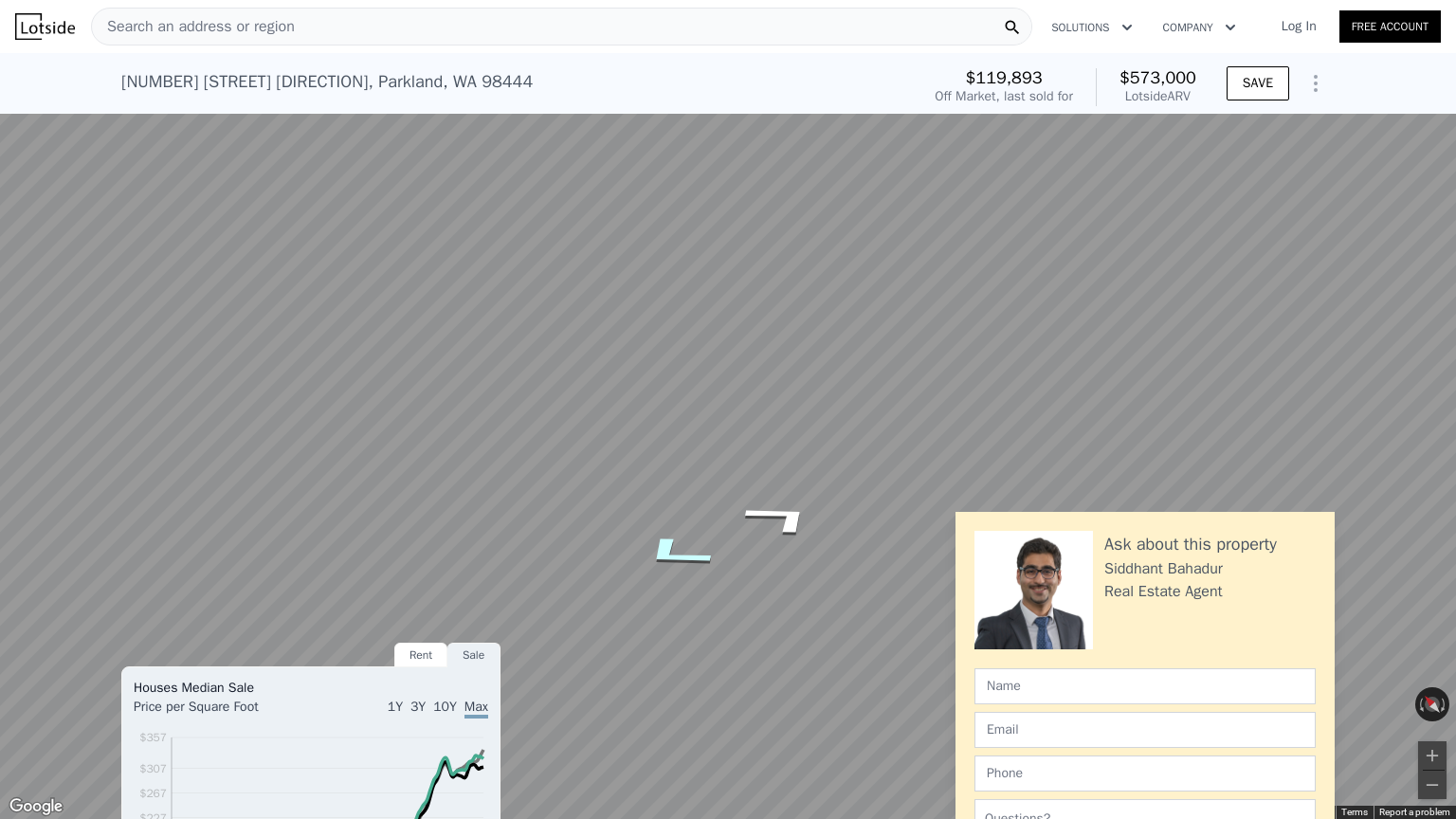 click 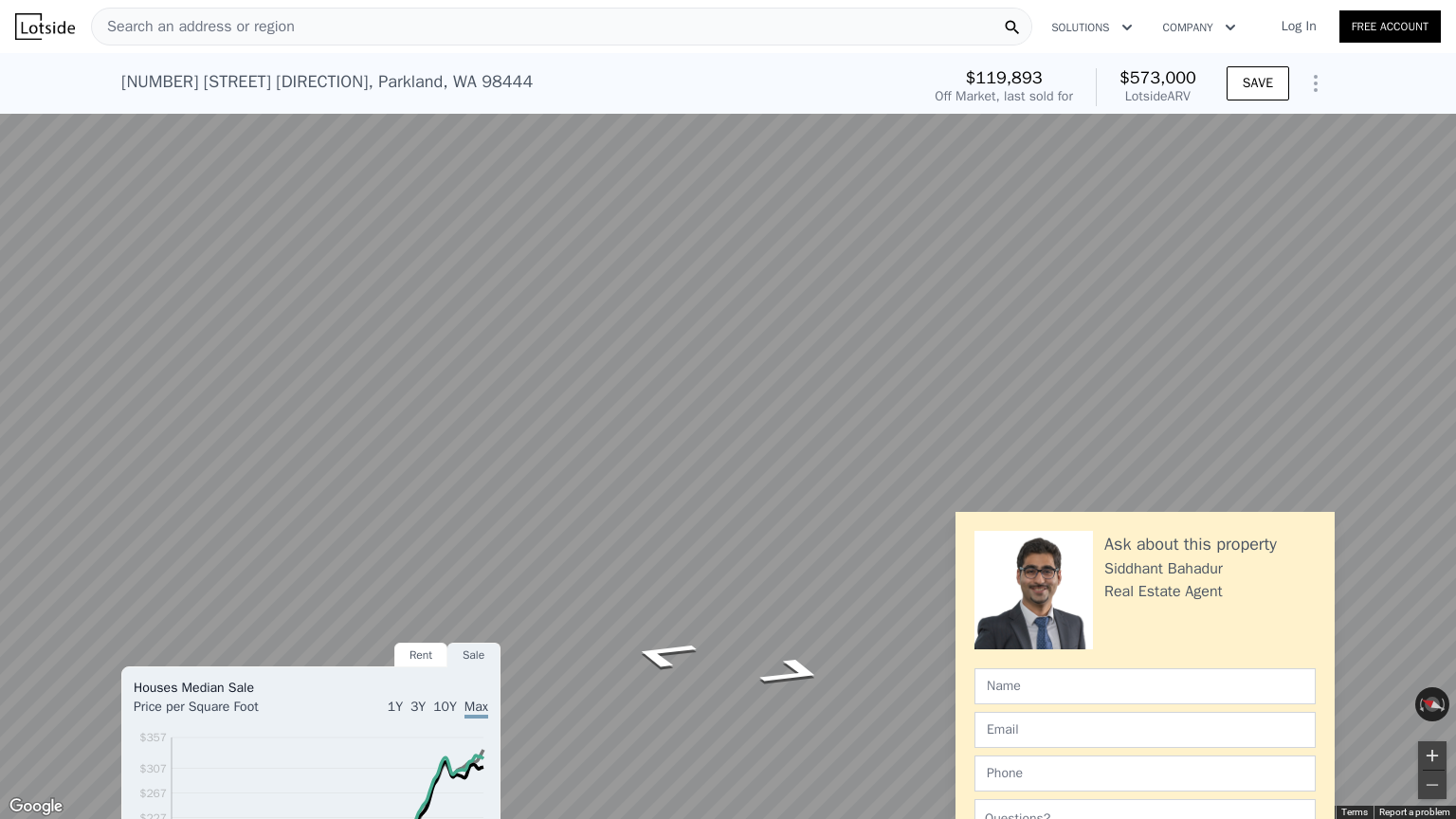 click at bounding box center (1432, 755) 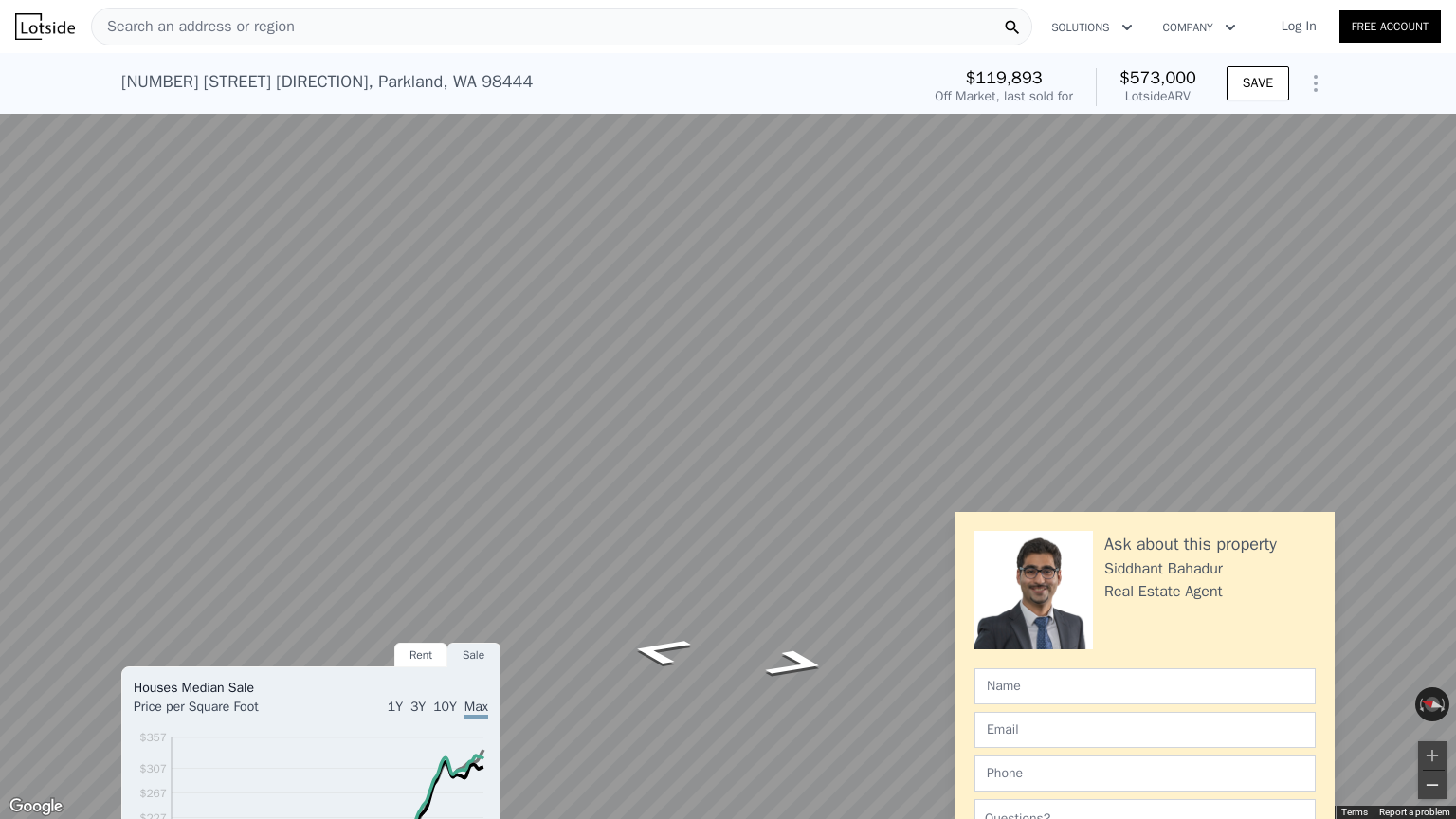 click at bounding box center [1432, 785] 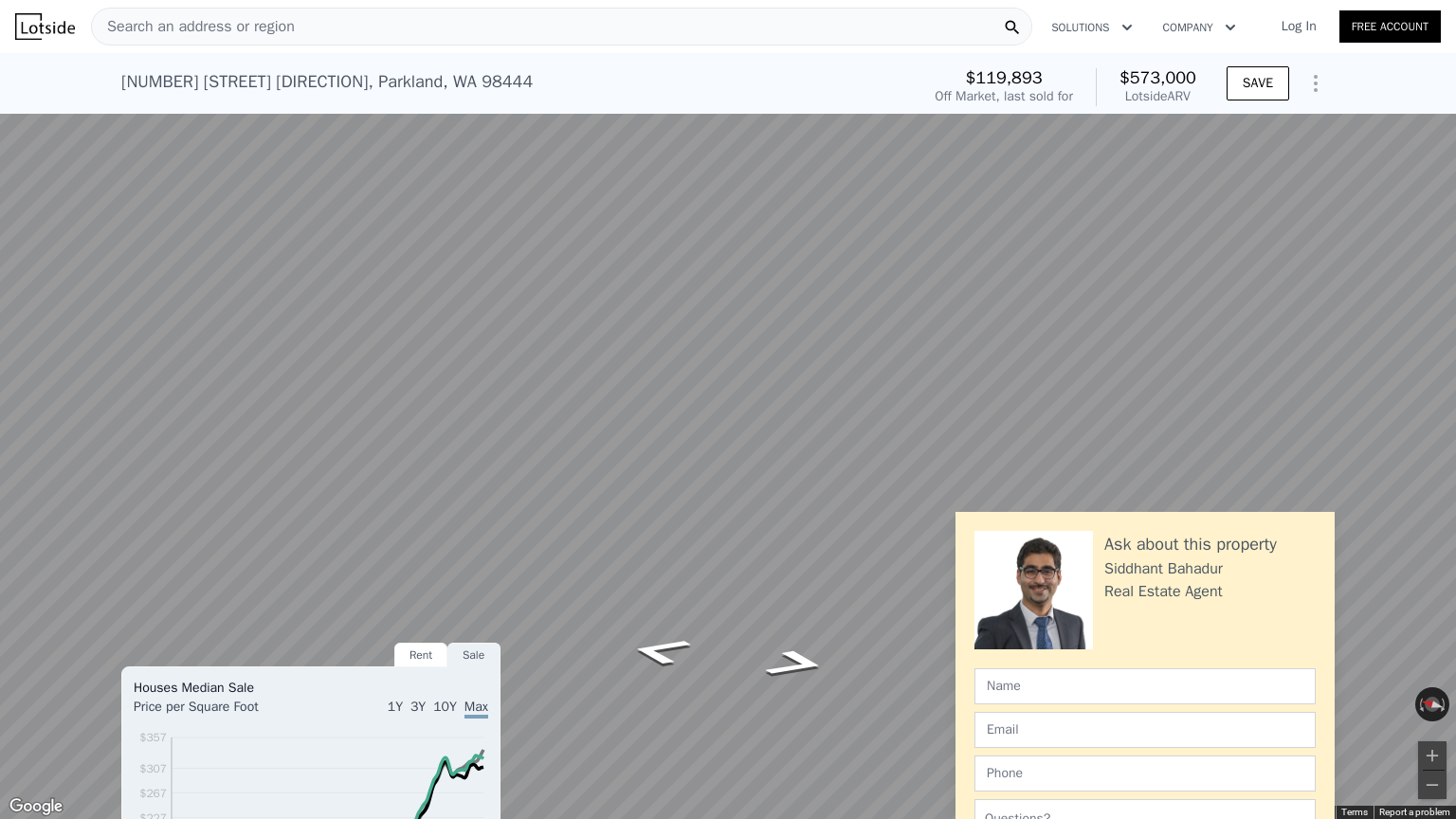 click at bounding box center [1435, 21] 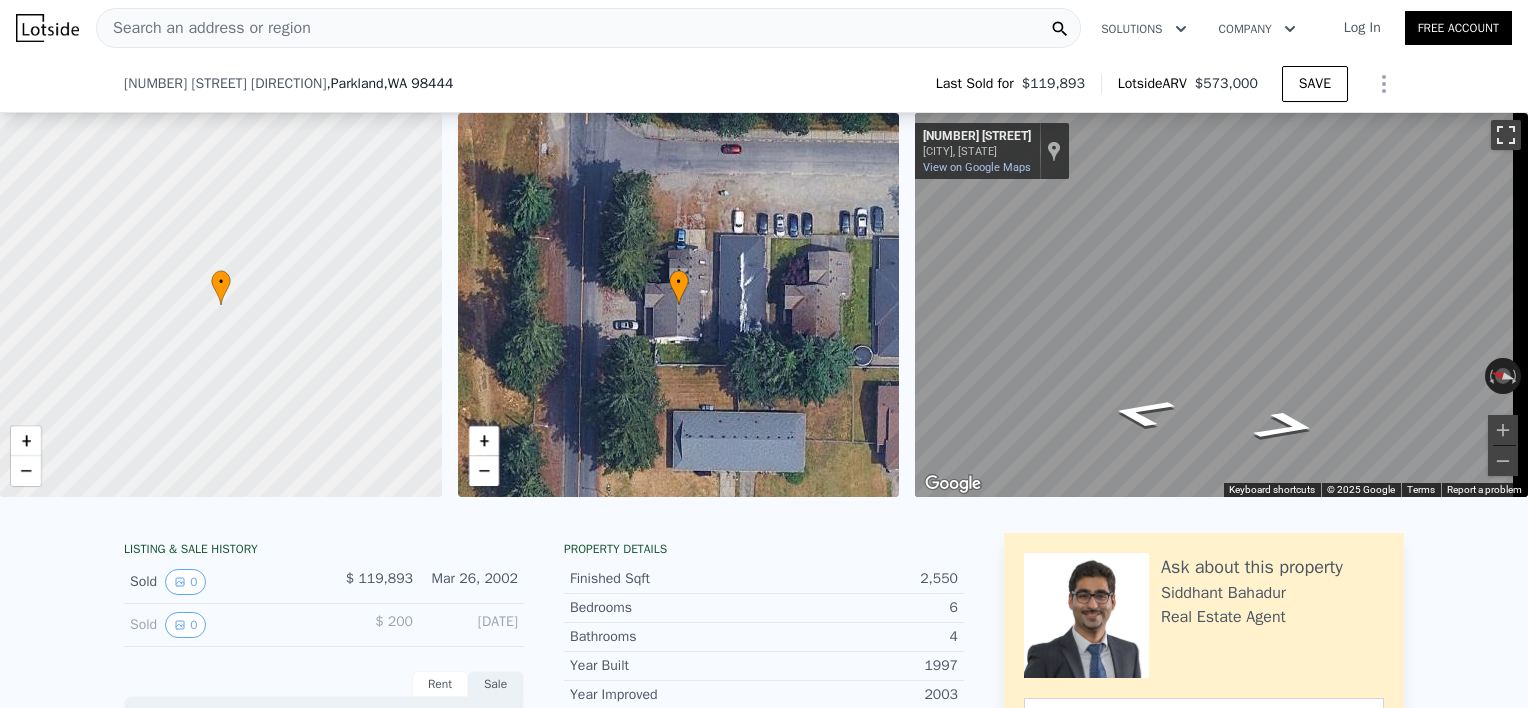 scroll, scrollTop: 547, scrollLeft: 0, axis: vertical 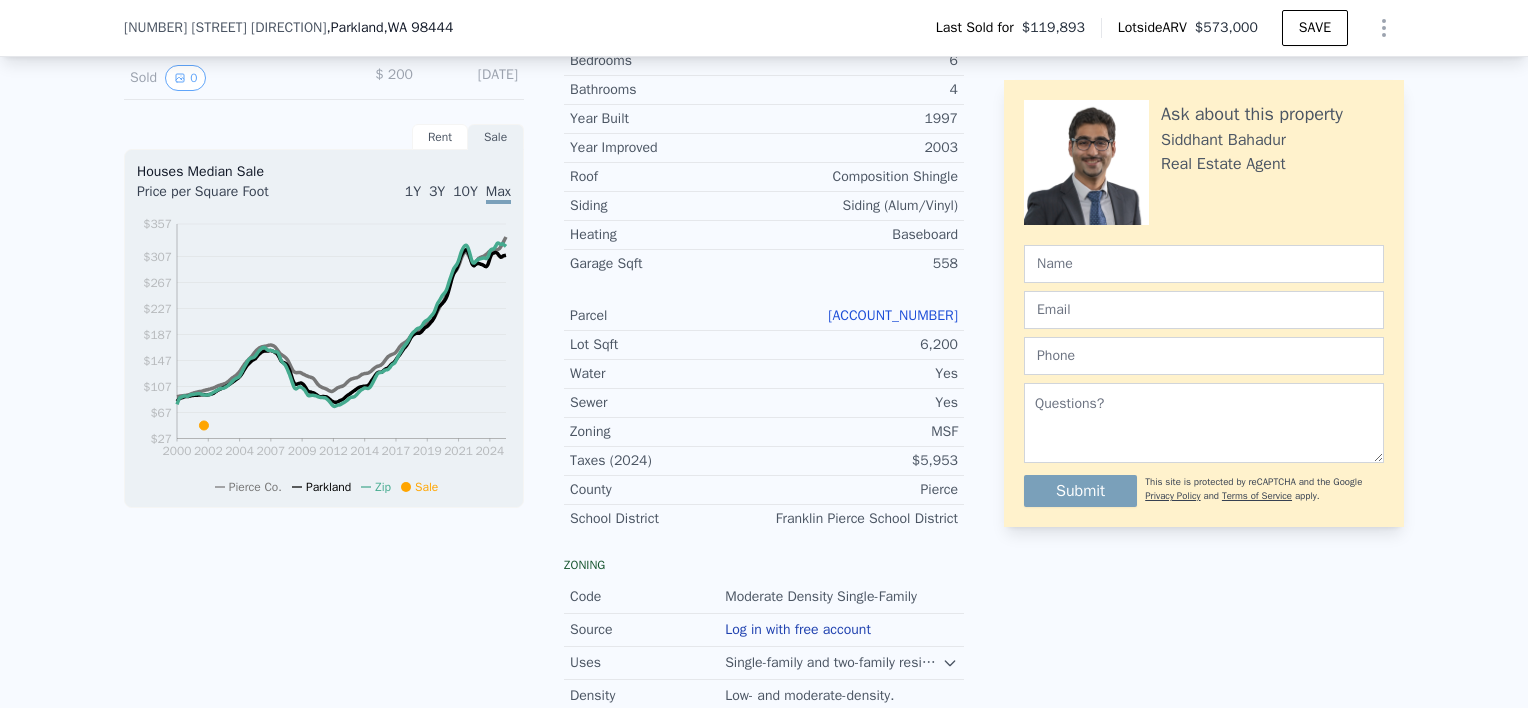 click on "[ACCOUNT_NUMBER]" at bounding box center (893, 315) 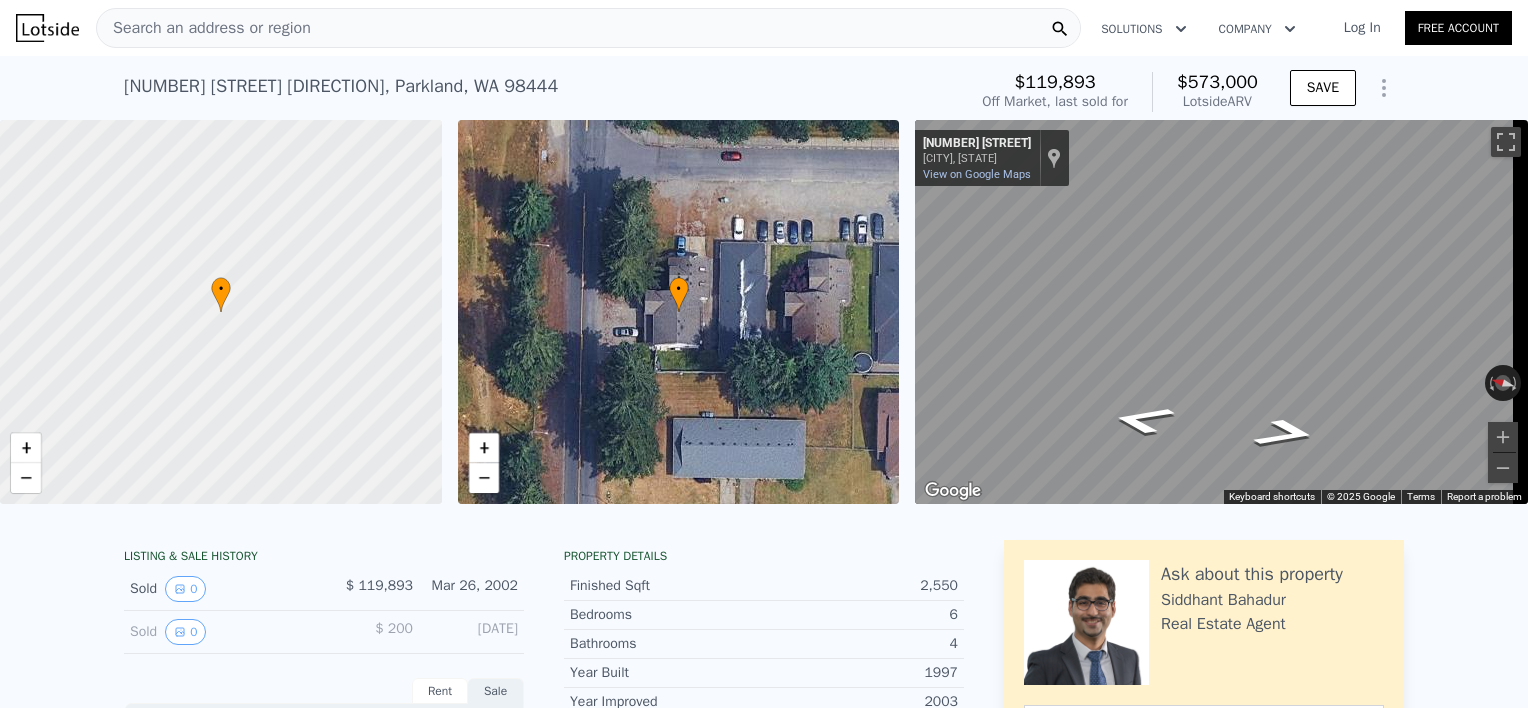 click on "Search an address or region" at bounding box center [588, 28] 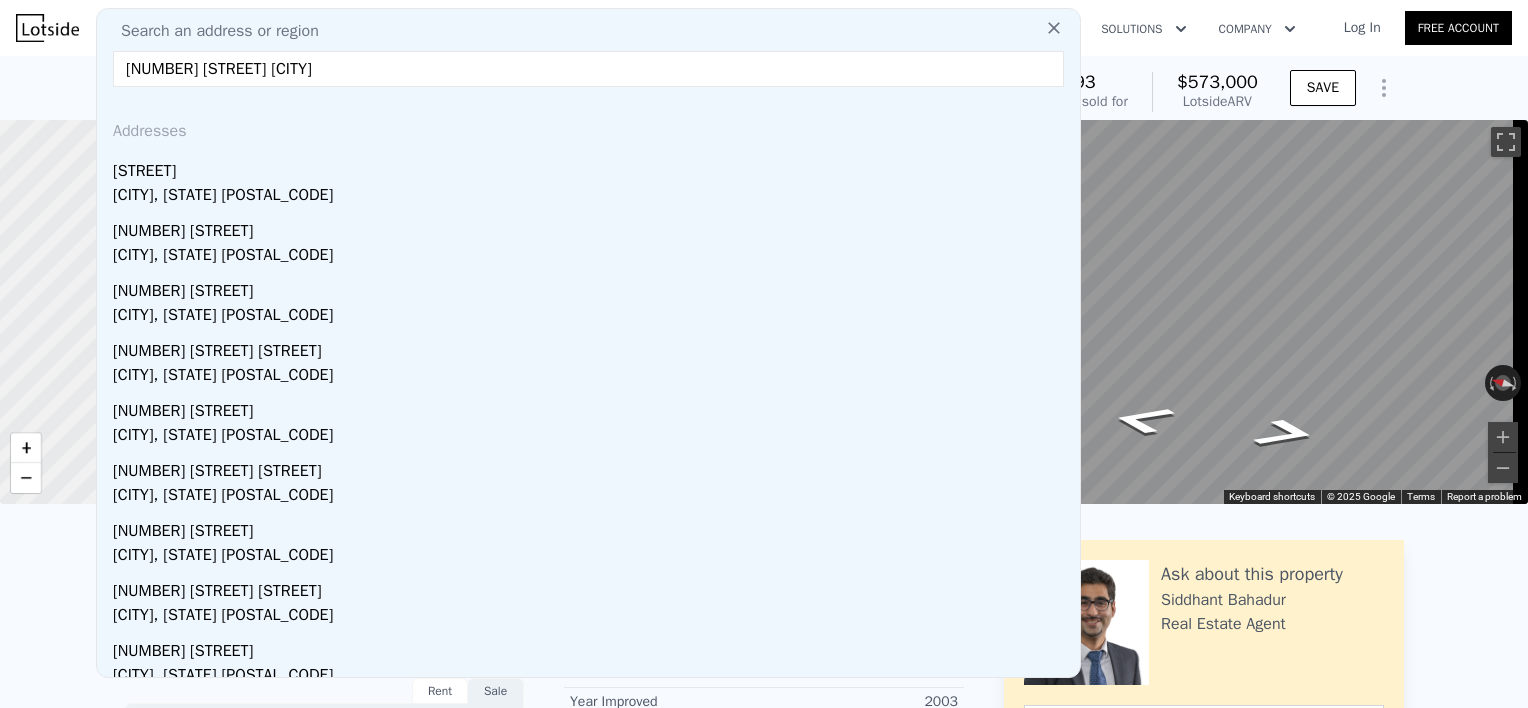 type on "[NUMBER] [STREET] [CITY]" 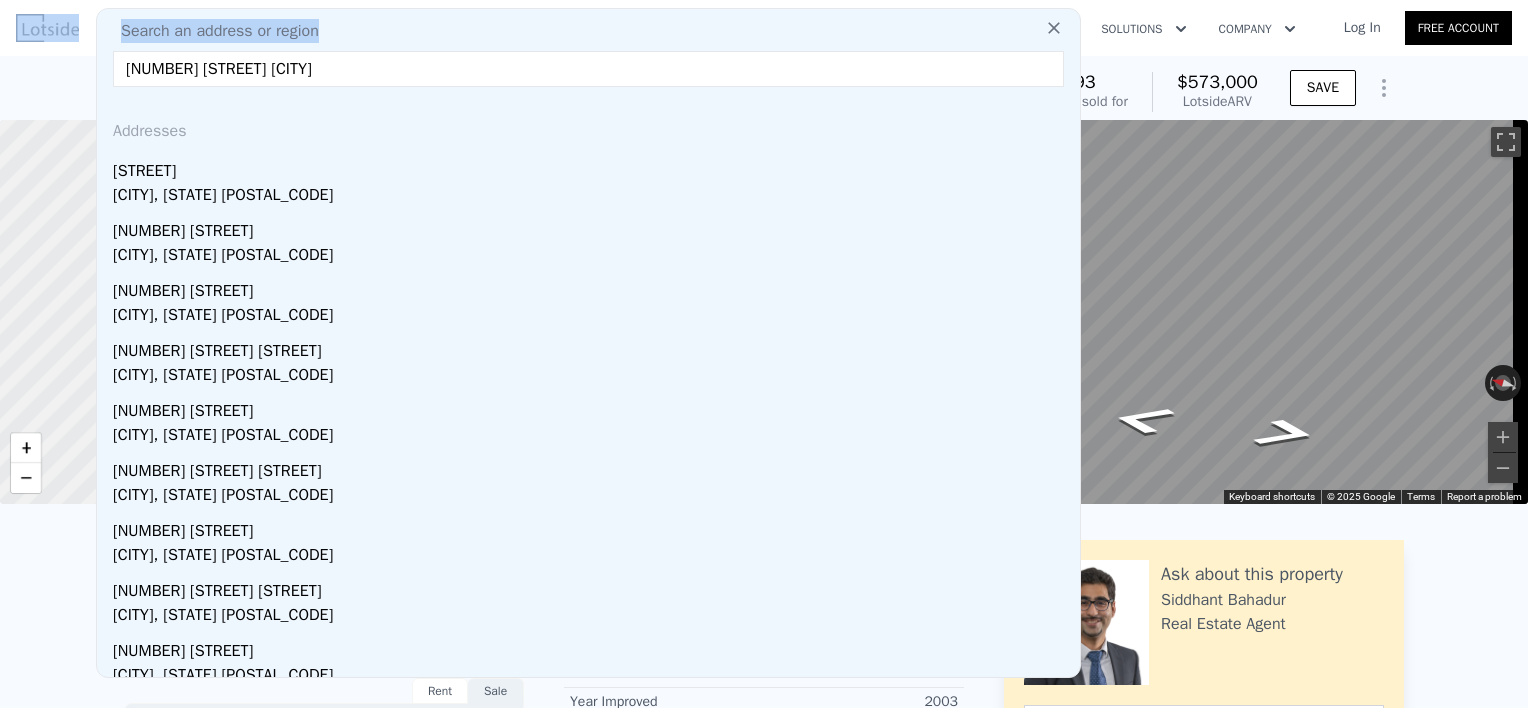 drag, startPoint x: 363, startPoint y: 40, endPoint x: 18, endPoint y: 21, distance: 345.5228 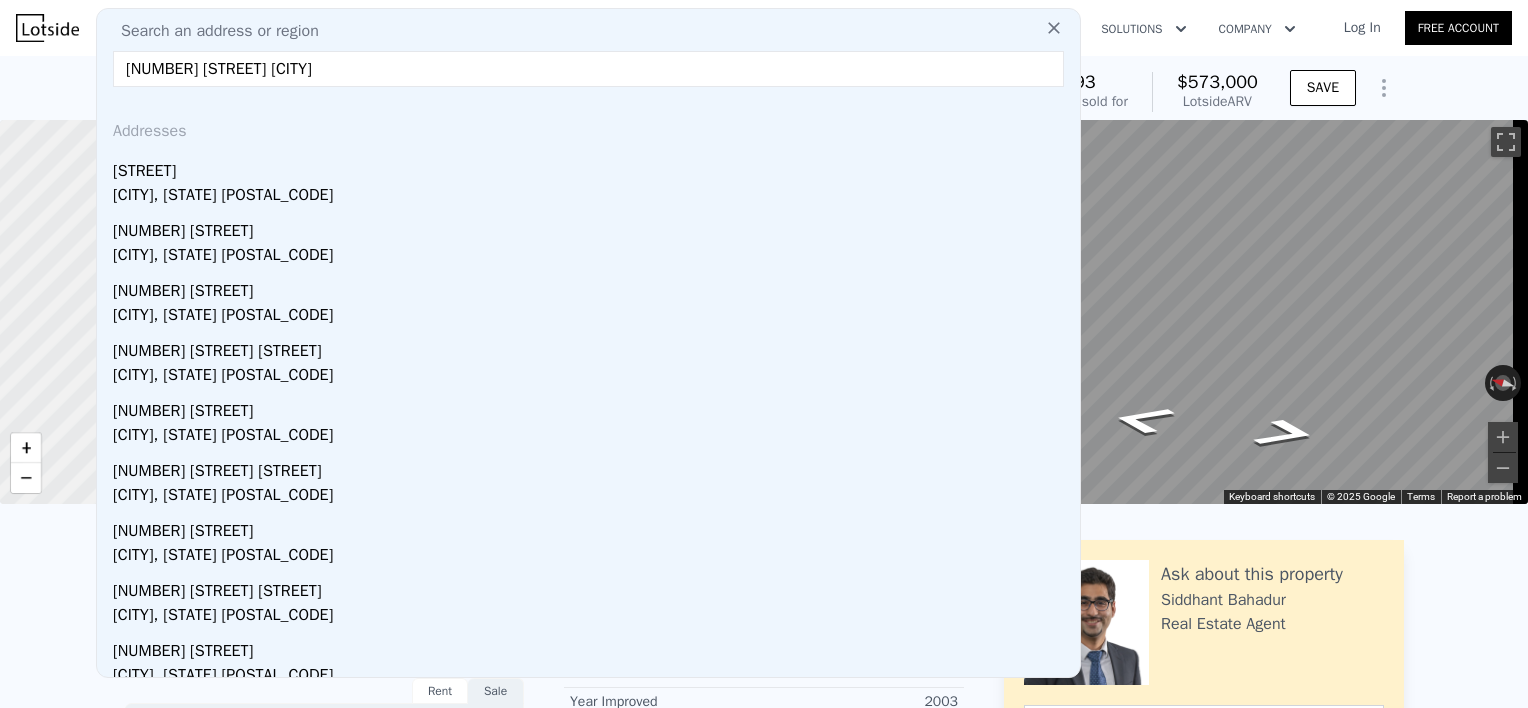drag, startPoint x: 363, startPoint y: 77, endPoint x: -32, endPoint y: 69, distance: 395.081 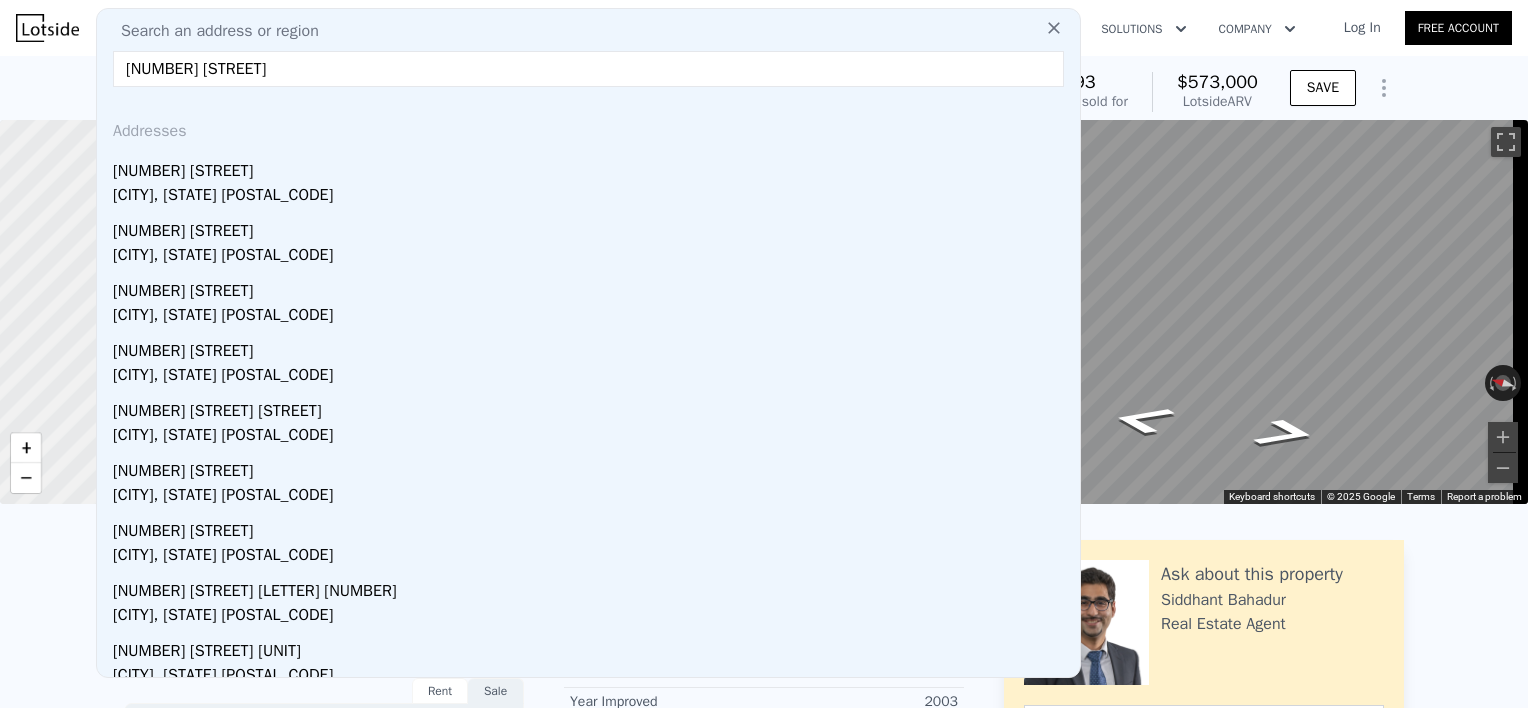 type on "[NUMBER] [STREET]" 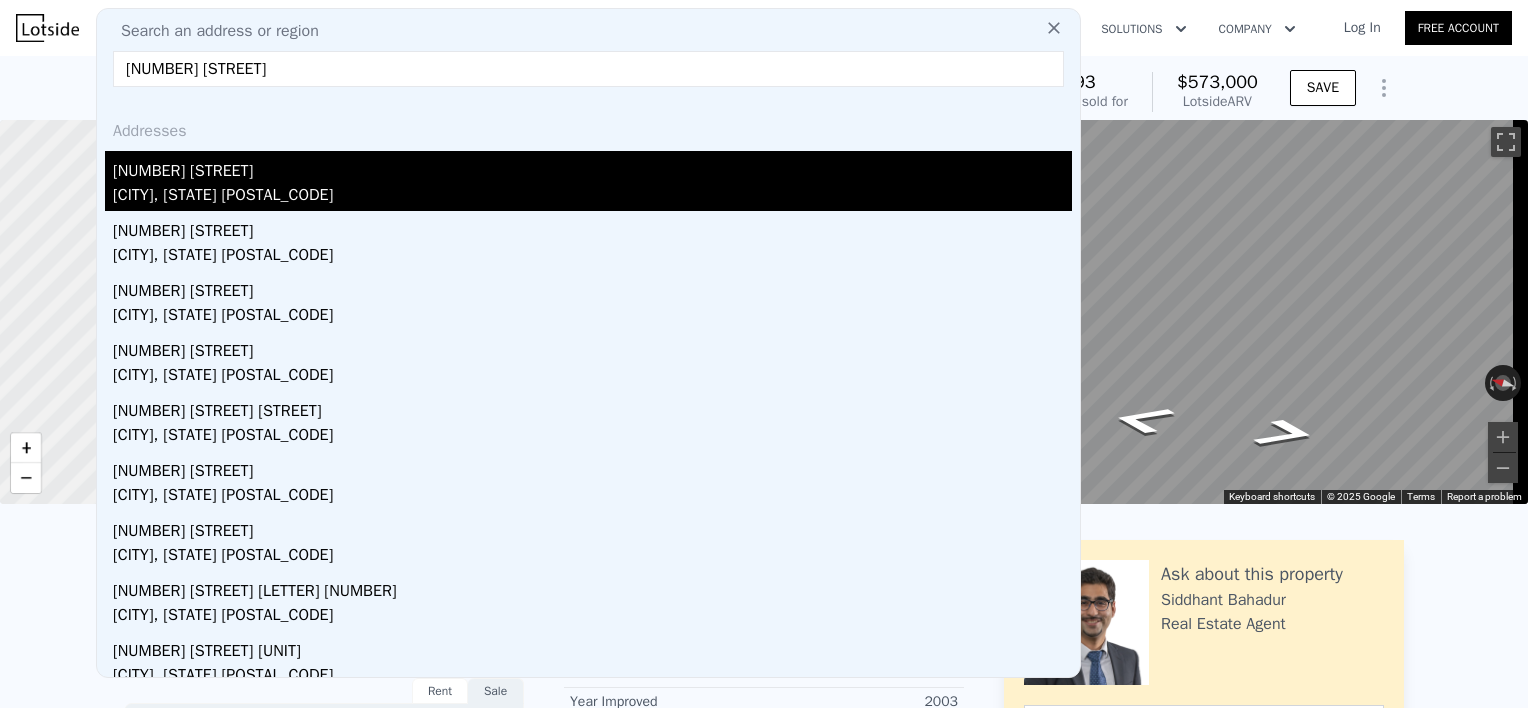 click on "[CITY], [STATE] [POSTAL_CODE]" at bounding box center (592, 197) 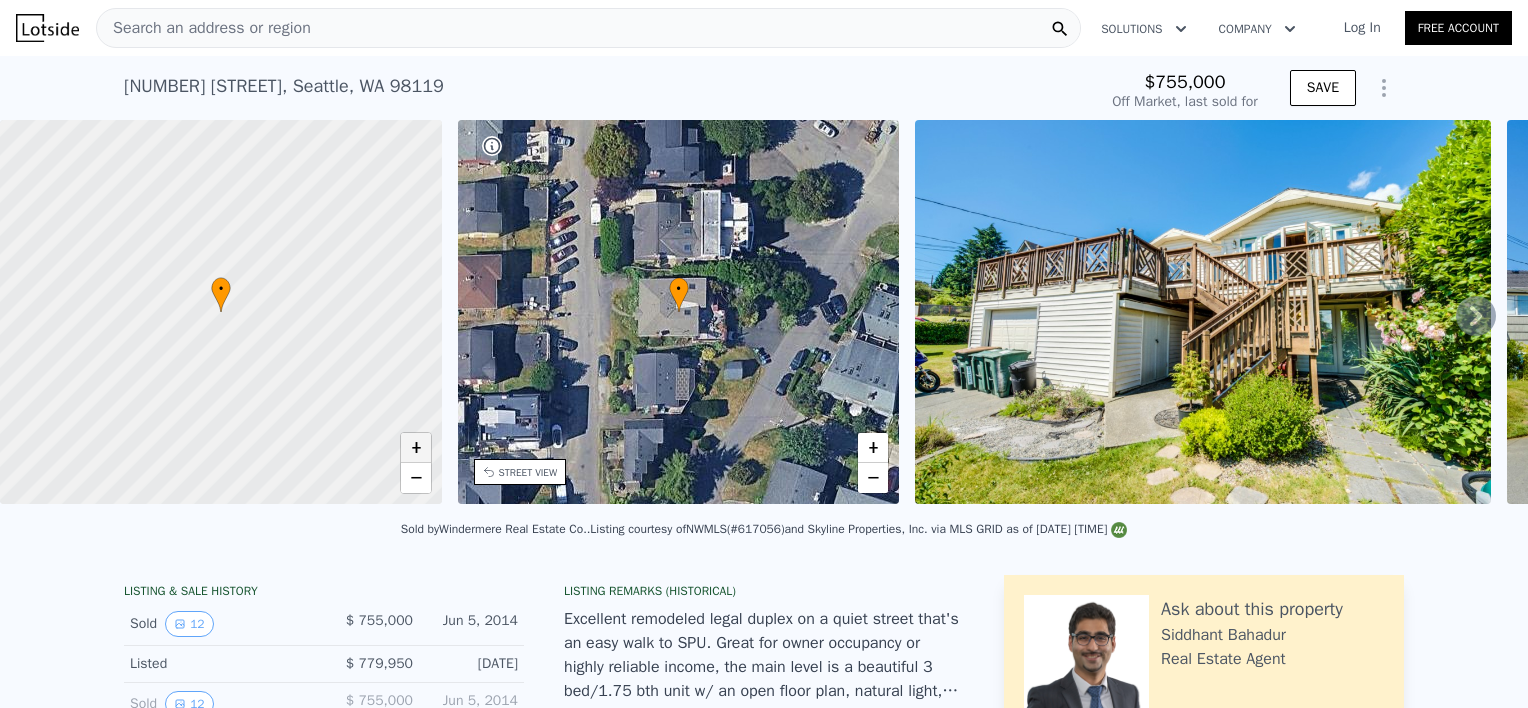 click on "+" at bounding box center (416, 448) 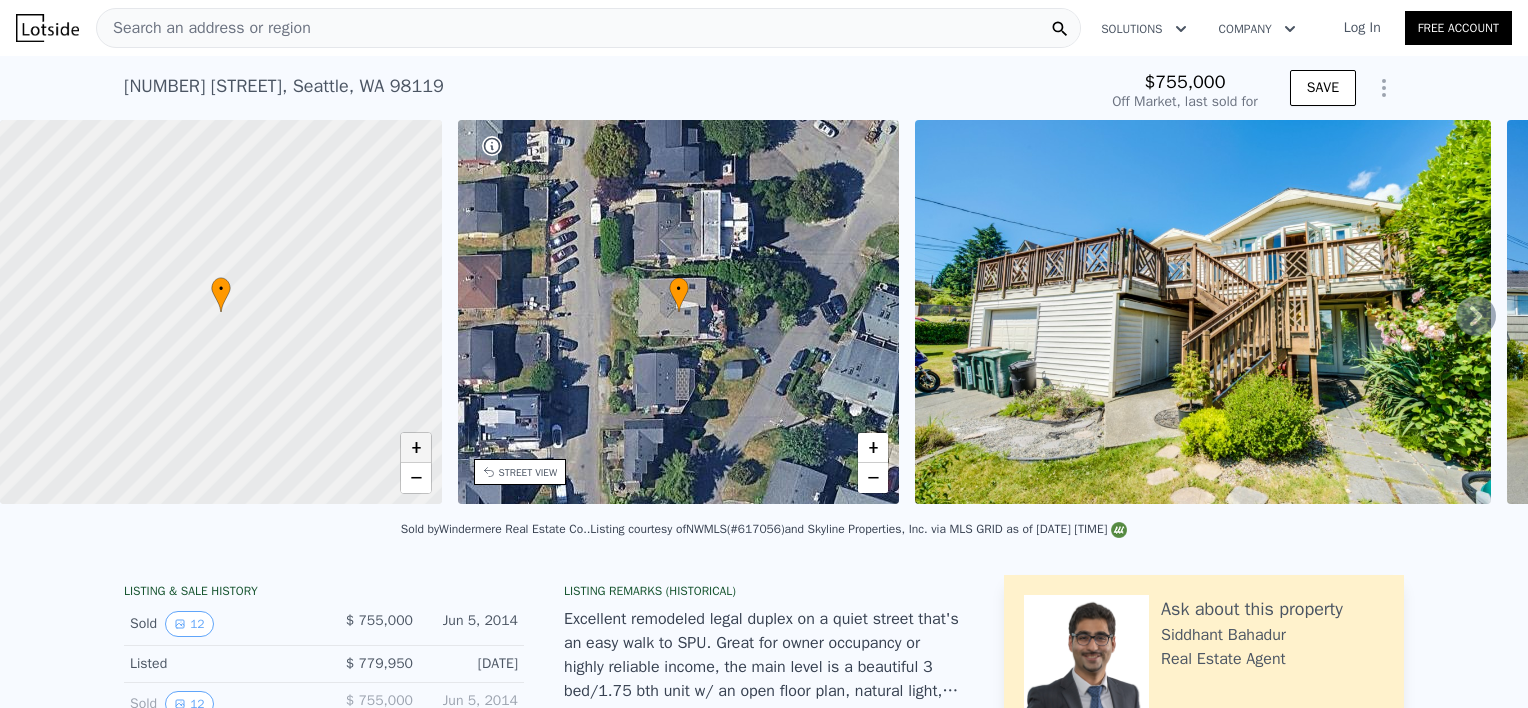 click on "+" at bounding box center [416, 448] 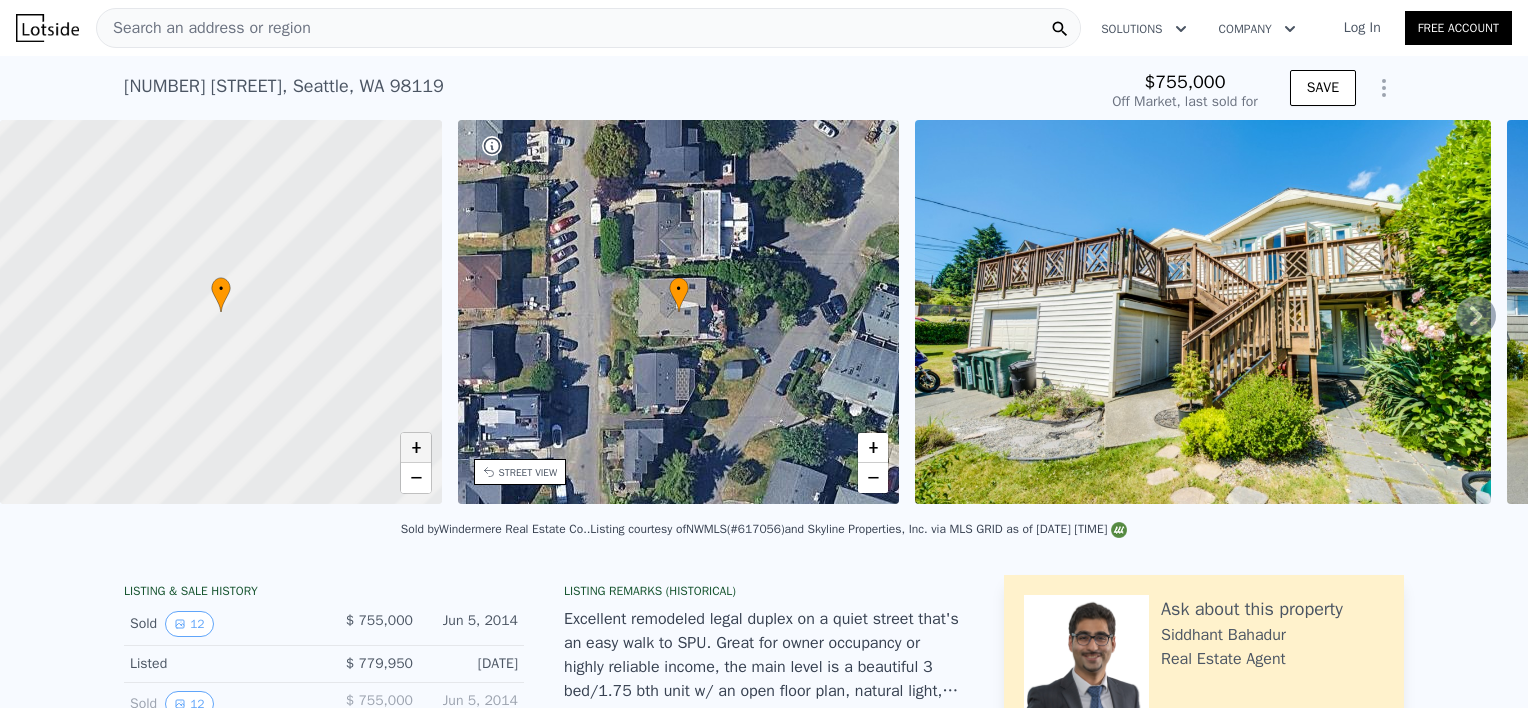 click on "+" at bounding box center (416, 448) 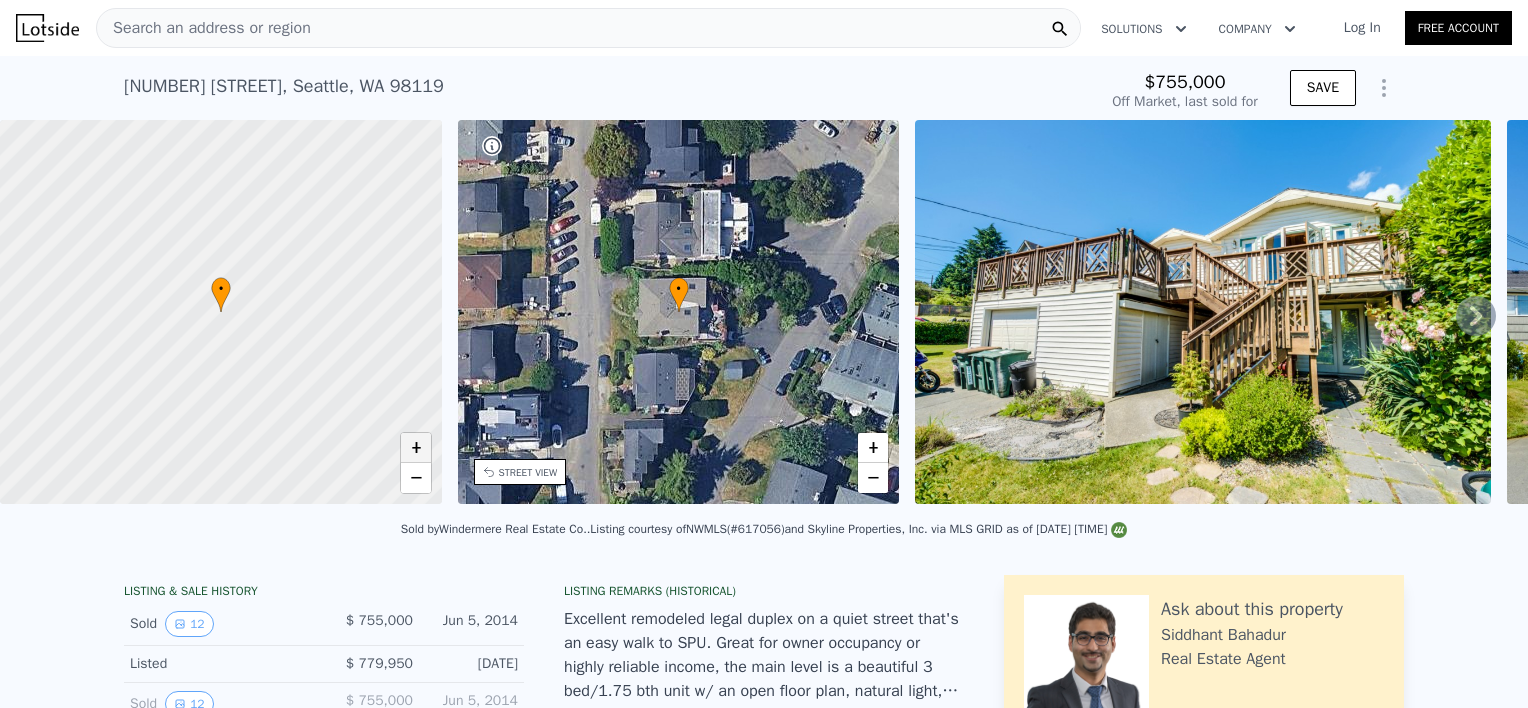 click on "+" at bounding box center (416, 448) 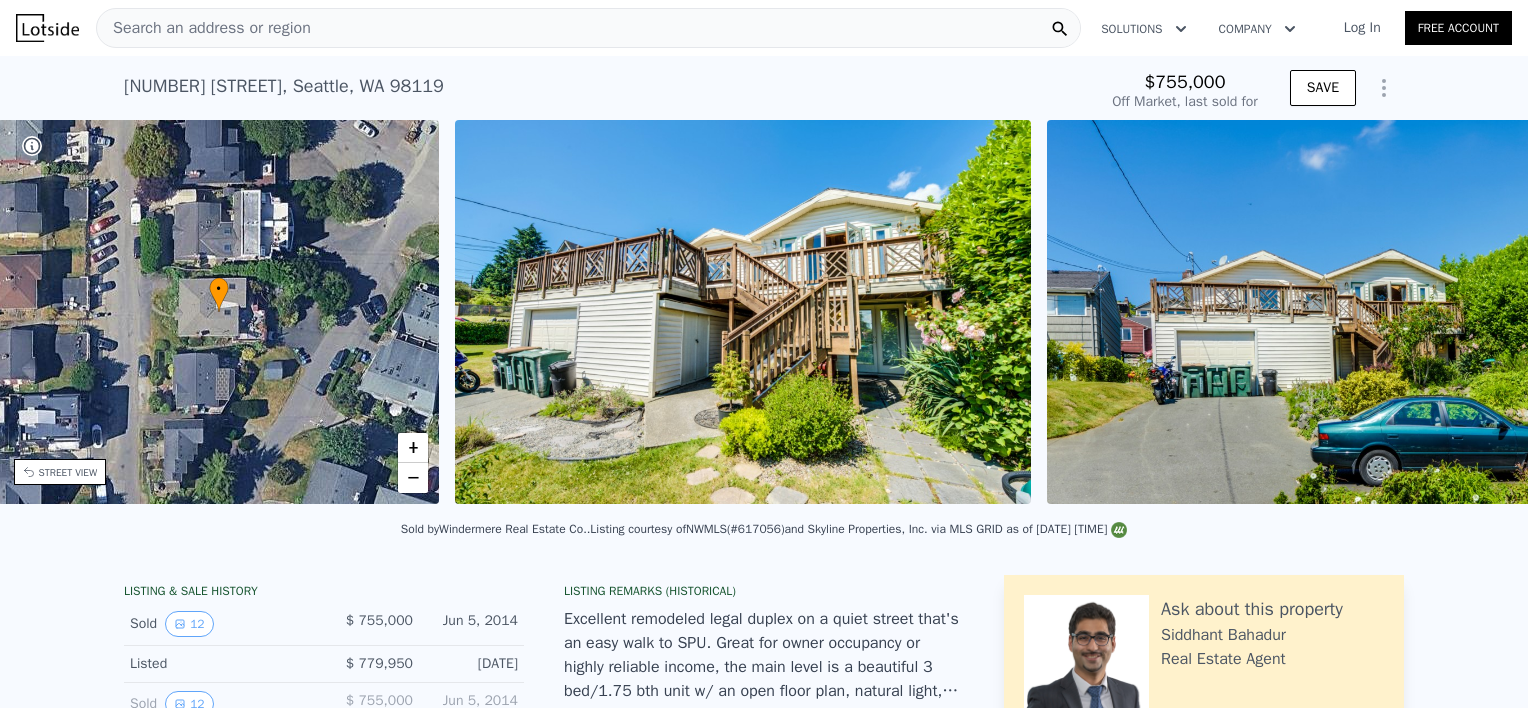scroll, scrollTop: 0, scrollLeft: 465, axis: horizontal 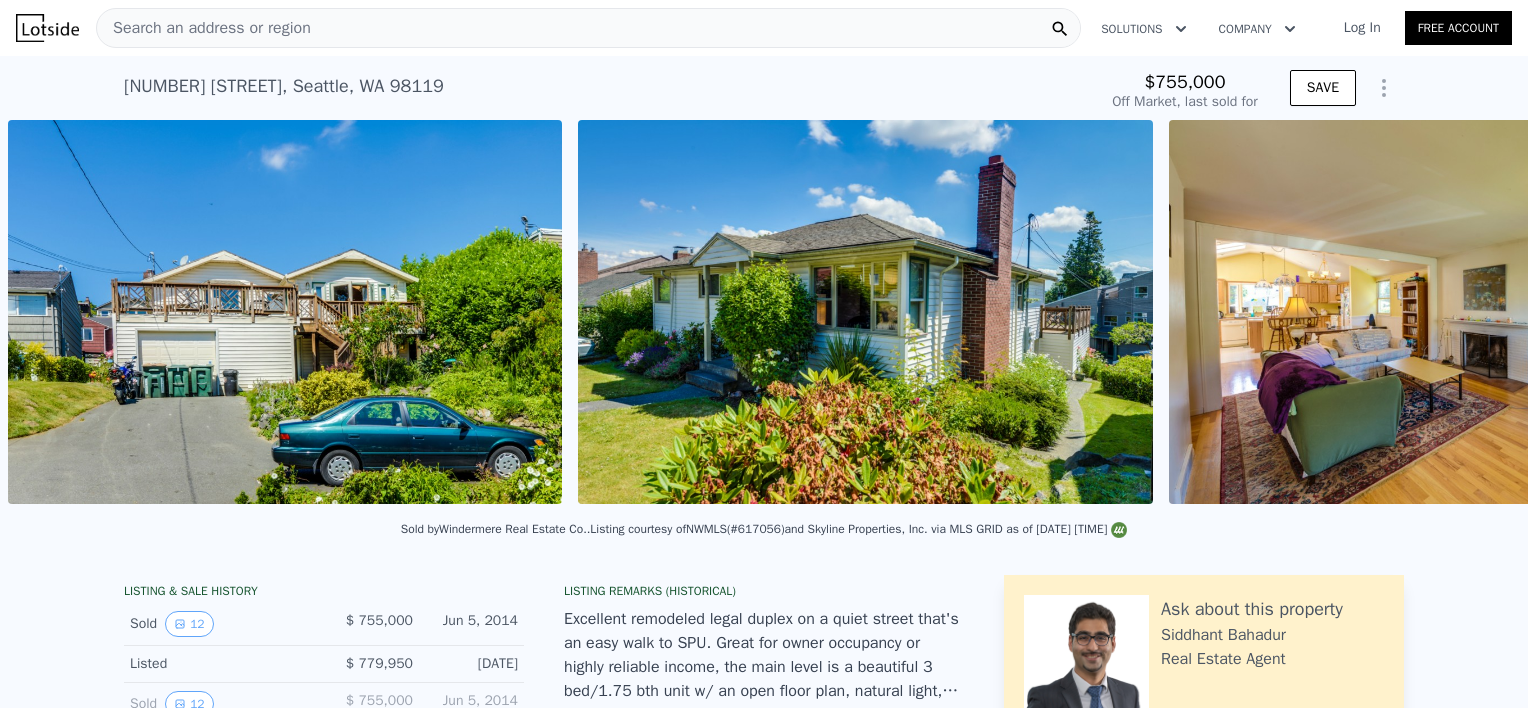 click on "Sold by Windermere Real Estate Co. . Listing courtesy of NWMLS (#[ACCOUNT_NUMBER]) and Skyline Properties, Inc. via MLS GRID as of [DATE] [TIME]" at bounding box center [764, 535] 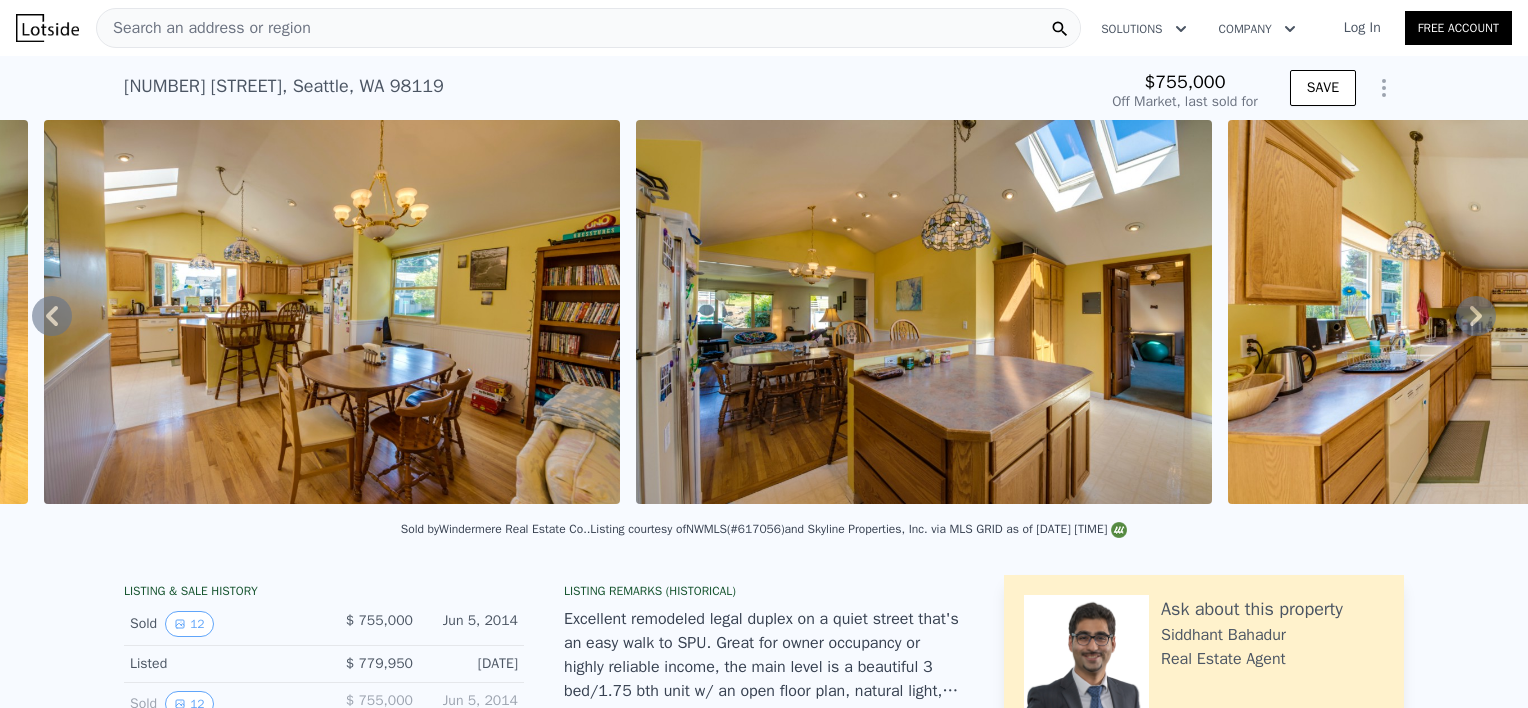 scroll, scrollTop: 0, scrollLeft: 3260, axis: horizontal 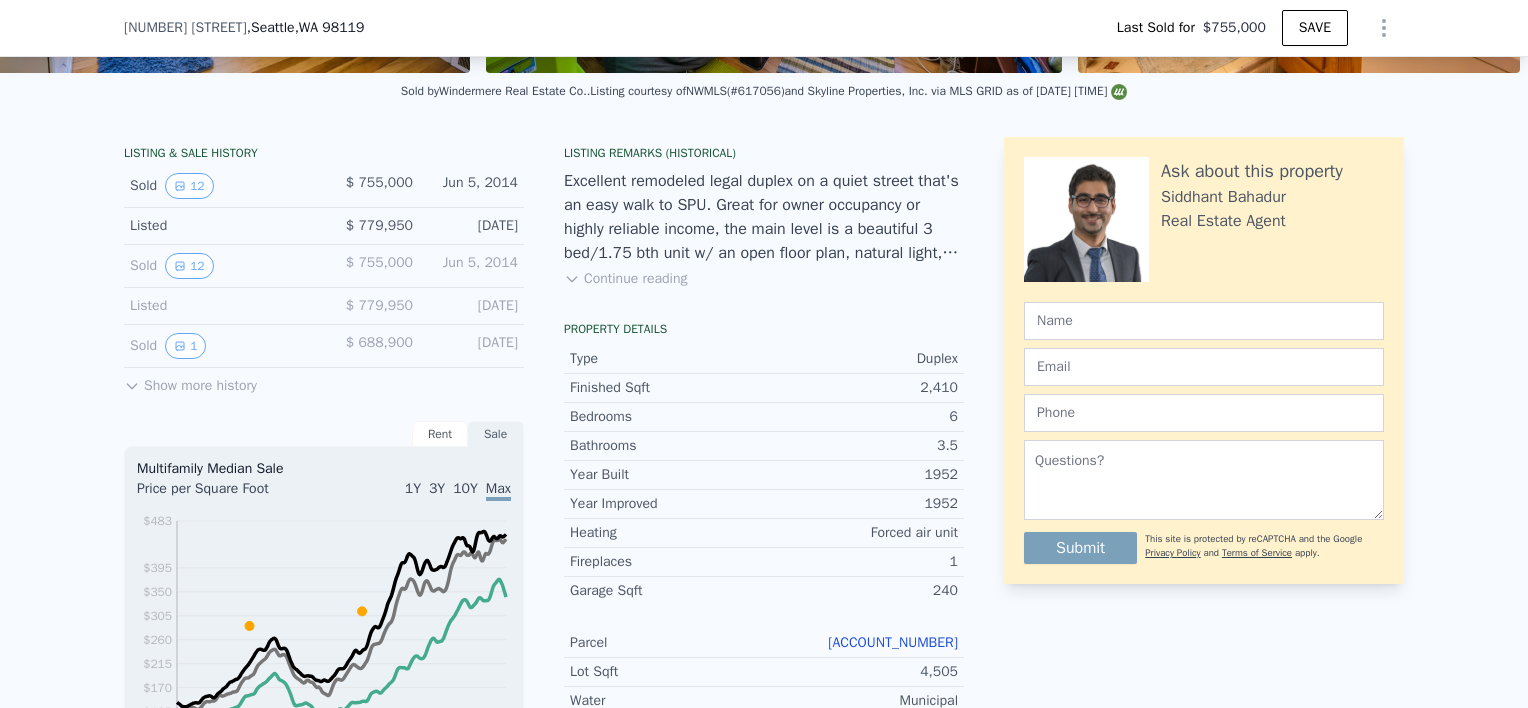 click on "Listing Remarks (Historical) Excellent remodeled legal duplex on a quiet street that's an easy walk to SPU. Great for owner occupancy or highly reliable income, the main level is a beautiful 3 bed/1.75 bth unit w/ an open floor plan, natural light, large well-designed kitchen, true master-suite (vaulted ceiling, french drs, skylights), W/D, large view deck, & 3 parking spaces. The lower unit is constantly rented due to its 3 beds, 1.75 bths, W/D, lots of storage, large garage & 3 parking spaces. 1 yr Fidelity Home Warranty! Continue reading Property details Type Duplex Finished Sqft 2,410 Bedrooms 6 Bathrooms 3.5 Year Built 1952 Year Improved 1952 Heating Forced air unit Fireplaces 1 Garage Sqft 240 Parcel [ACCOUNT_NUMBER] Lot Sqft 4,505 Water Municipal Sewer Municipal Zoning LR1 Views Taxes (2025) $11,992 County King School District Seattle Zoning Code Lowrise 1 Source Log in with free account Uses Cottage housing, rowhouses, townhouses, small apartment buildings Density 1 unit/1,600 sqft lot area Parking FAR" at bounding box center (764, 701) 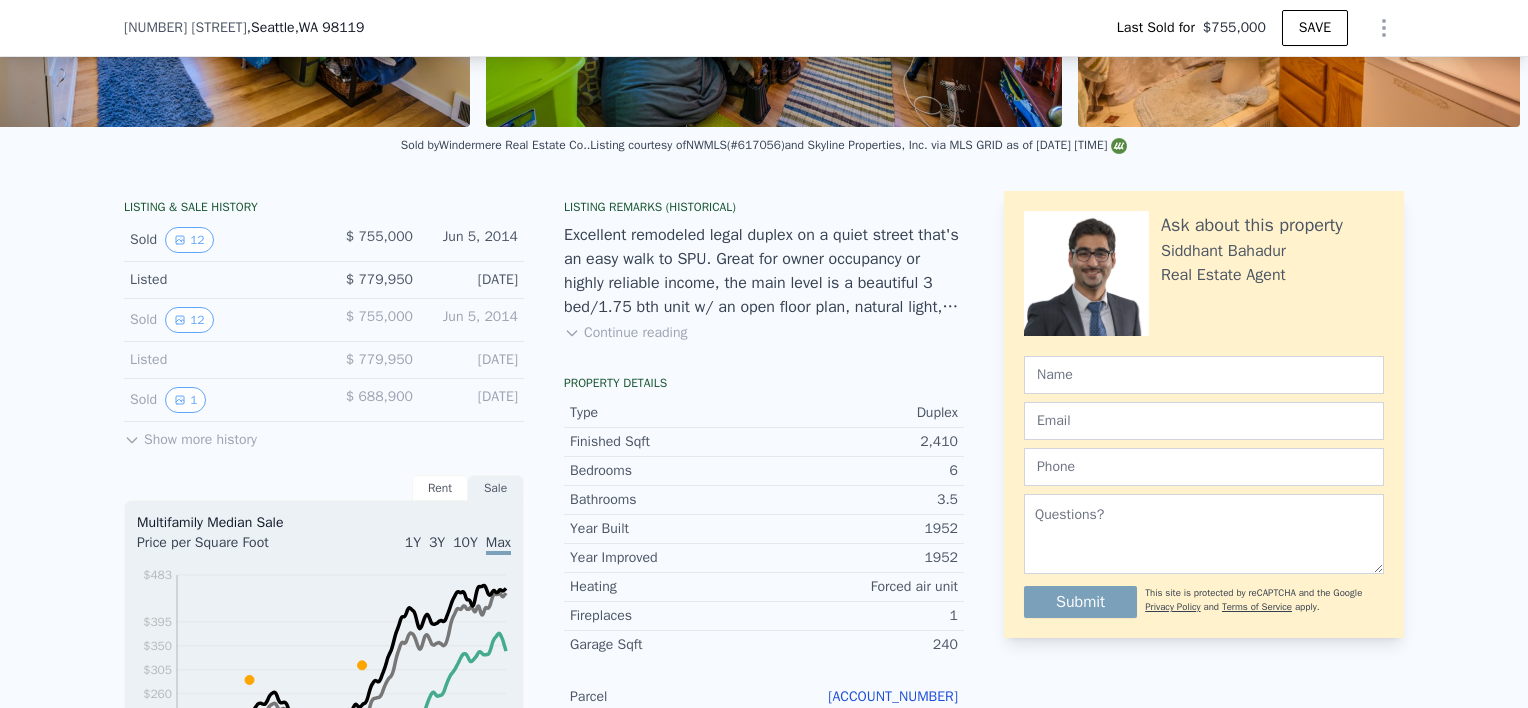 scroll, scrollTop: 353, scrollLeft: 0, axis: vertical 